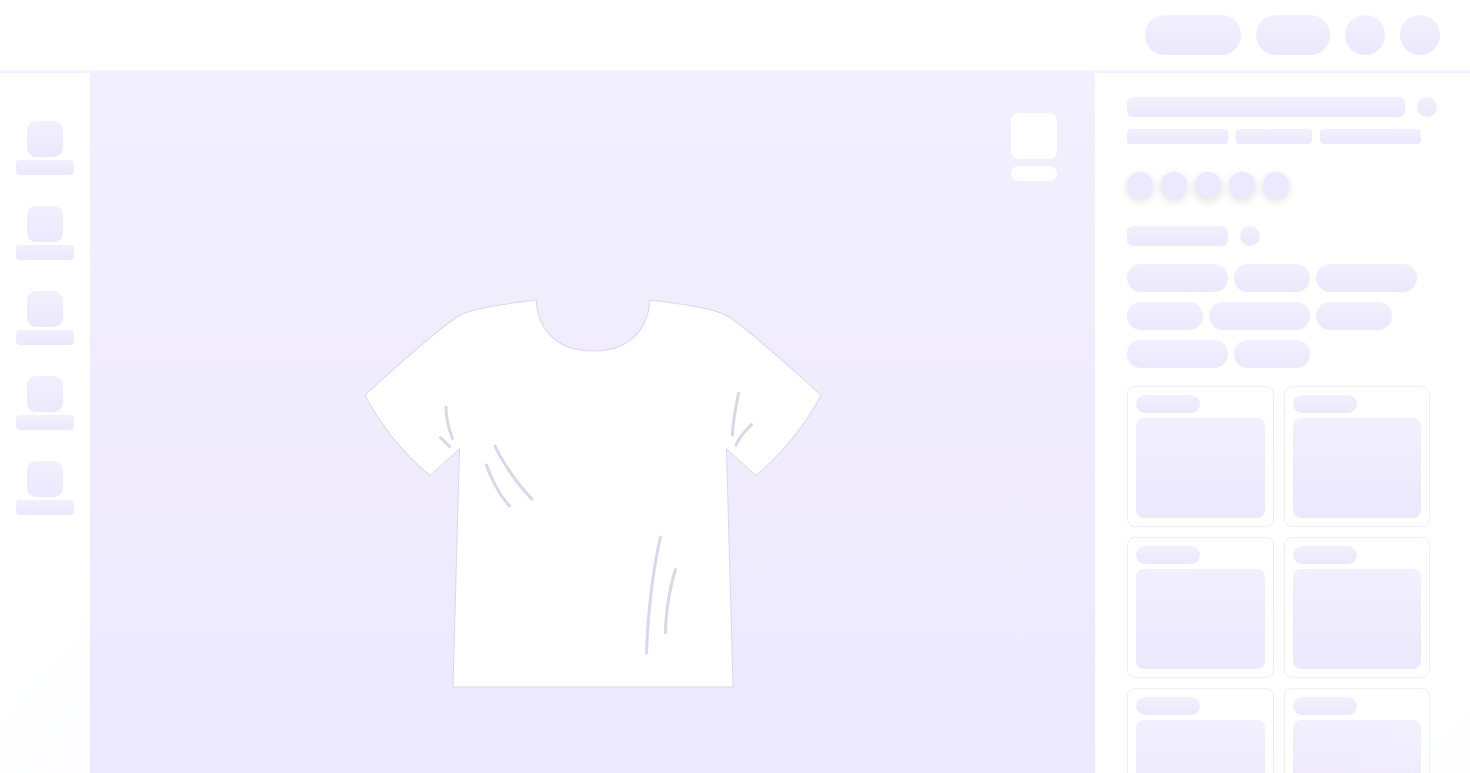 scroll, scrollTop: 0, scrollLeft: 0, axis: both 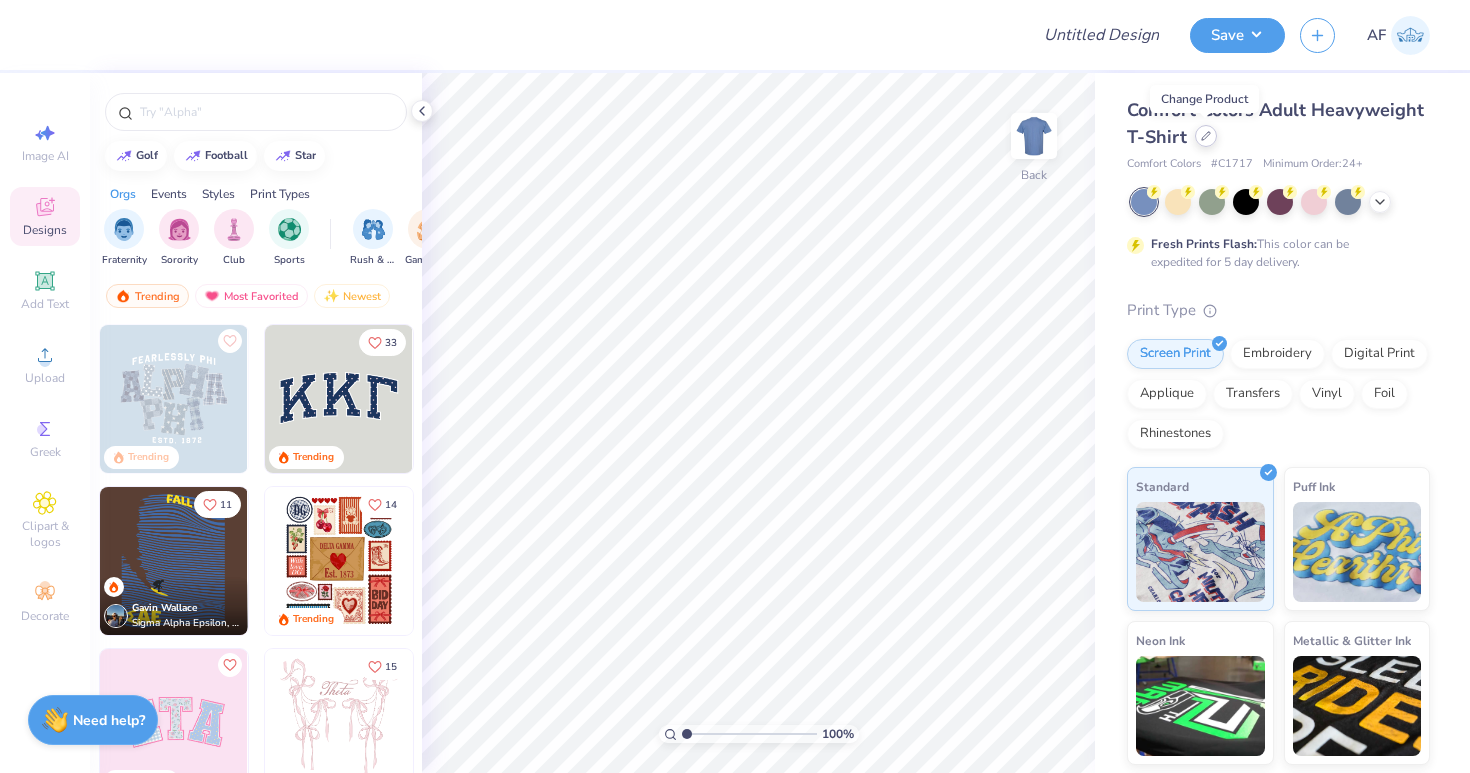 click at bounding box center [1206, 136] 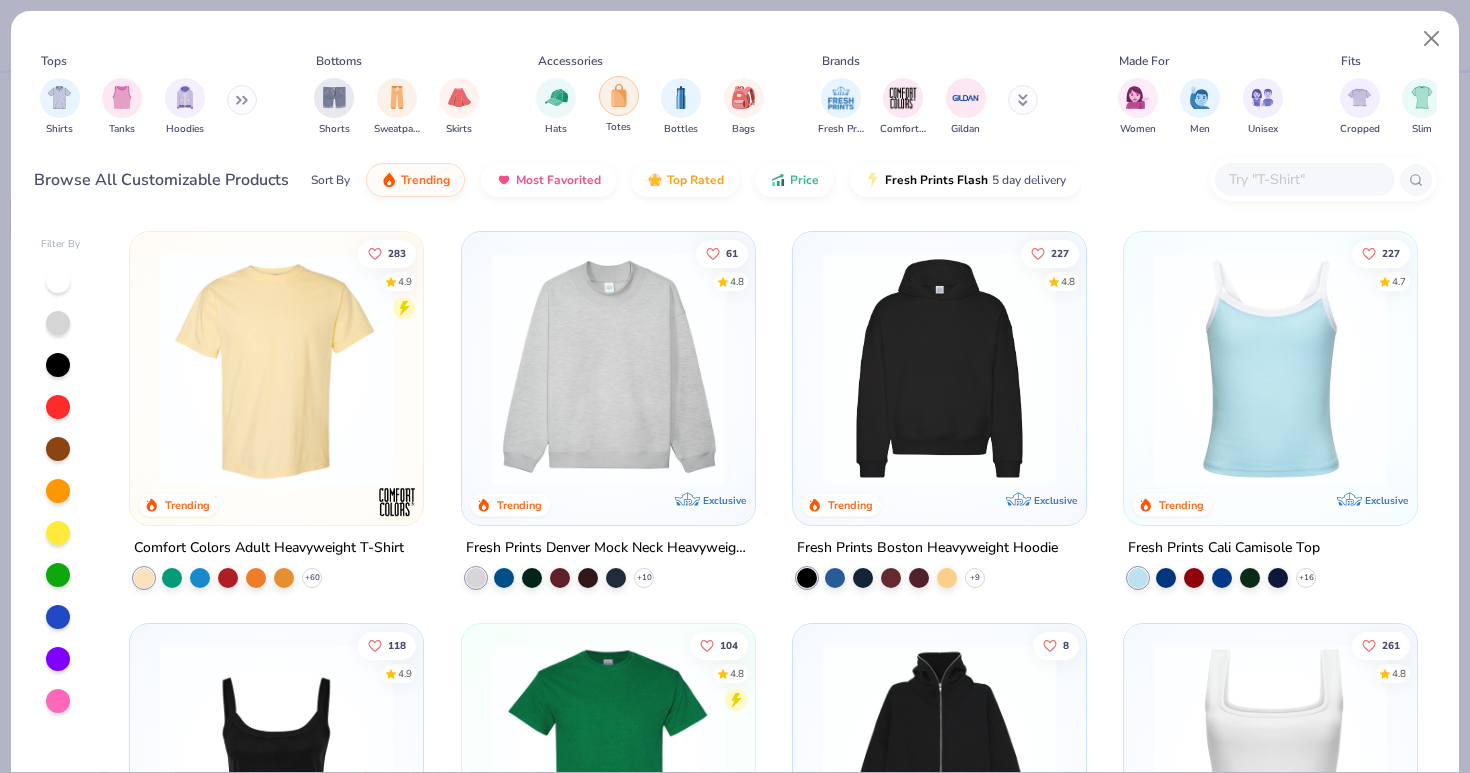 click at bounding box center [619, 96] 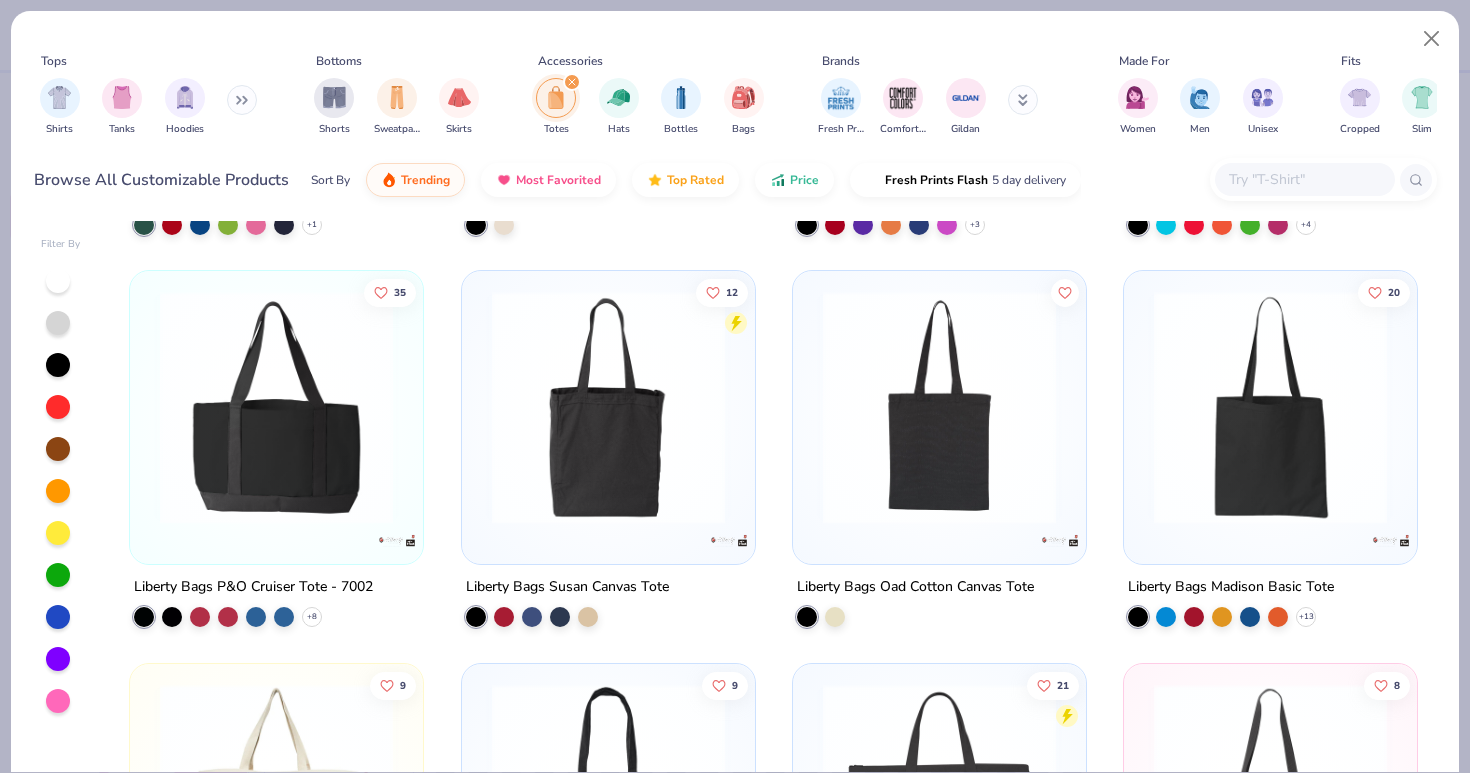 scroll, scrollTop: 352, scrollLeft: 0, axis: vertical 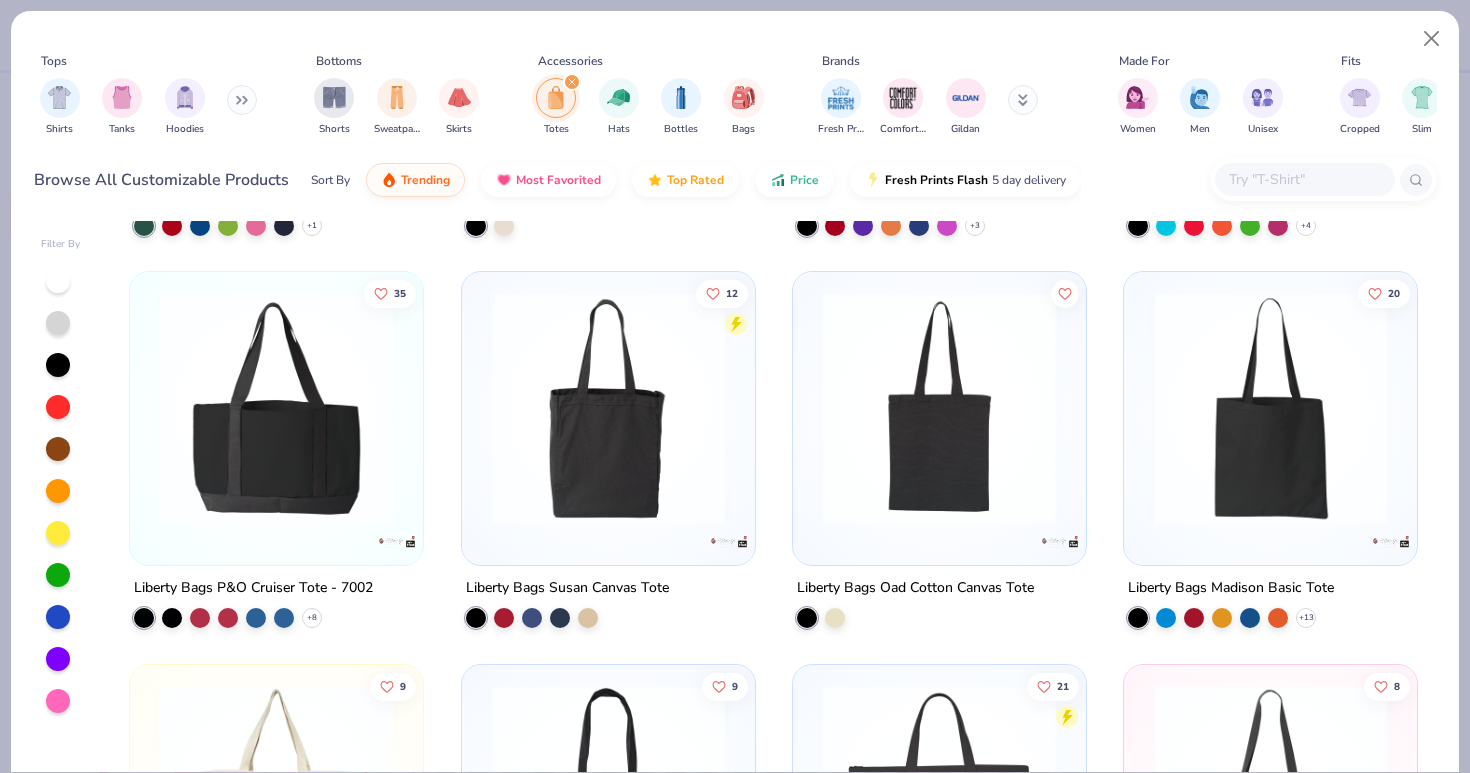 click at bounding box center [939, 408] 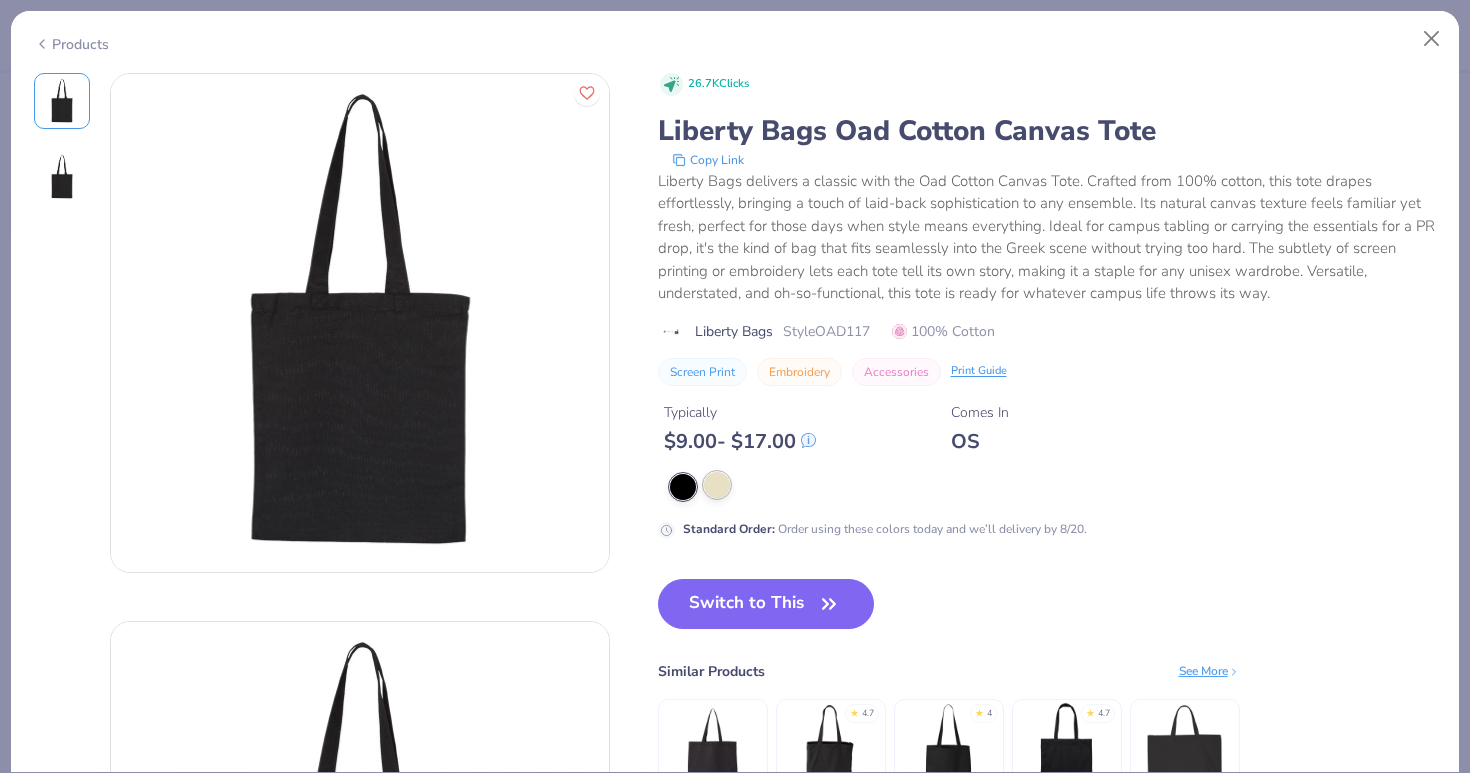 click at bounding box center (717, 485) 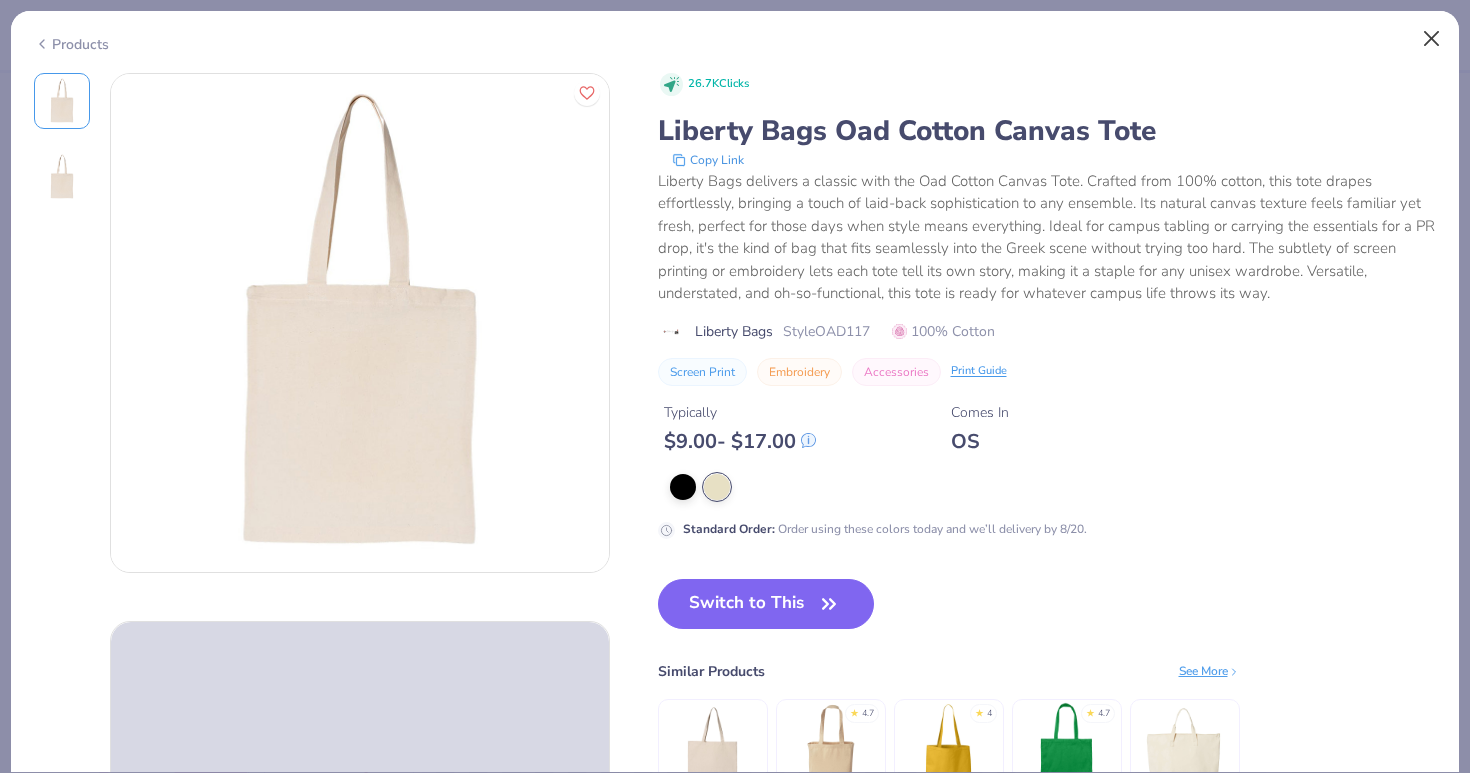 click at bounding box center [1432, 39] 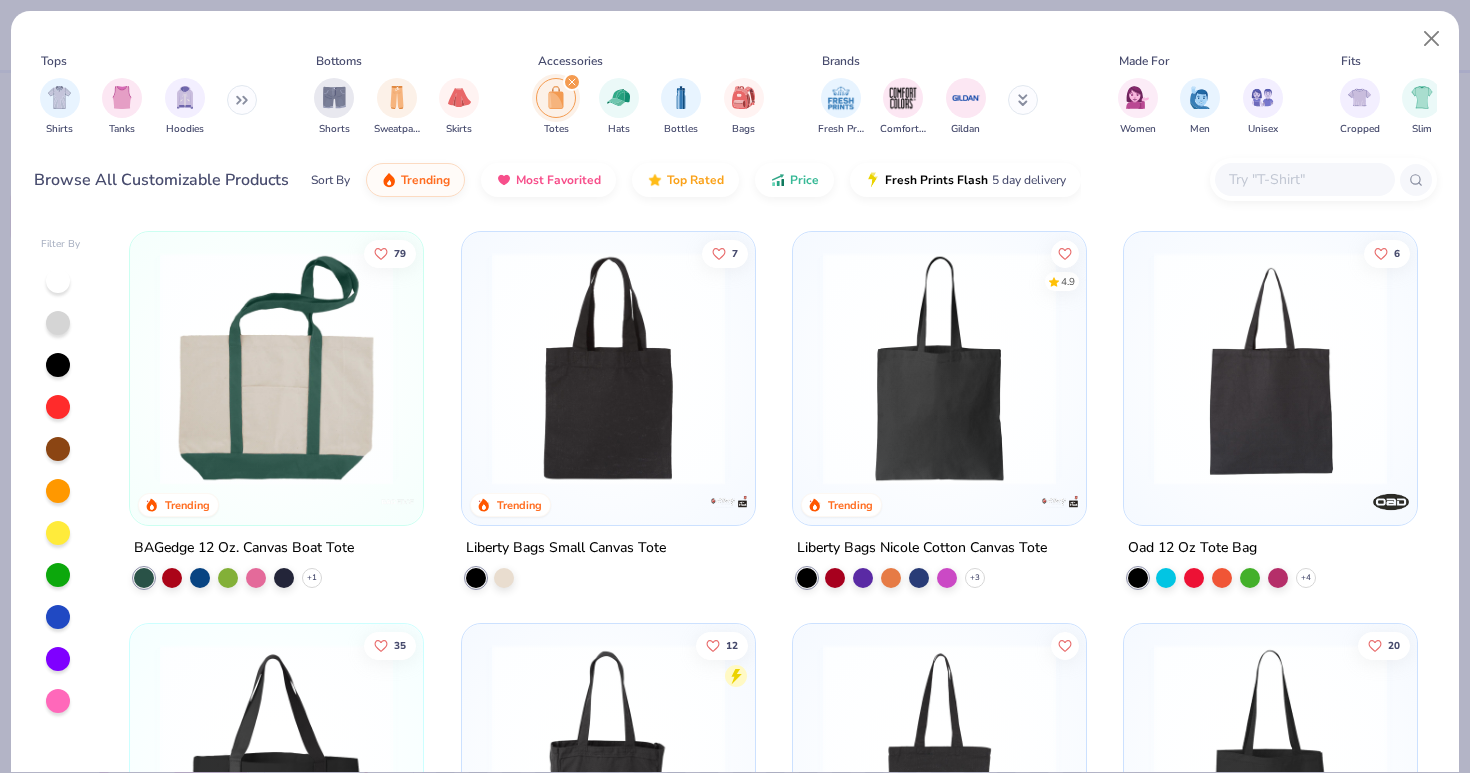 scroll, scrollTop: 0, scrollLeft: 0, axis: both 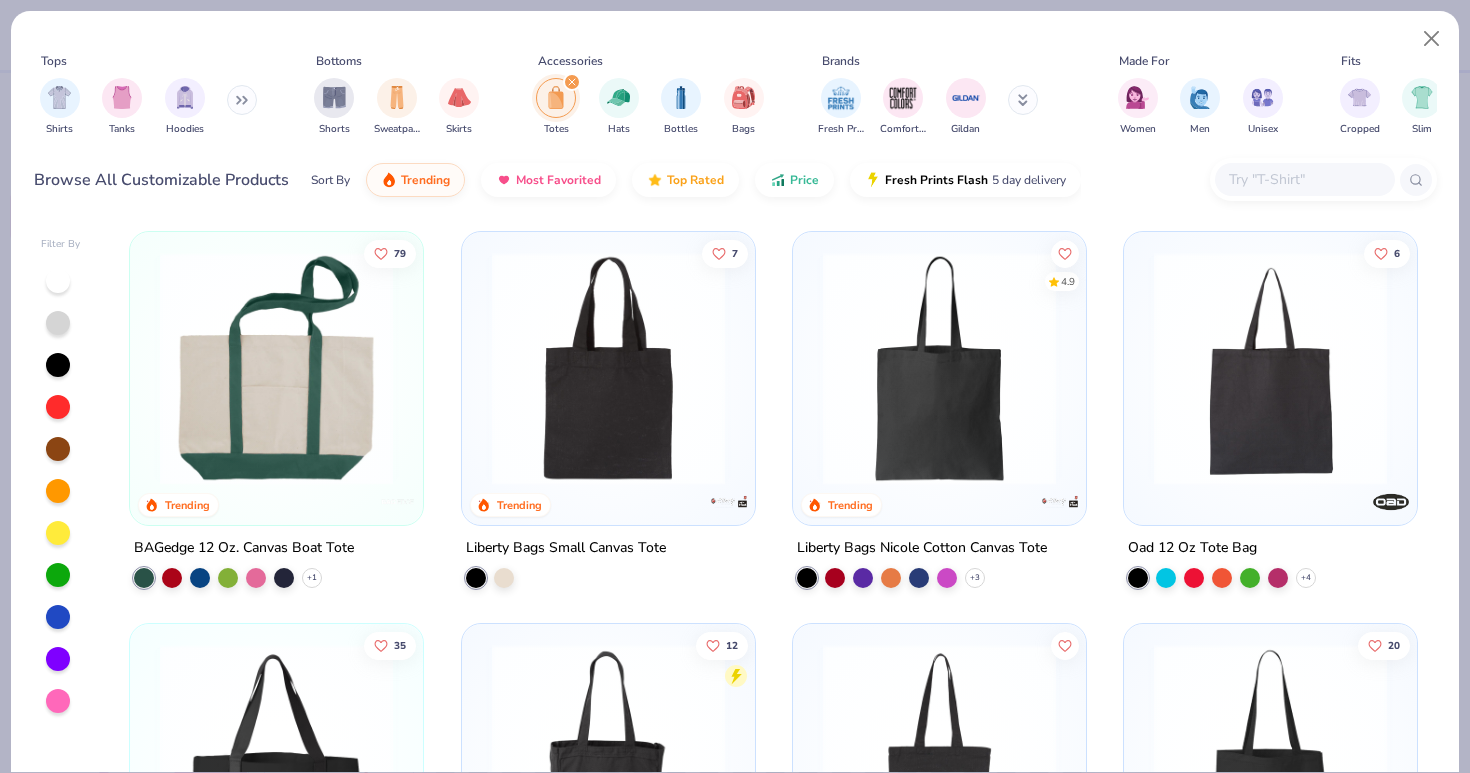 click at bounding box center [1270, 368] 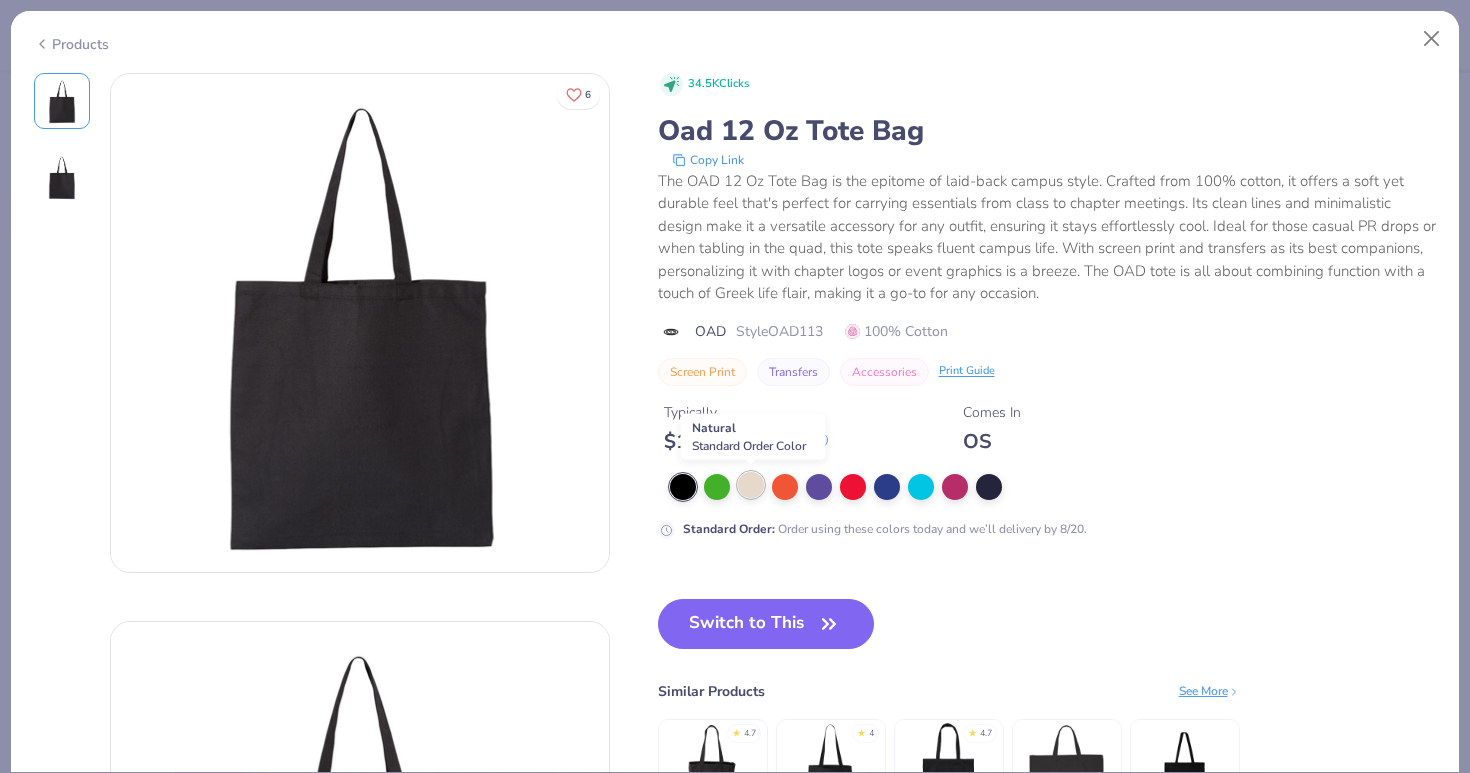 click at bounding box center [751, 485] 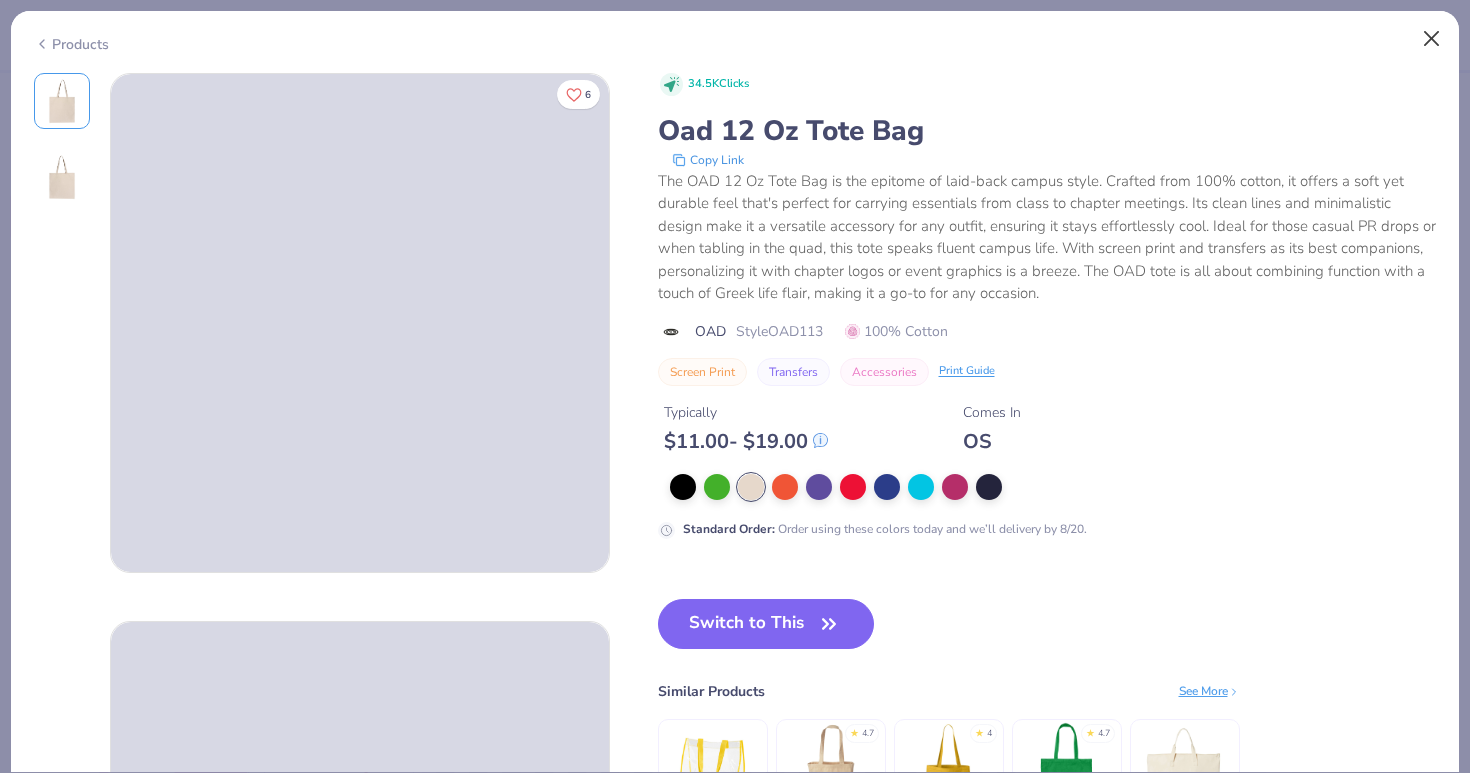 click at bounding box center [1432, 39] 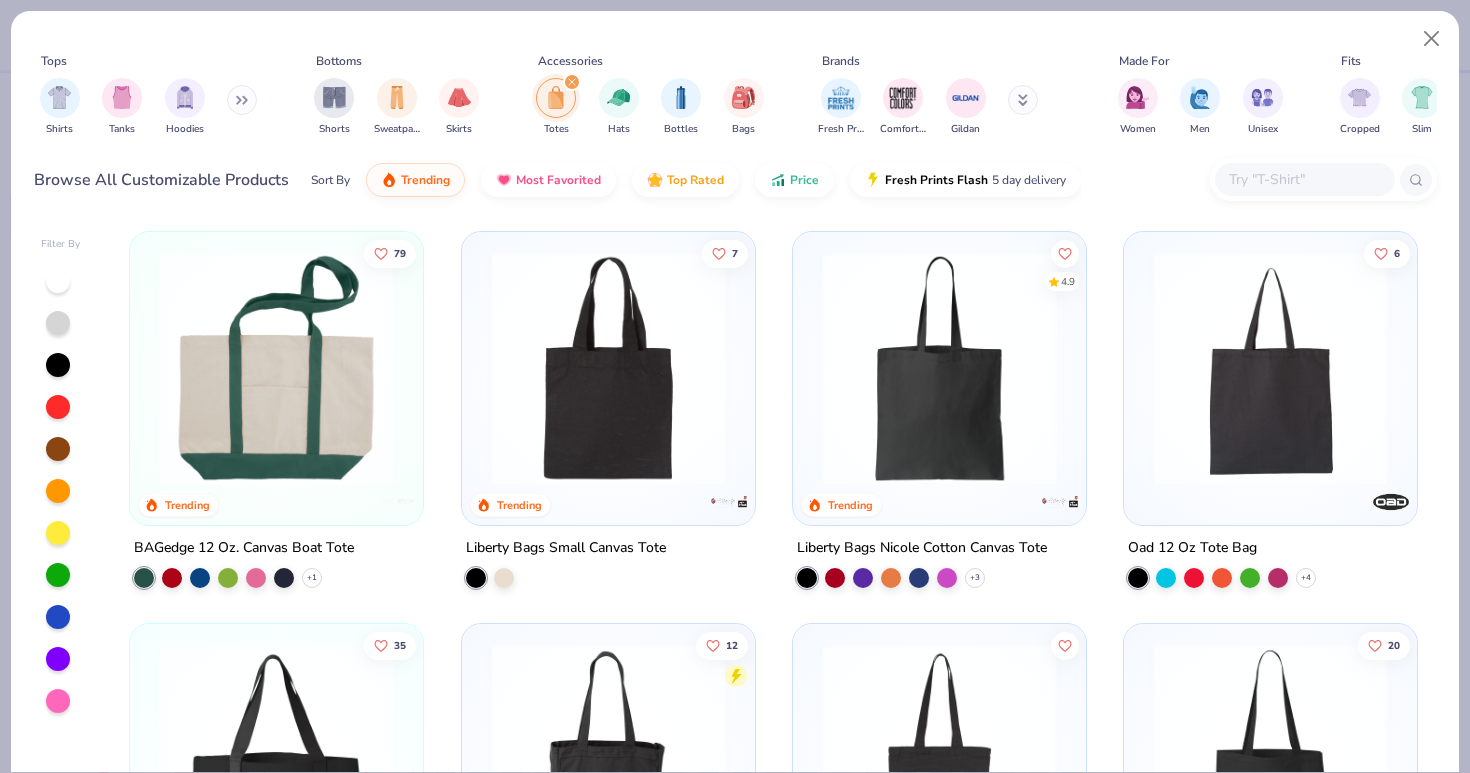 click at bounding box center (1270, 368) 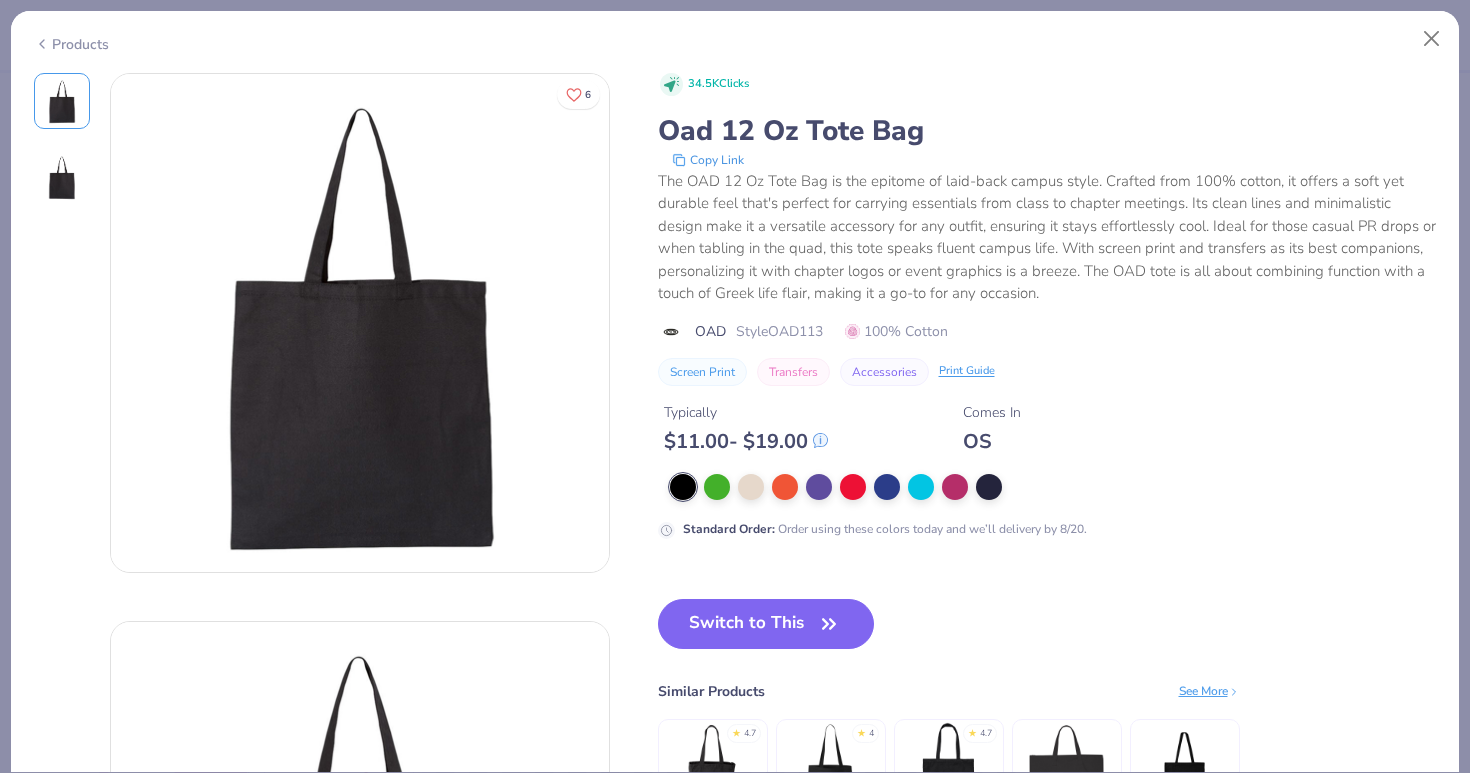 click on "Screen Print Transfers Accessories Print Guide" at bounding box center (1047, 372) 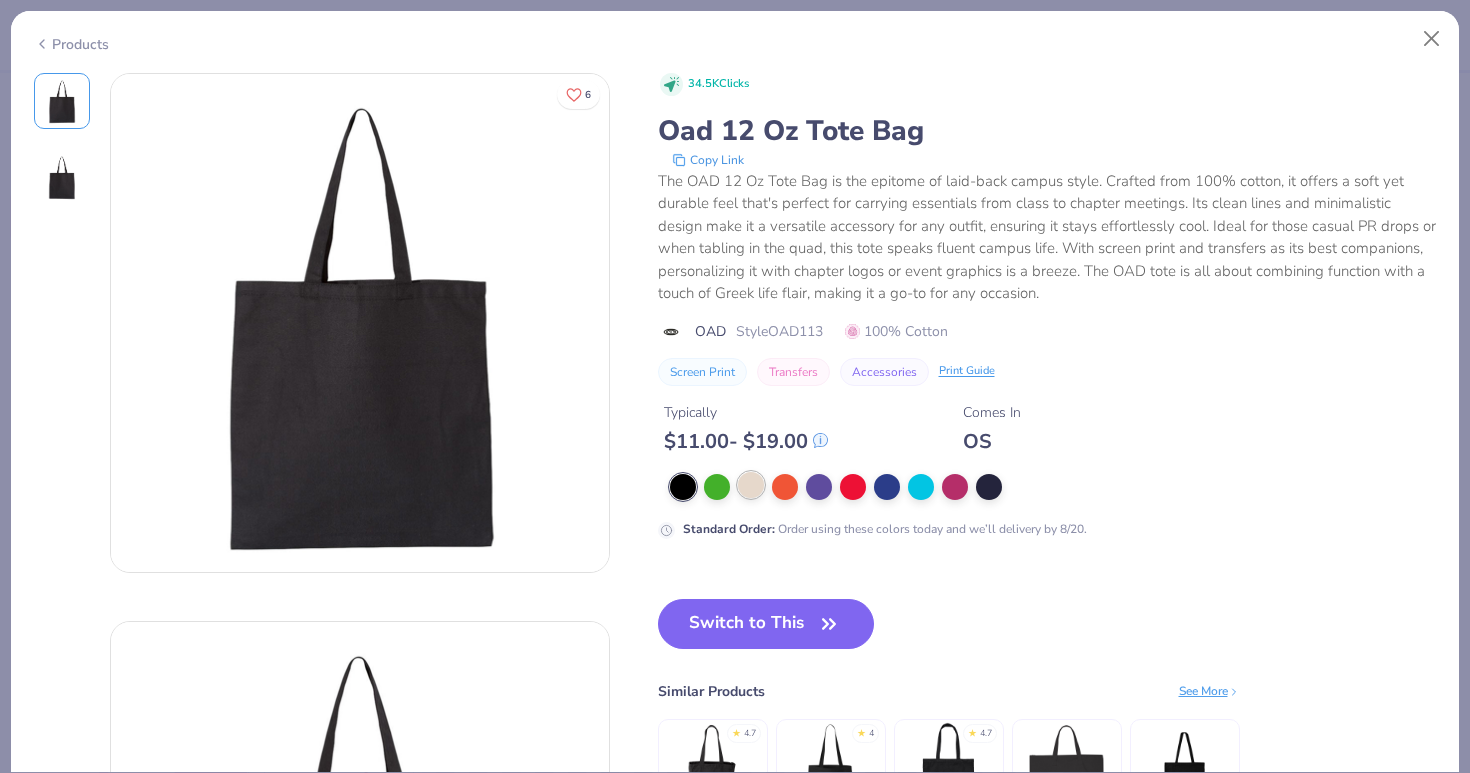 click at bounding box center (751, 485) 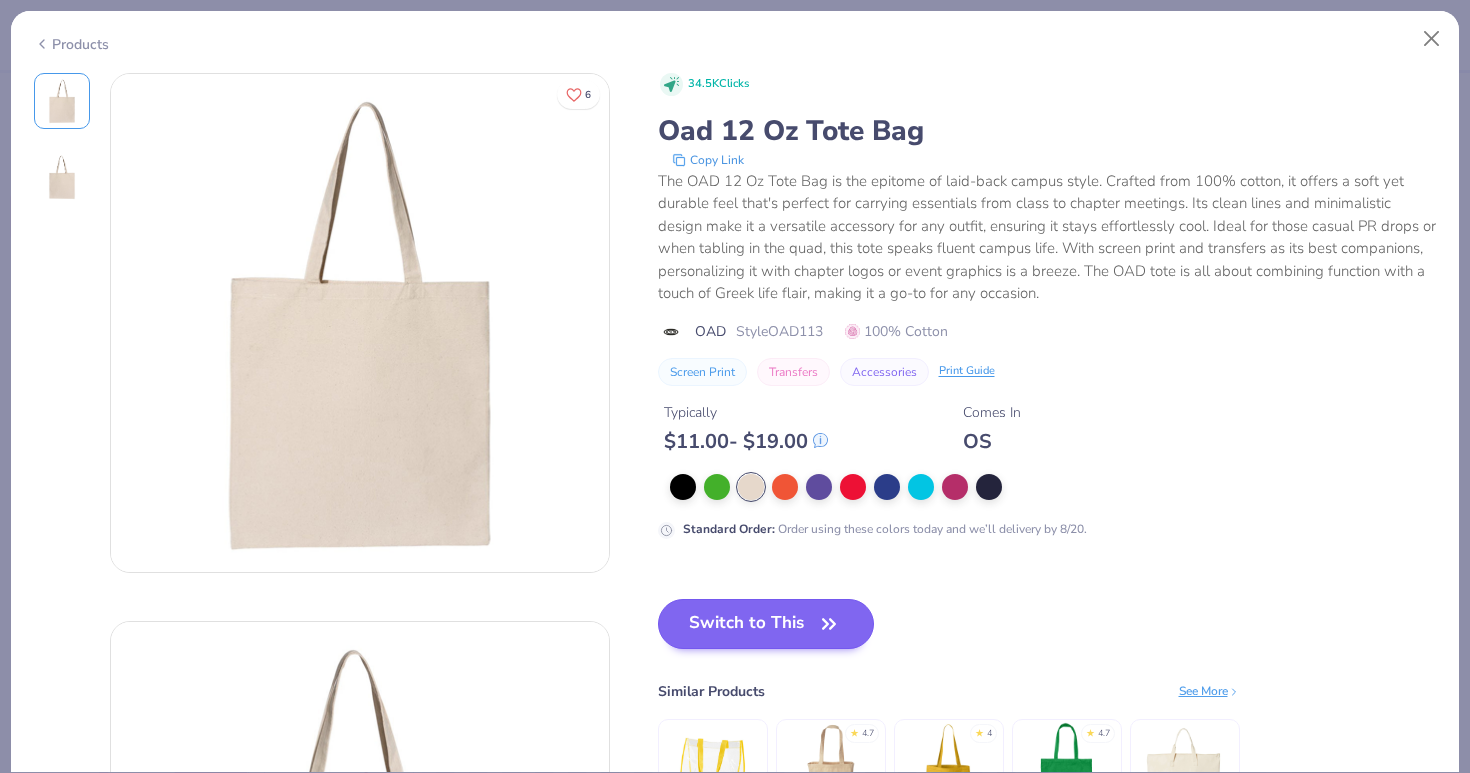 click on "Switch to This" at bounding box center [766, 624] 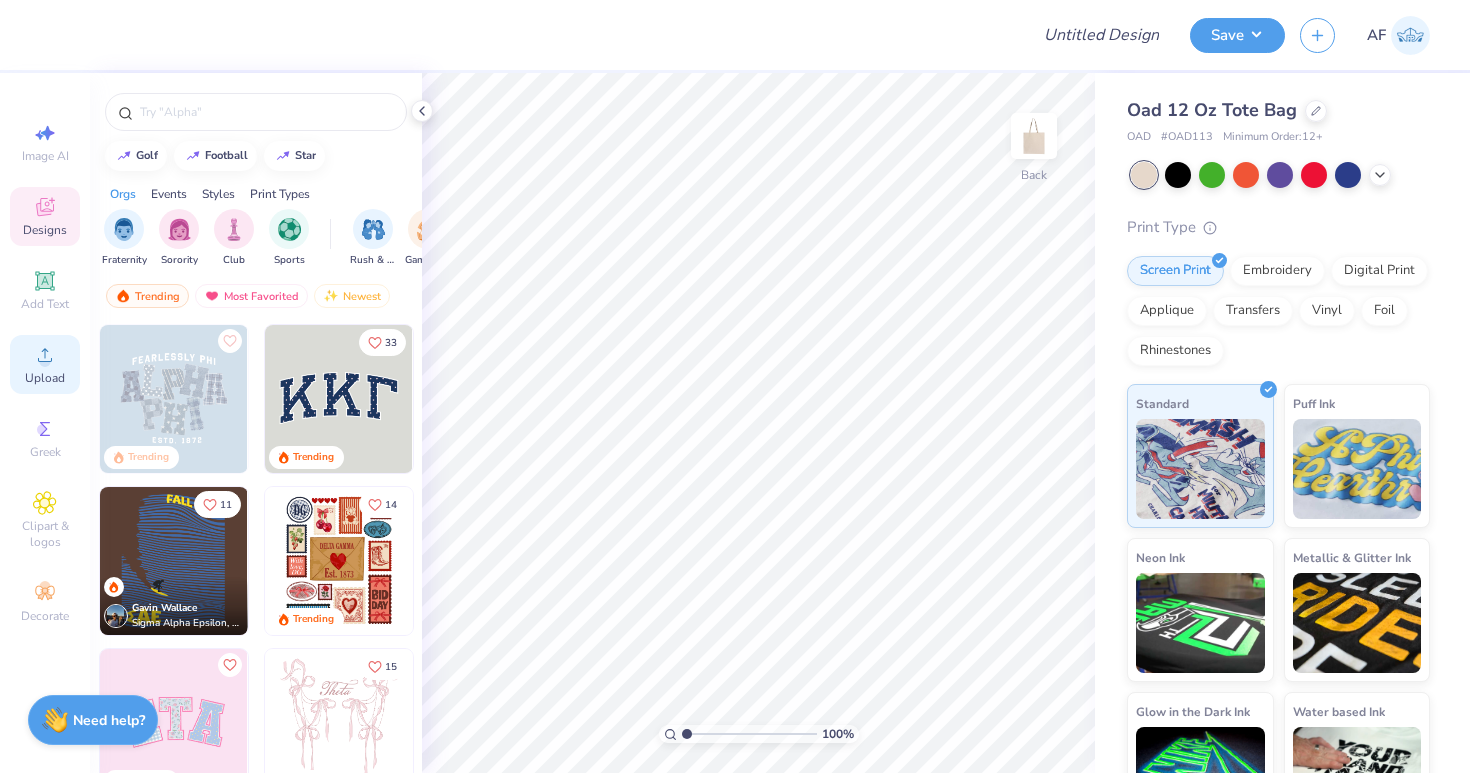 click on "Upload" at bounding box center [45, 378] 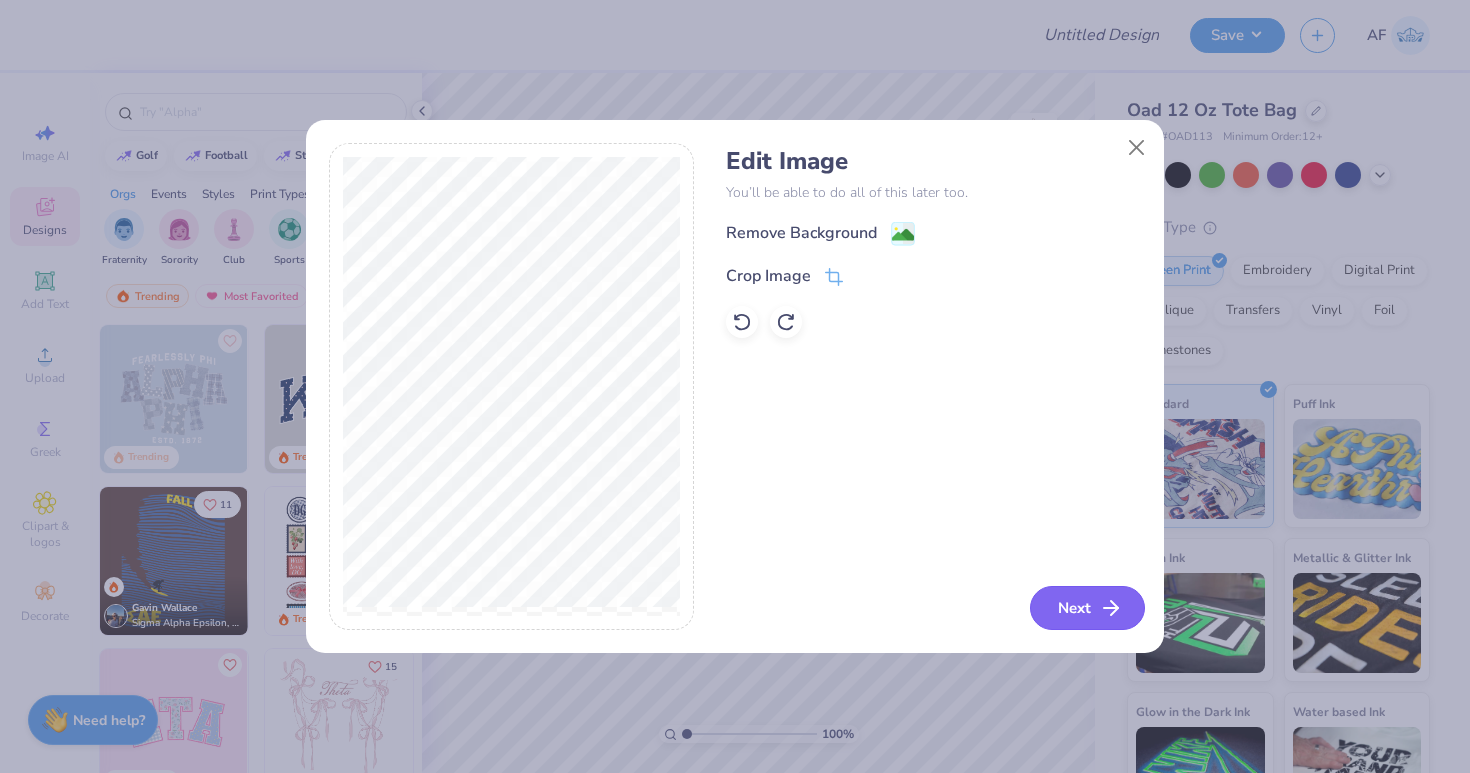 click on "Next" at bounding box center [1087, 608] 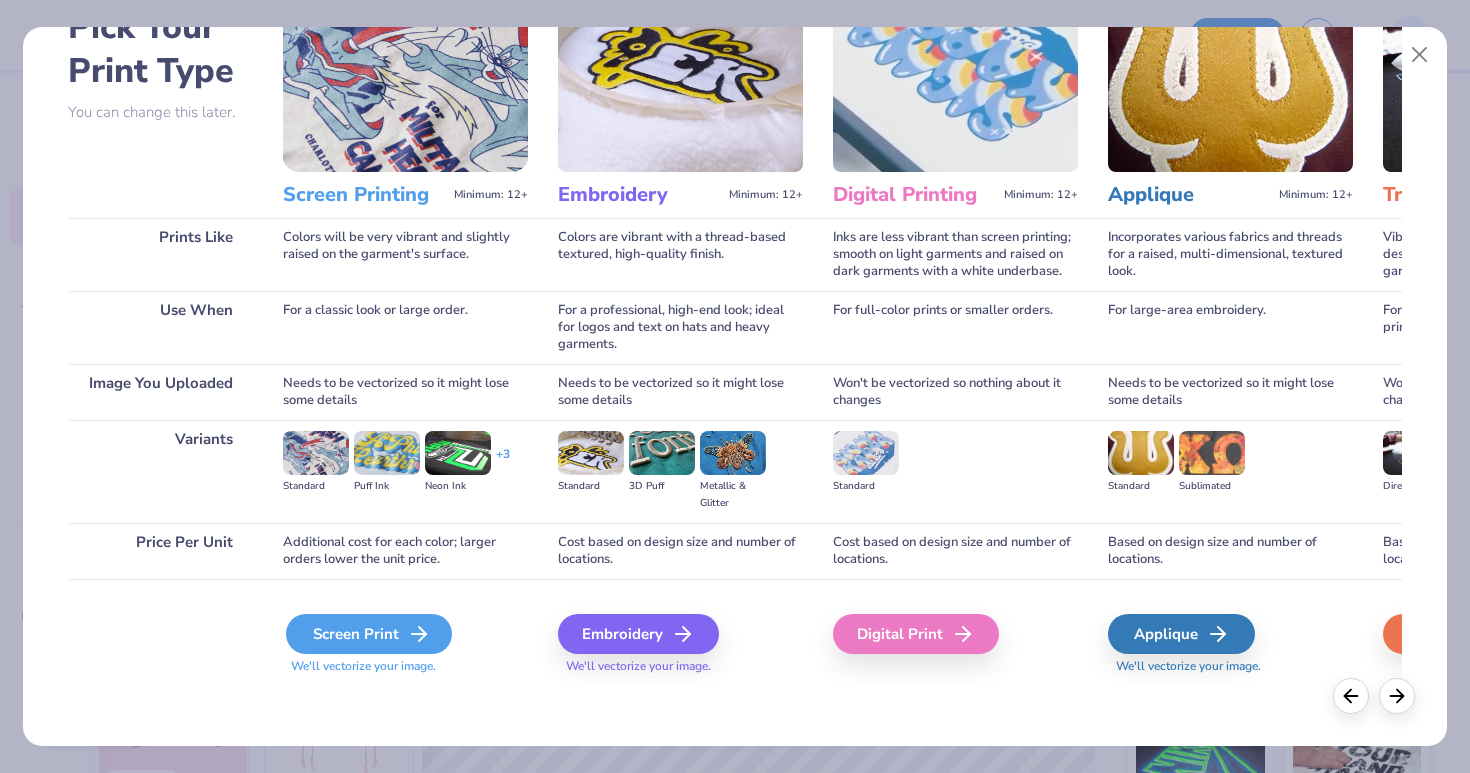 scroll, scrollTop: 124, scrollLeft: 0, axis: vertical 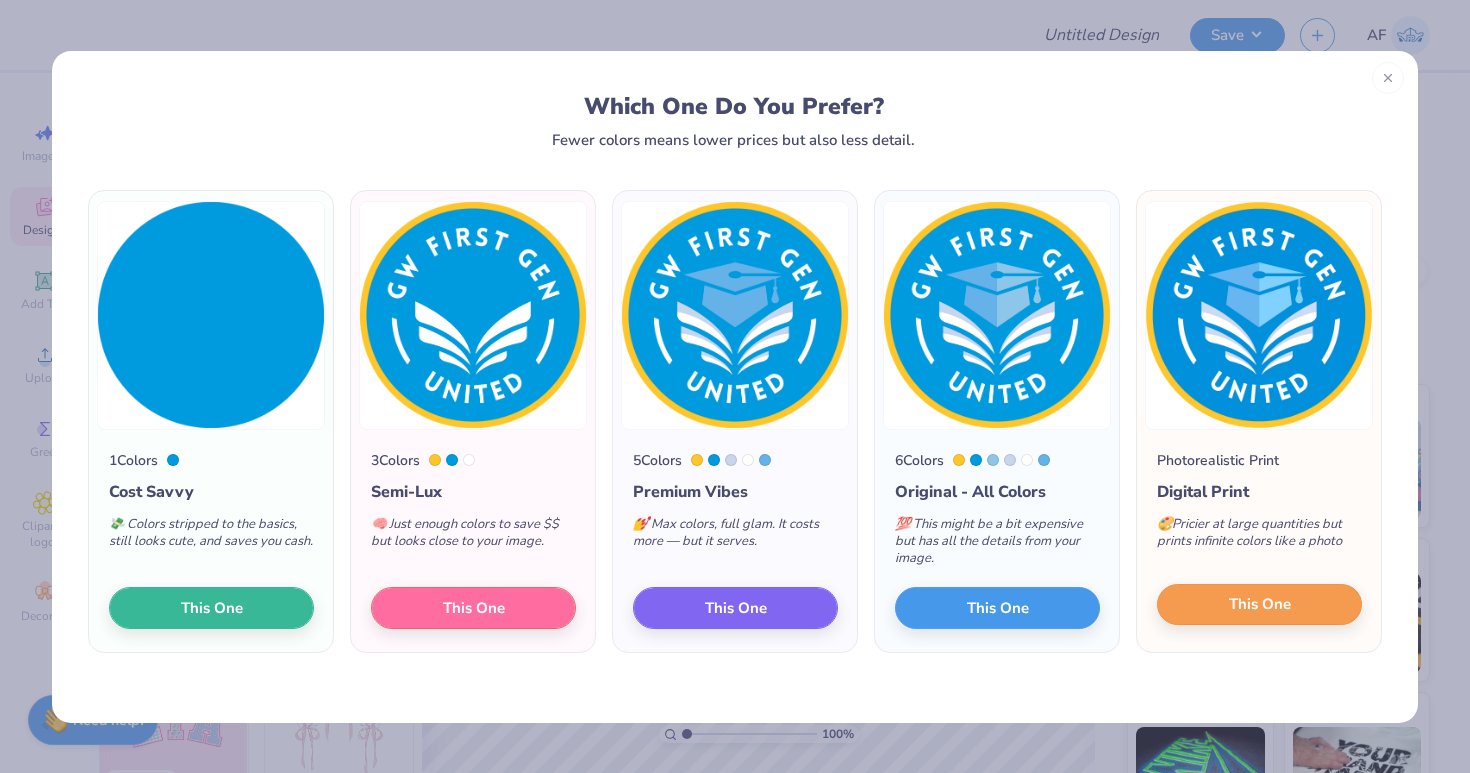 click on "This One" at bounding box center [1260, 604] 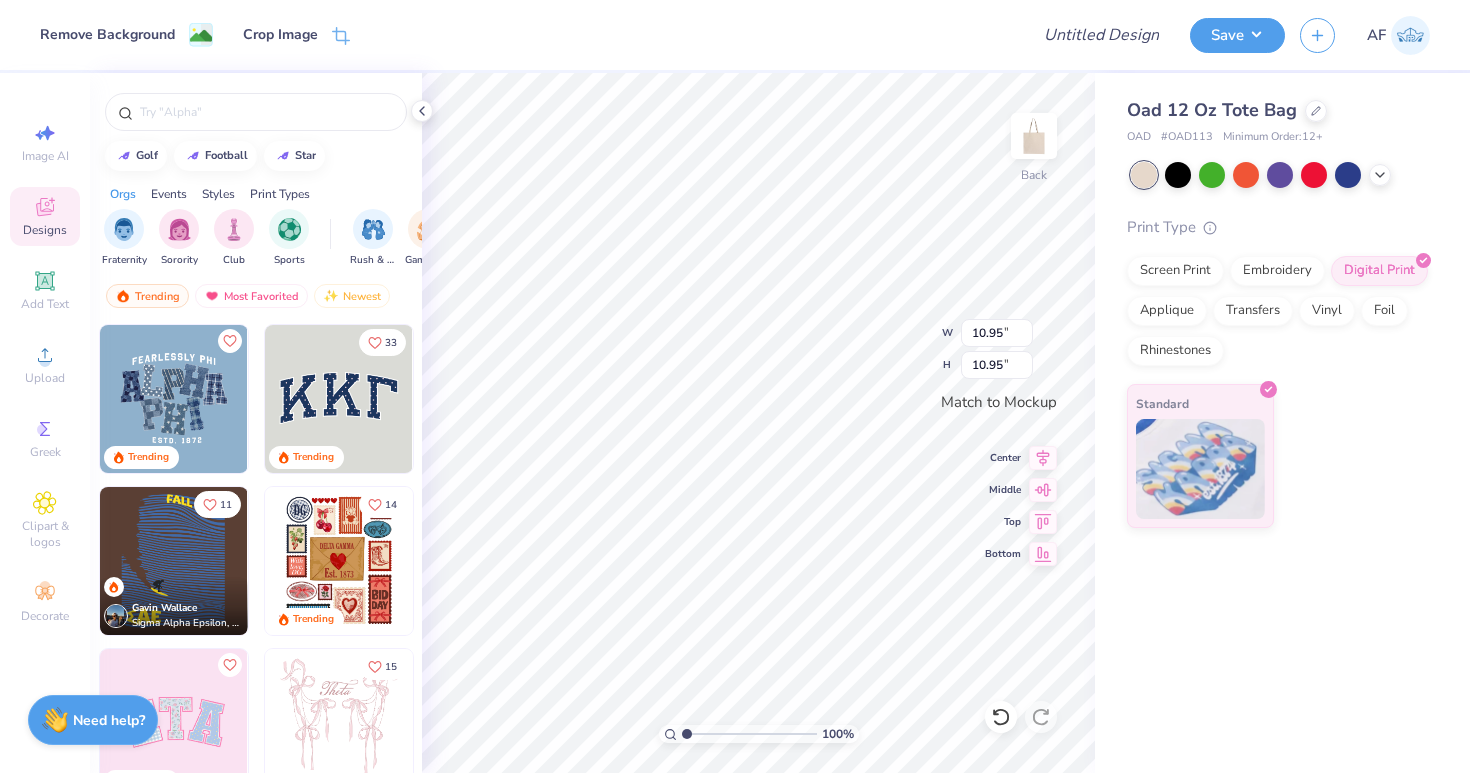 type on "8.66" 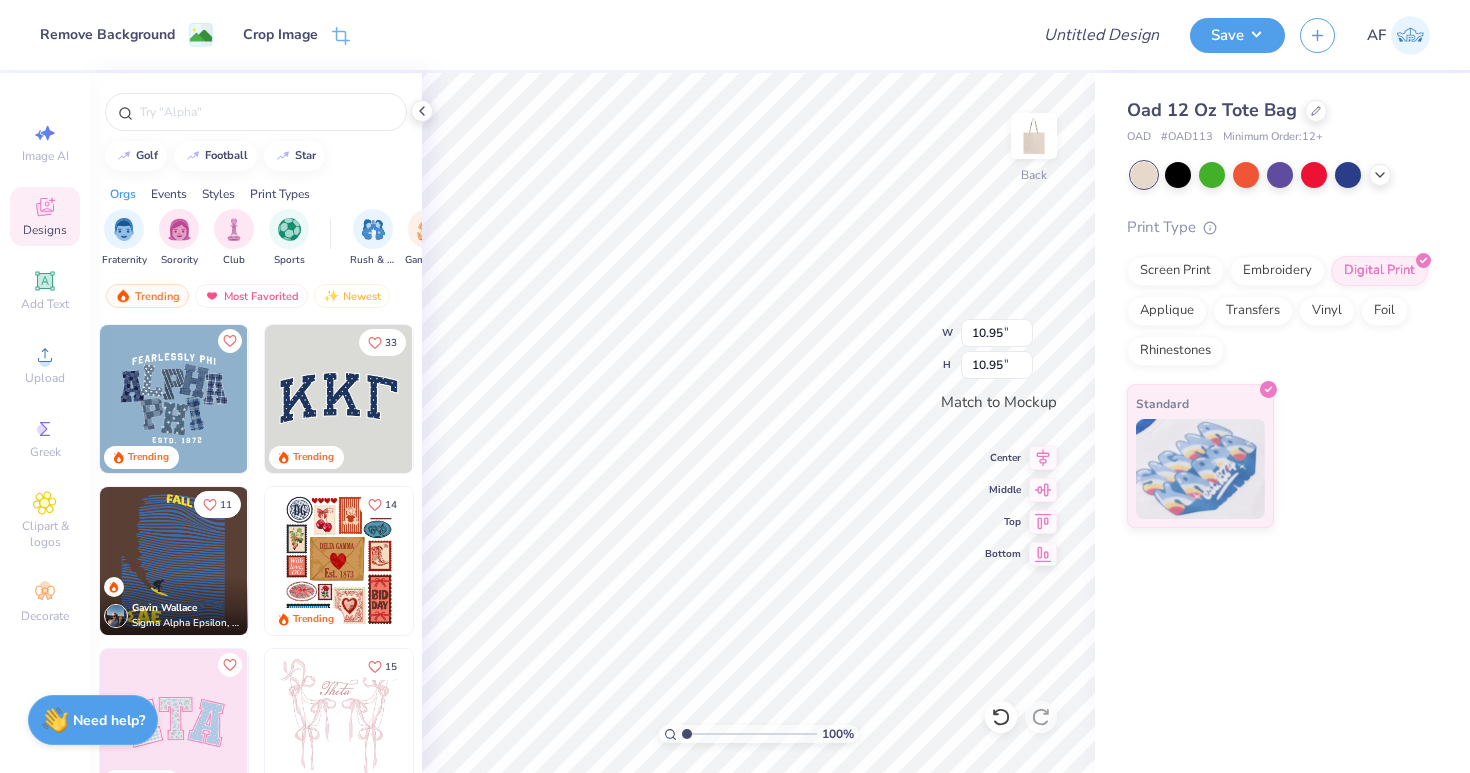 type on "8.66" 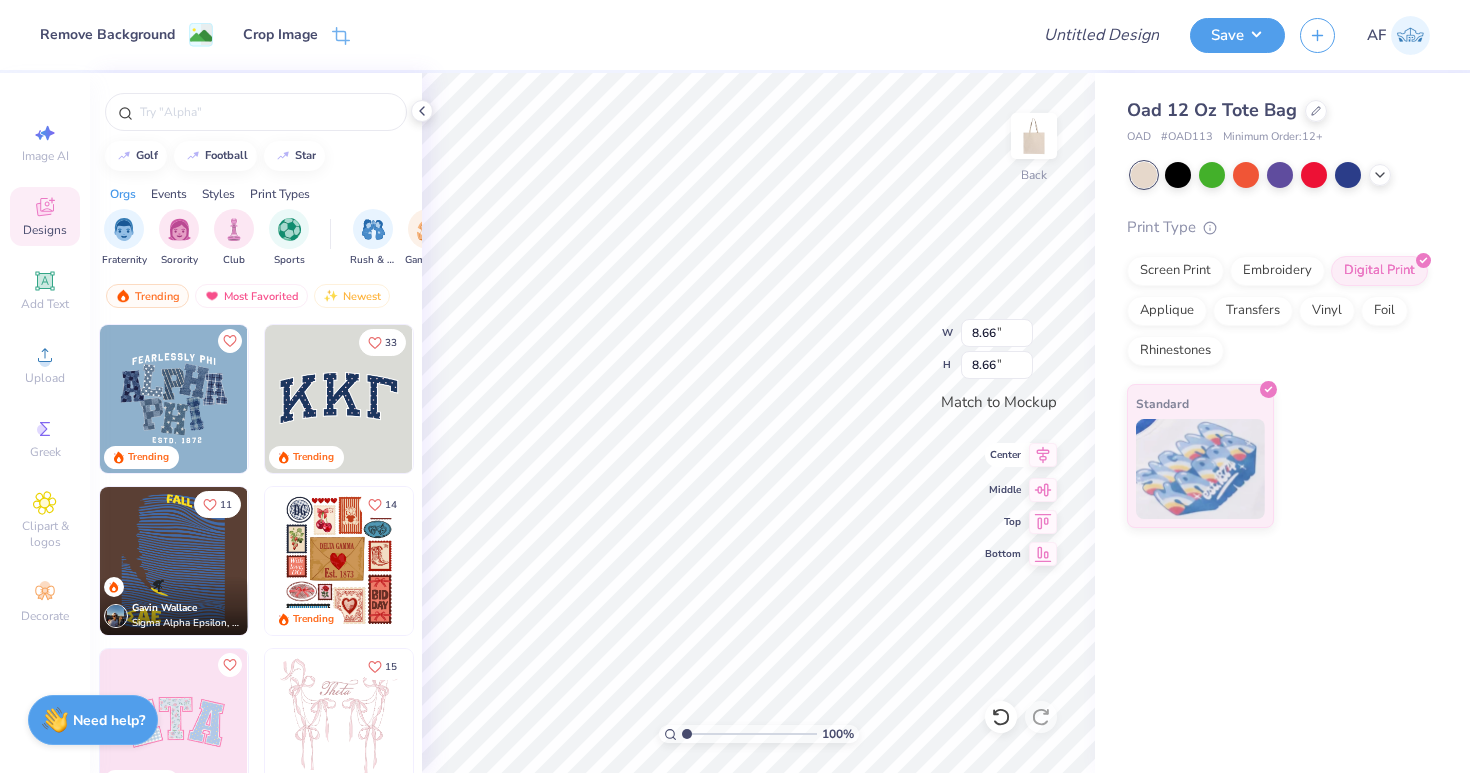 click 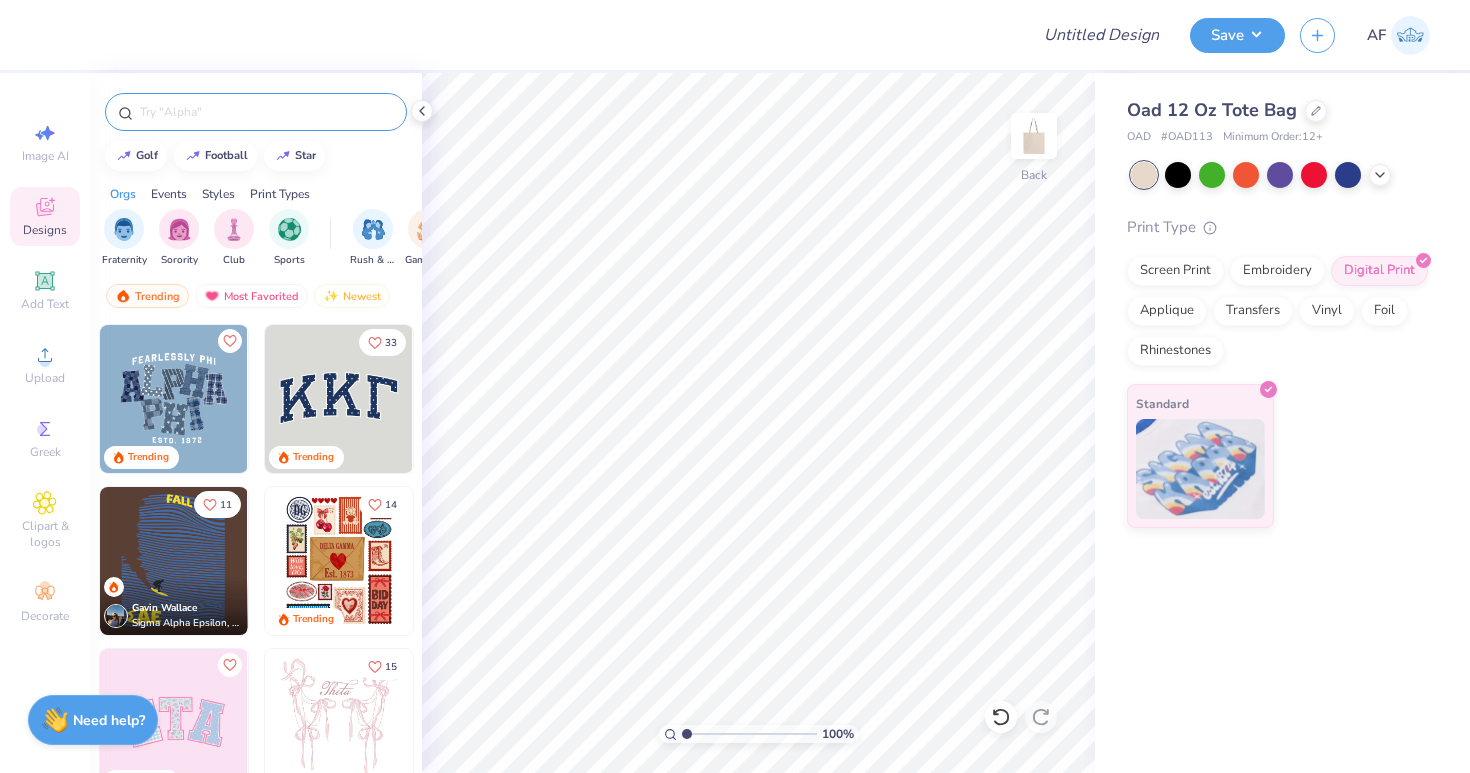 click at bounding box center (256, 112) 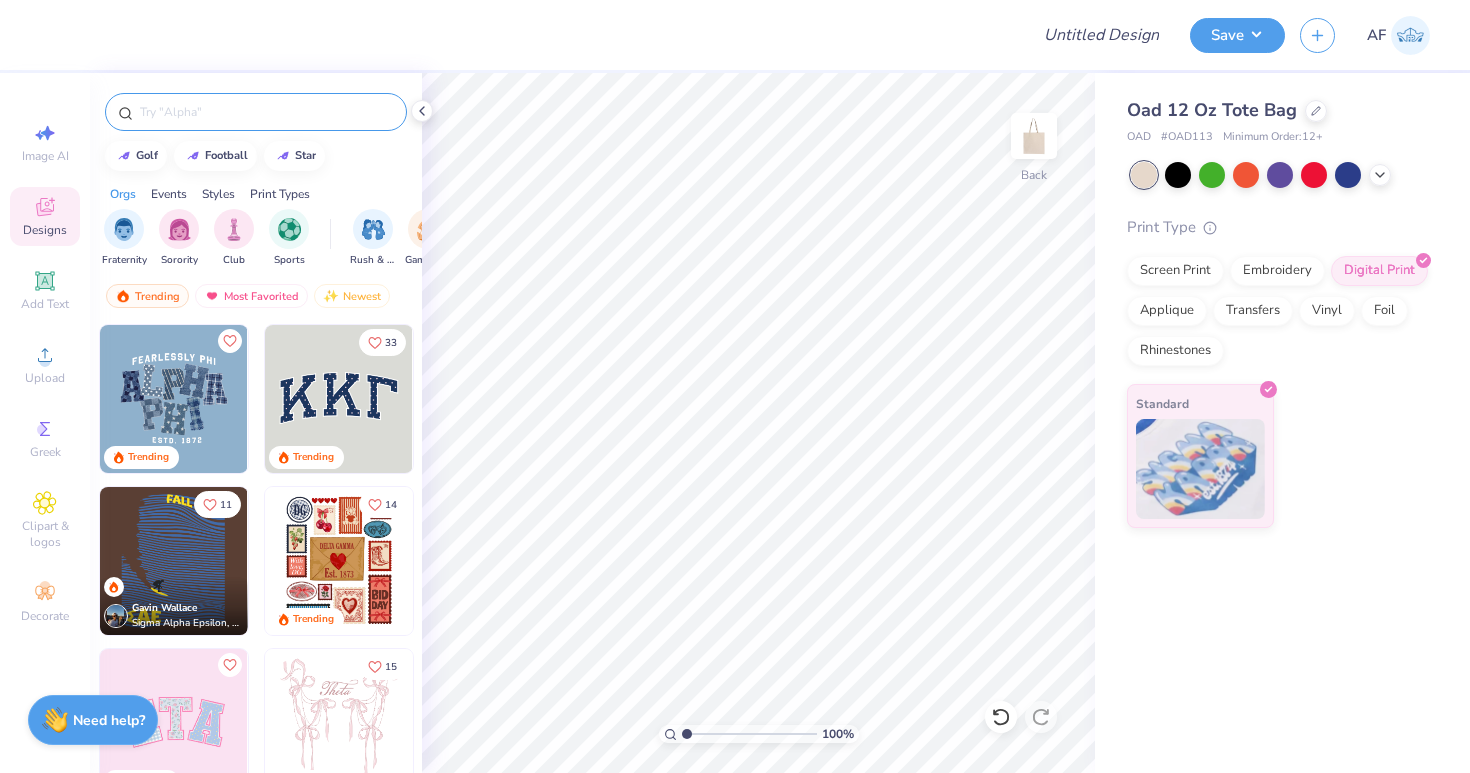 click at bounding box center [256, 112] 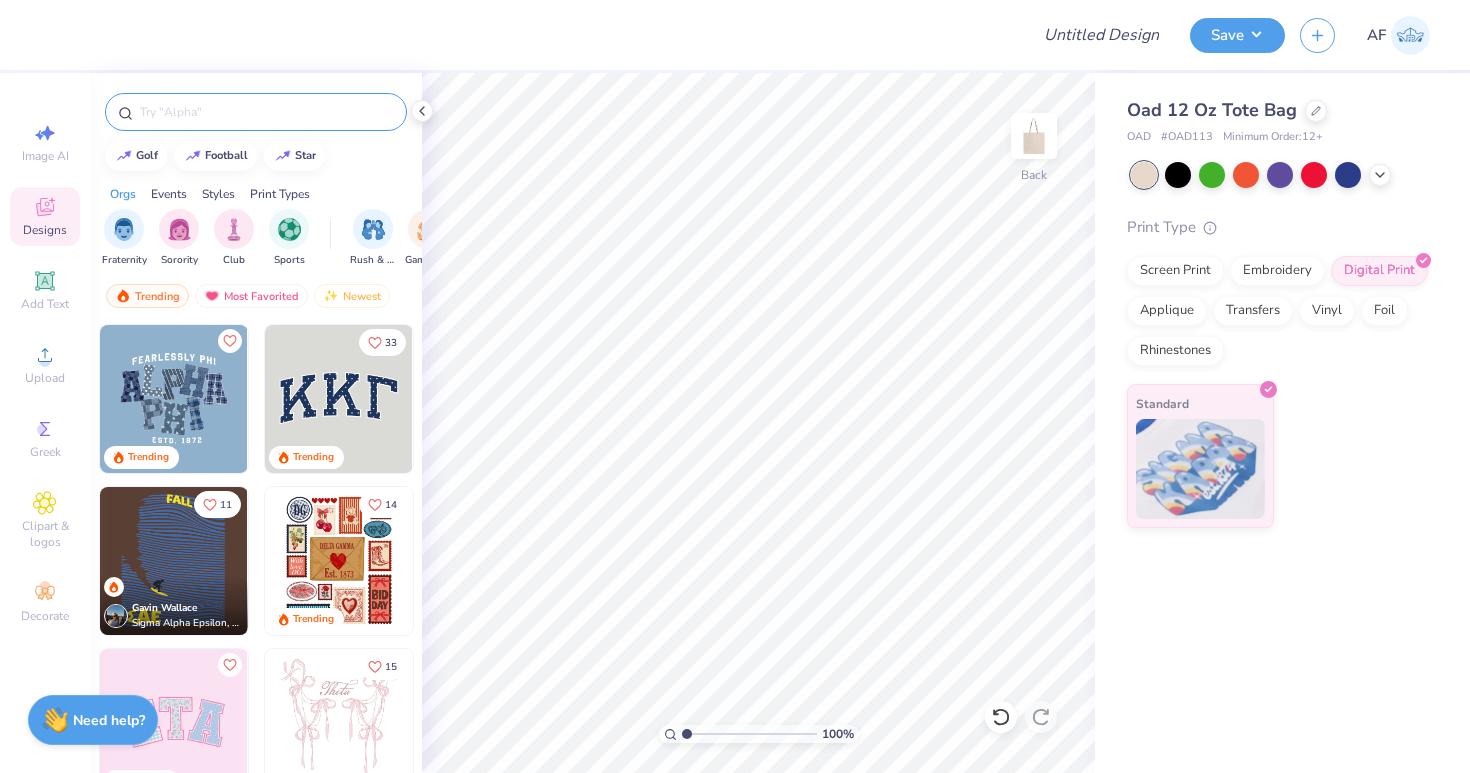 click at bounding box center (266, 112) 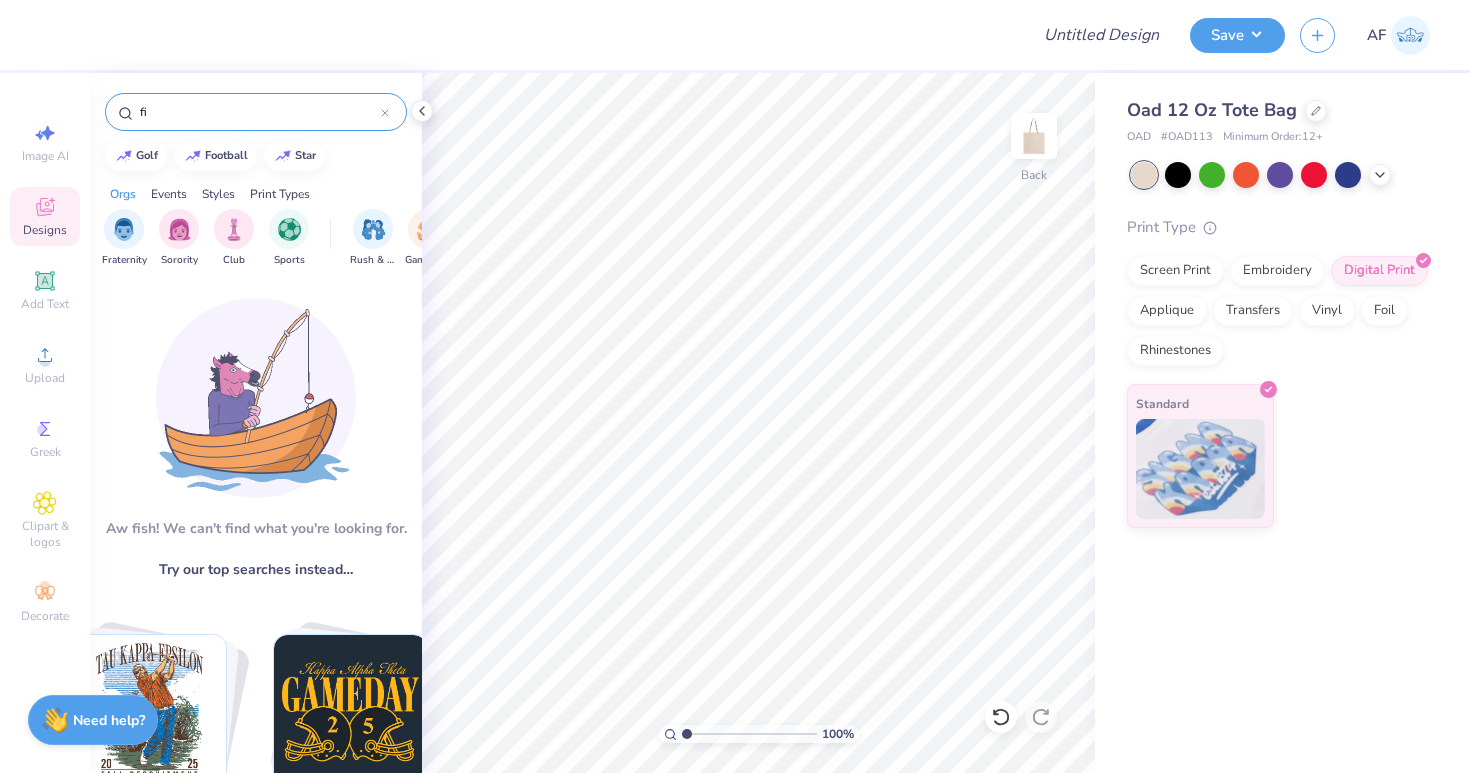type on "f" 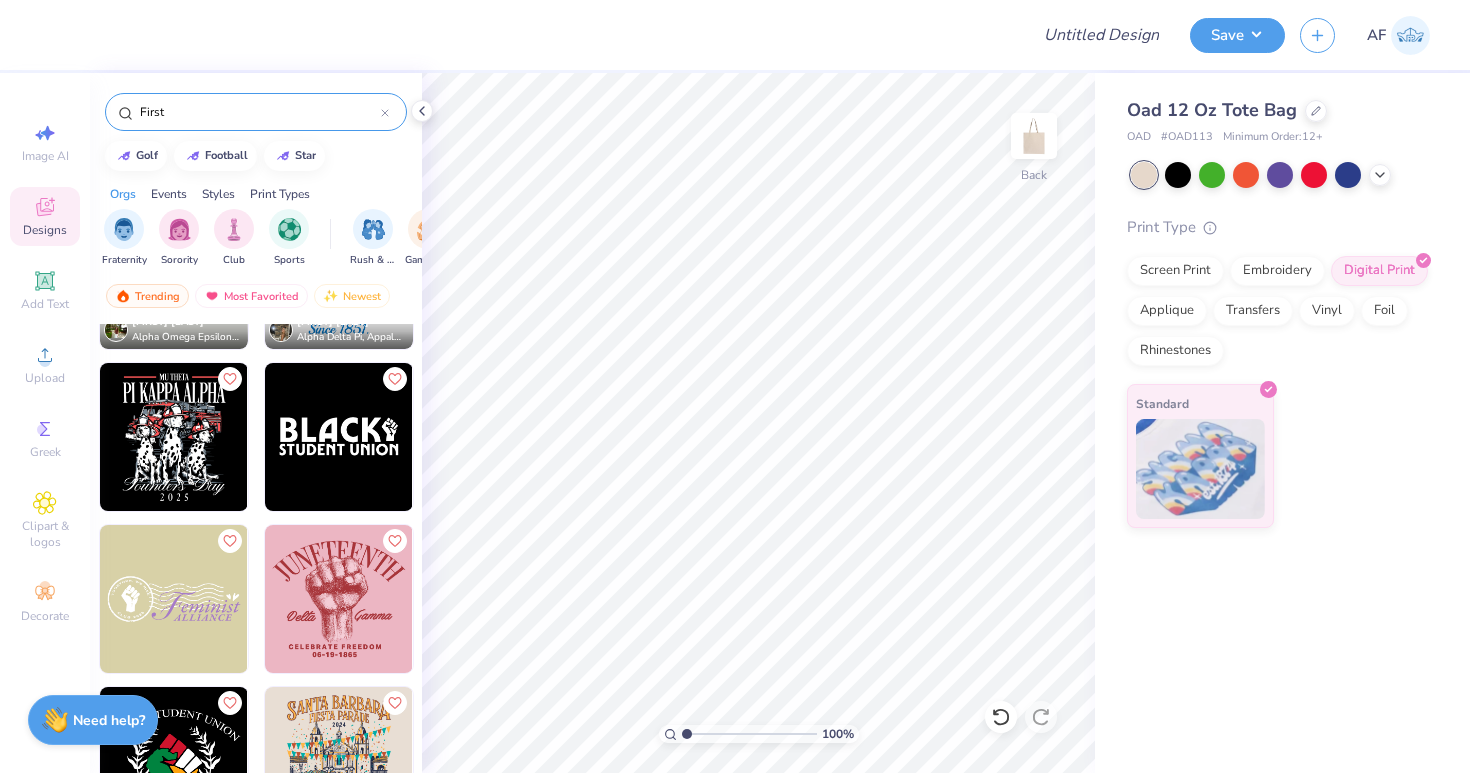 scroll, scrollTop: 124, scrollLeft: 0, axis: vertical 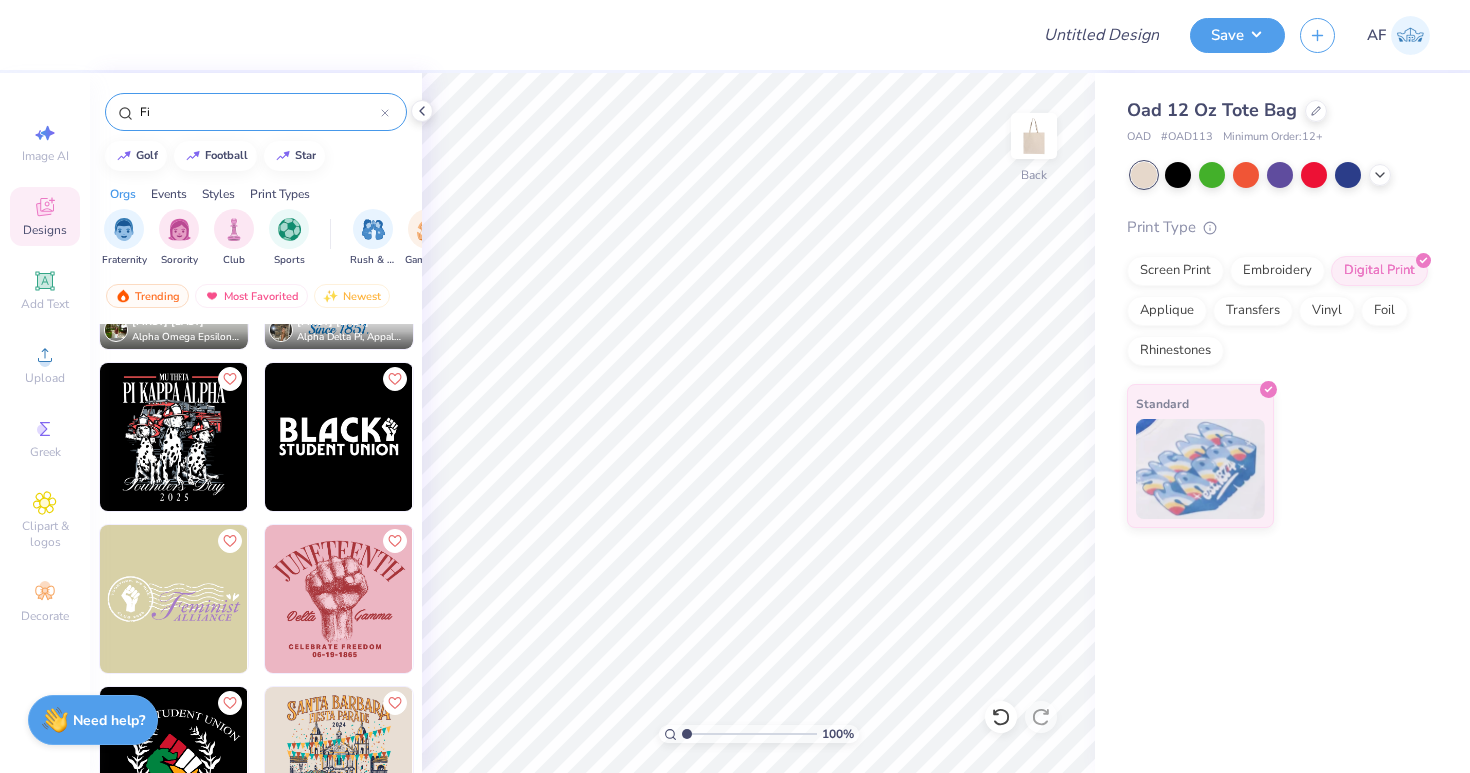 type on "F" 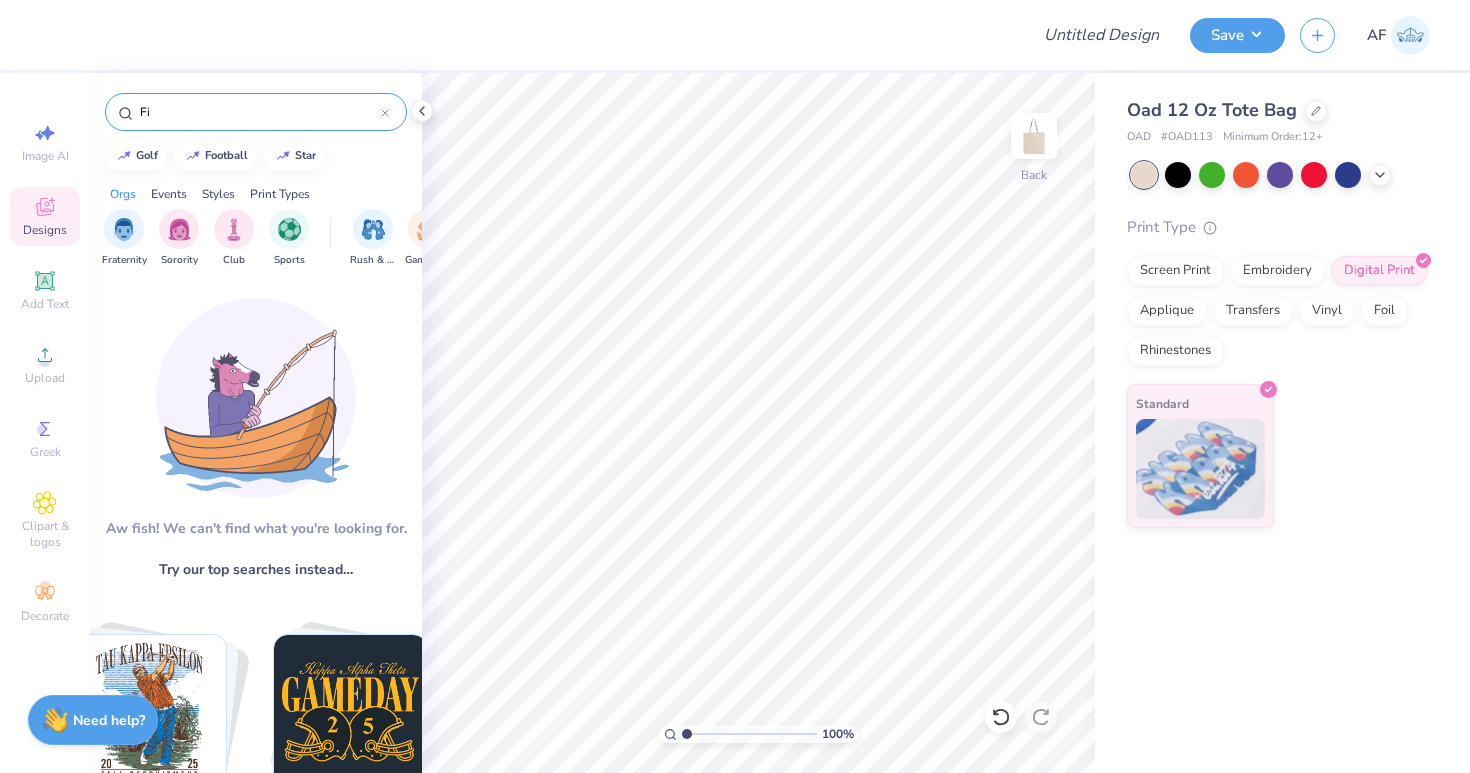 type on "F" 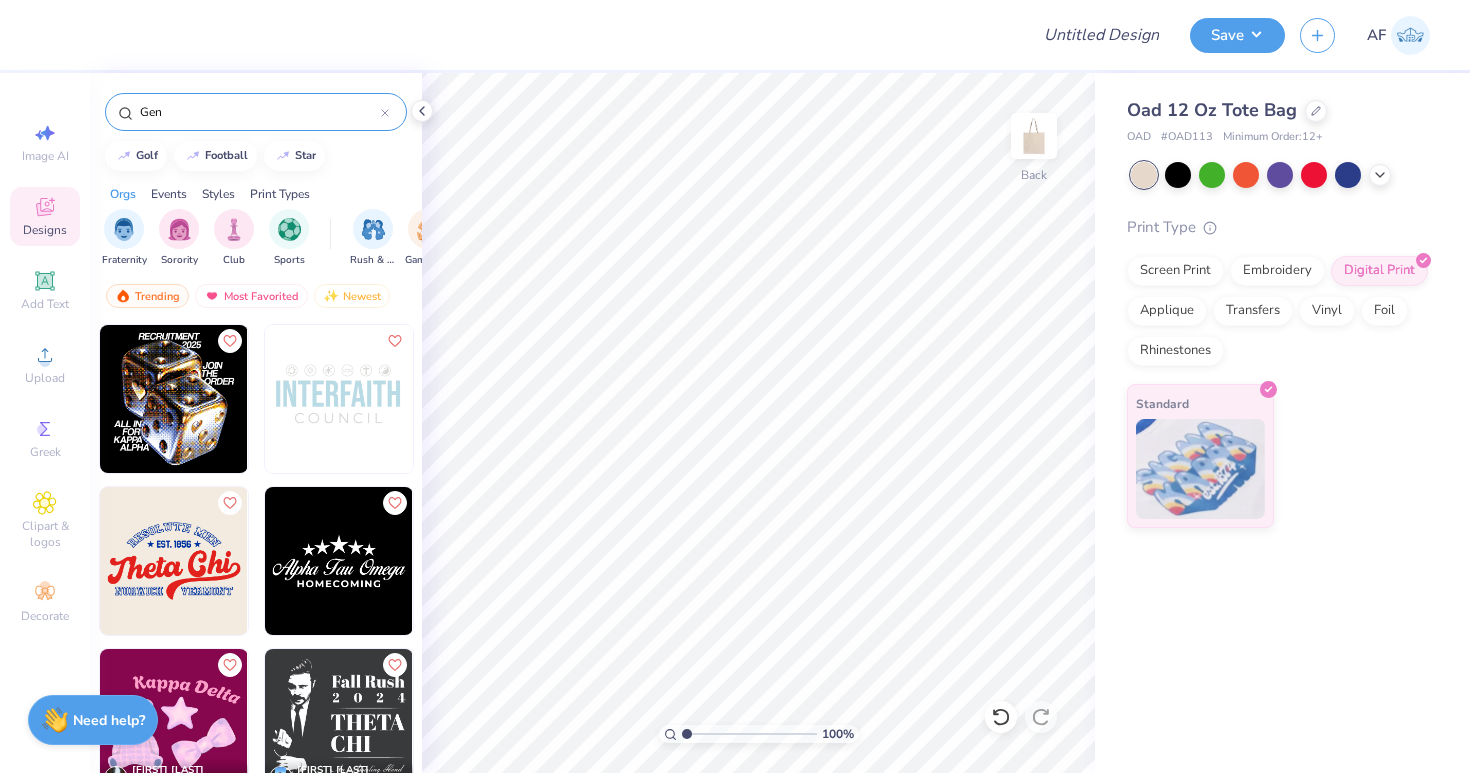 scroll, scrollTop: 0, scrollLeft: 0, axis: both 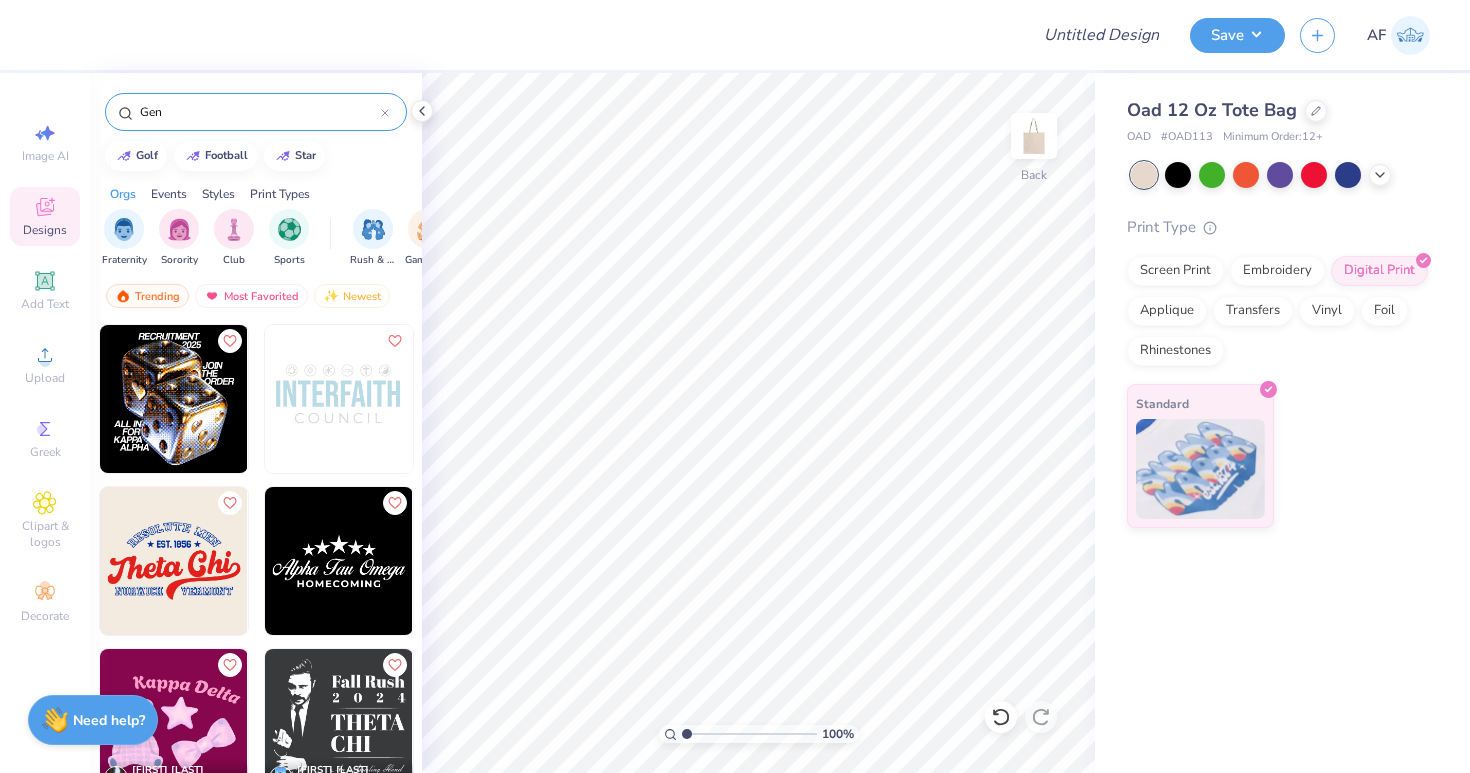 type on "Gen" 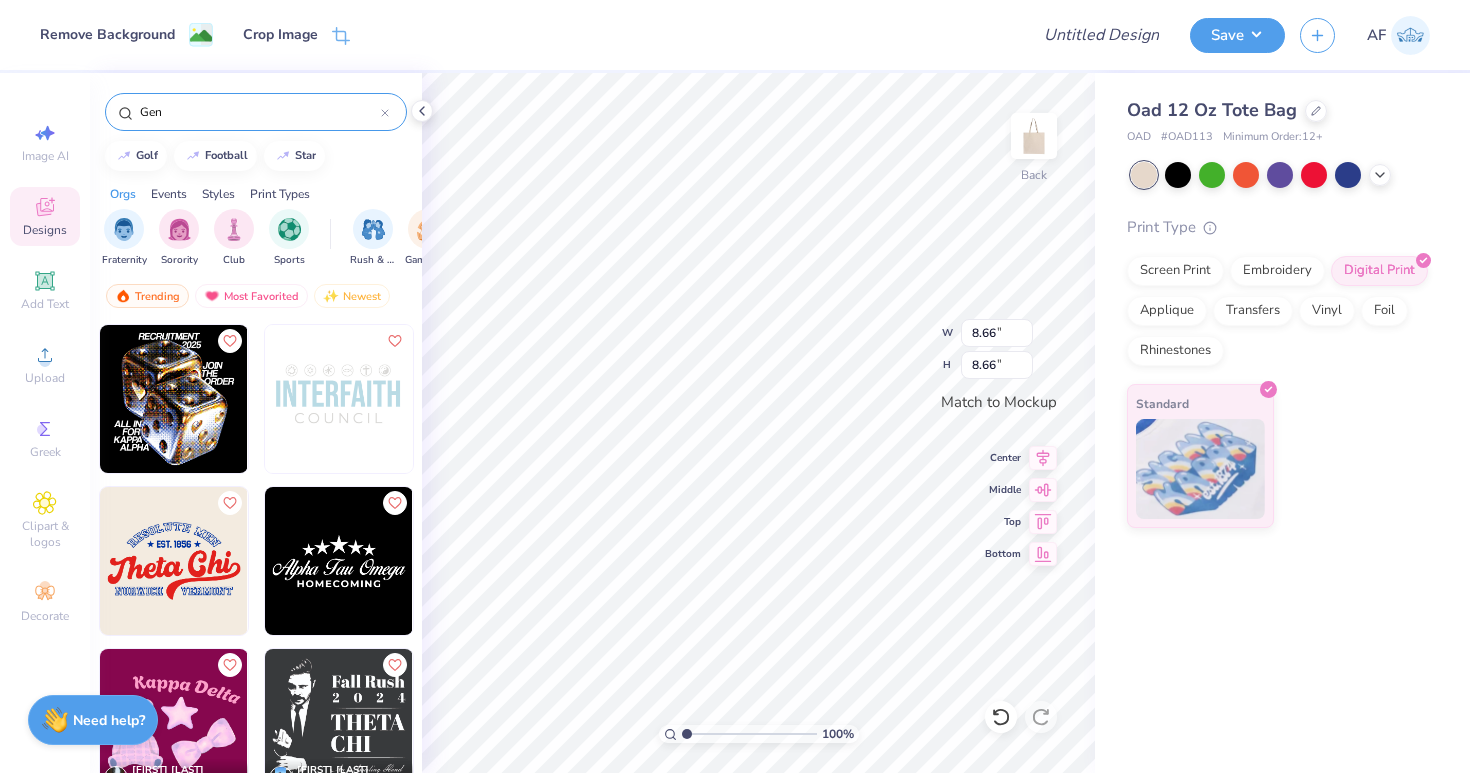 type on "9.16" 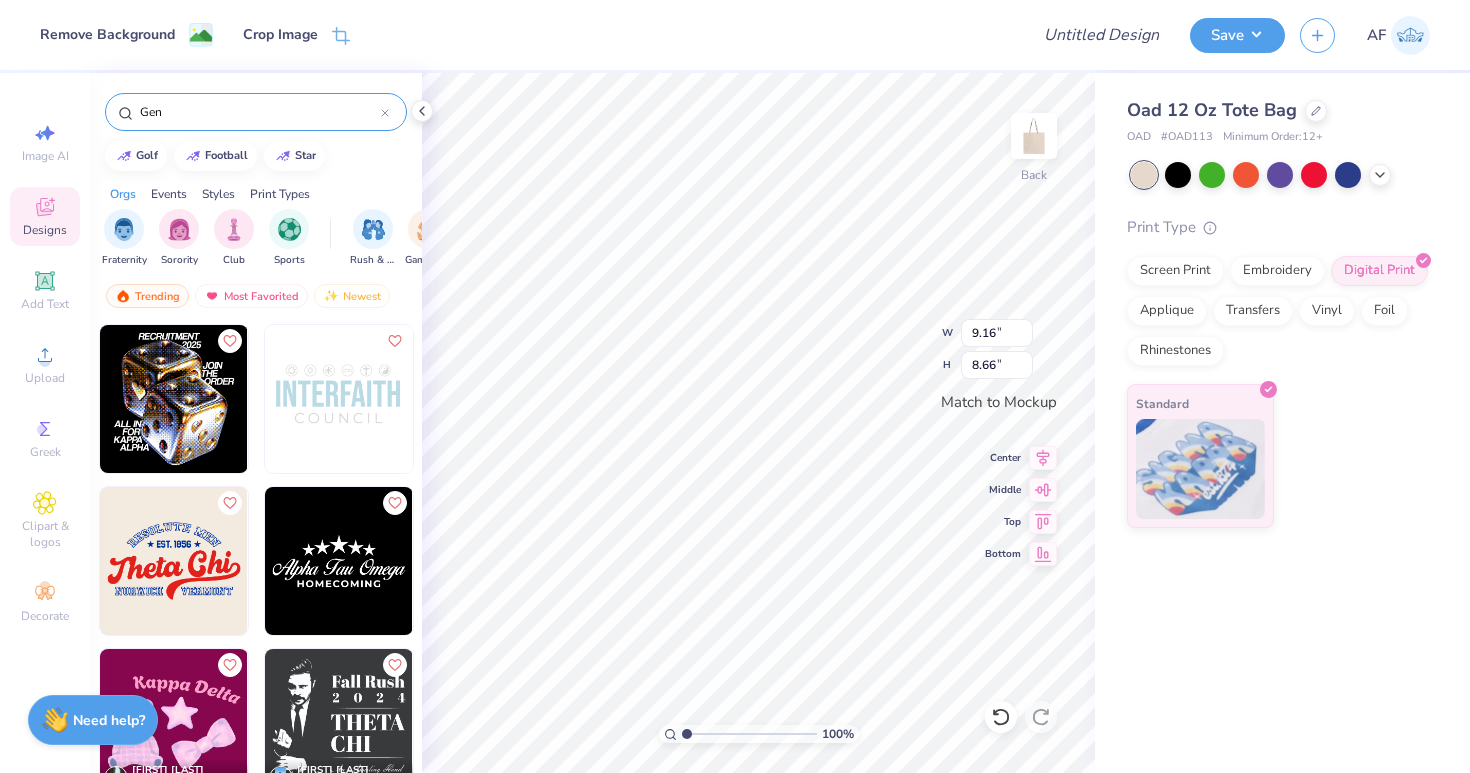 type on "9.16" 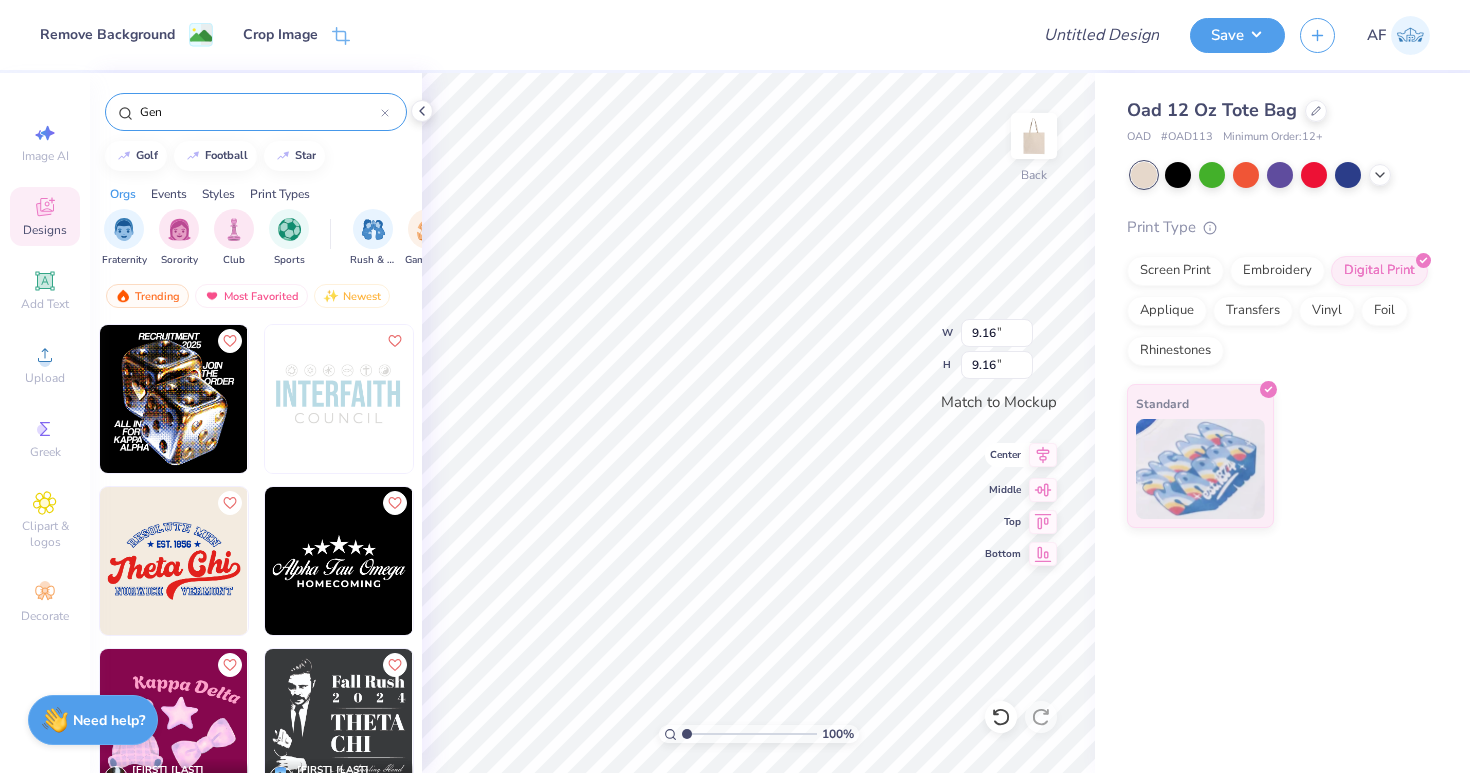 click 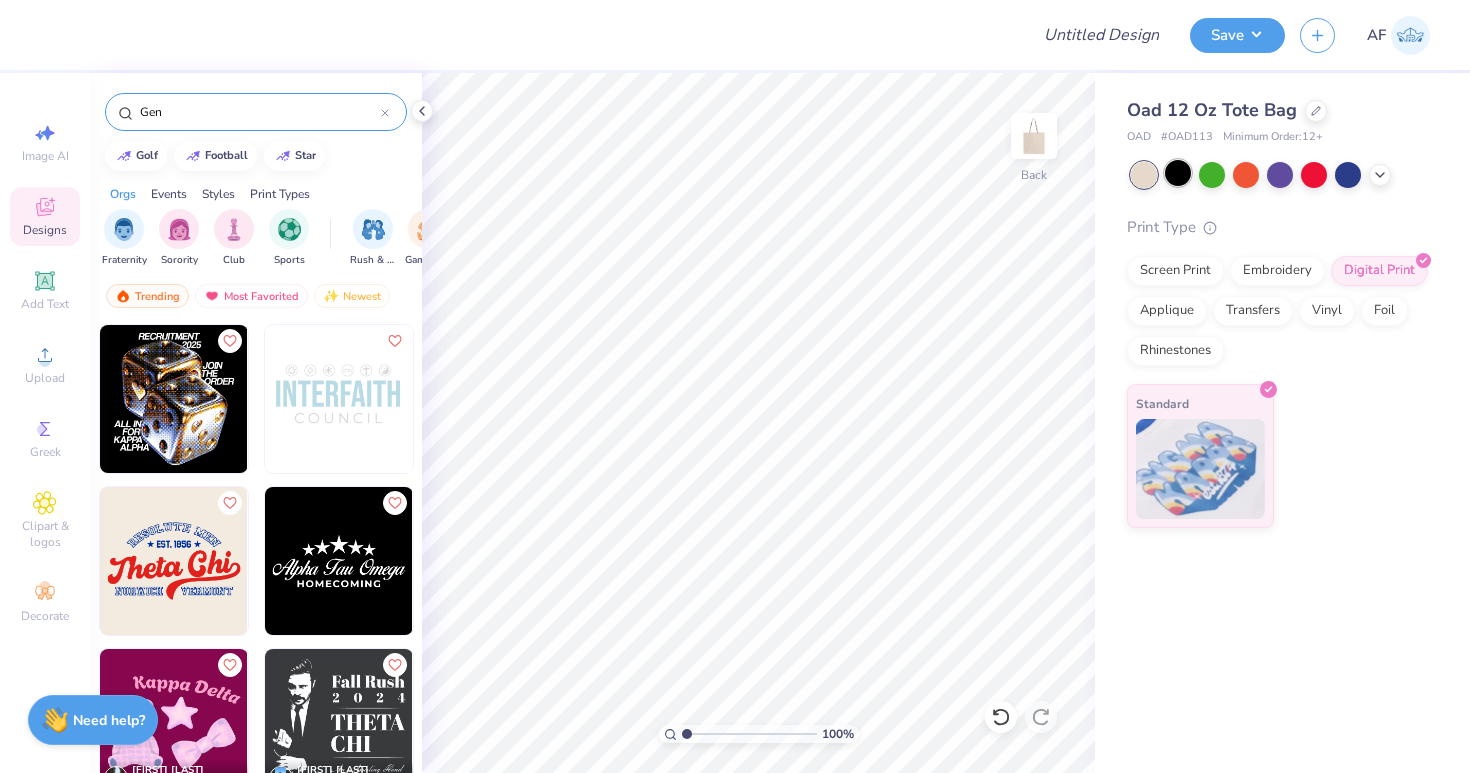 click at bounding box center [1178, 173] 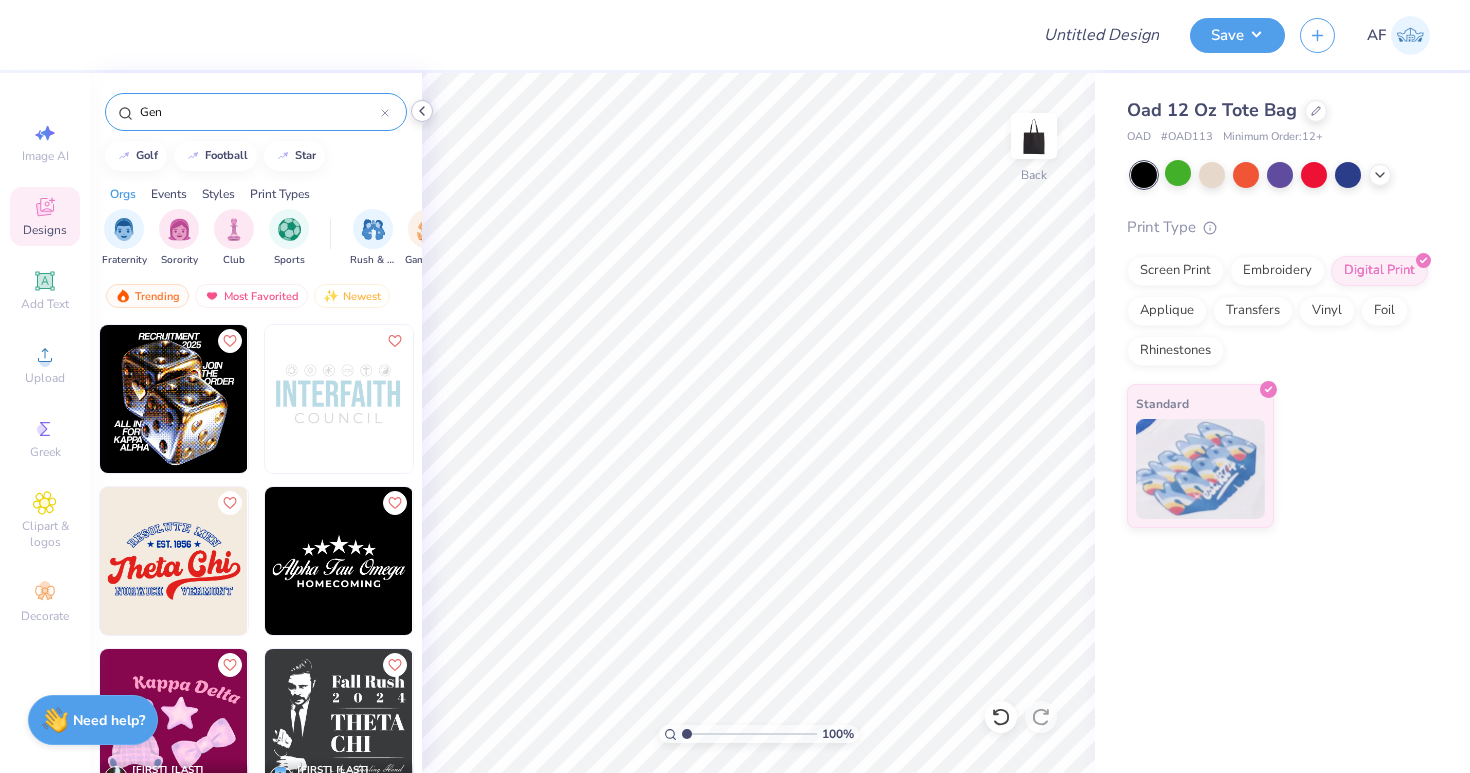 click 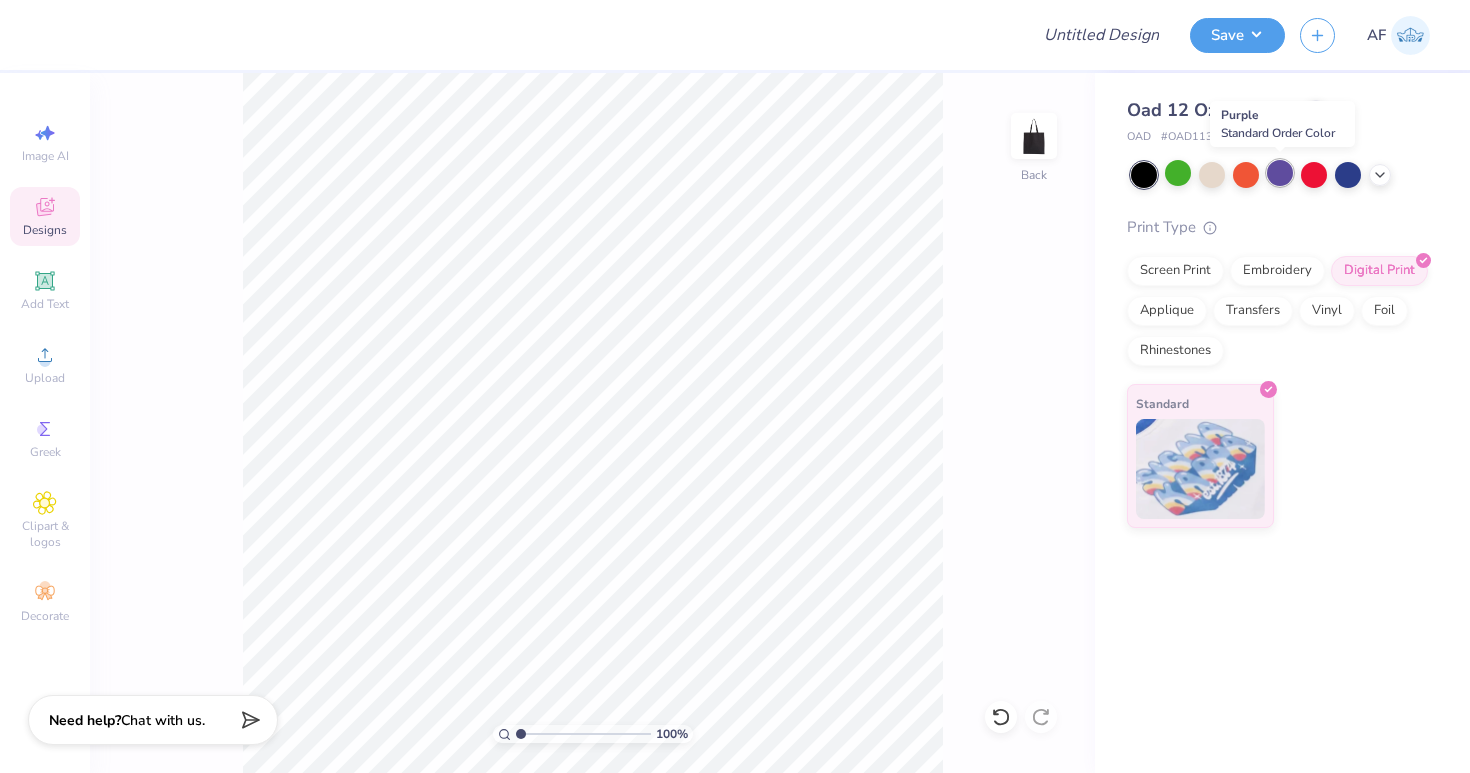 click at bounding box center [1280, 173] 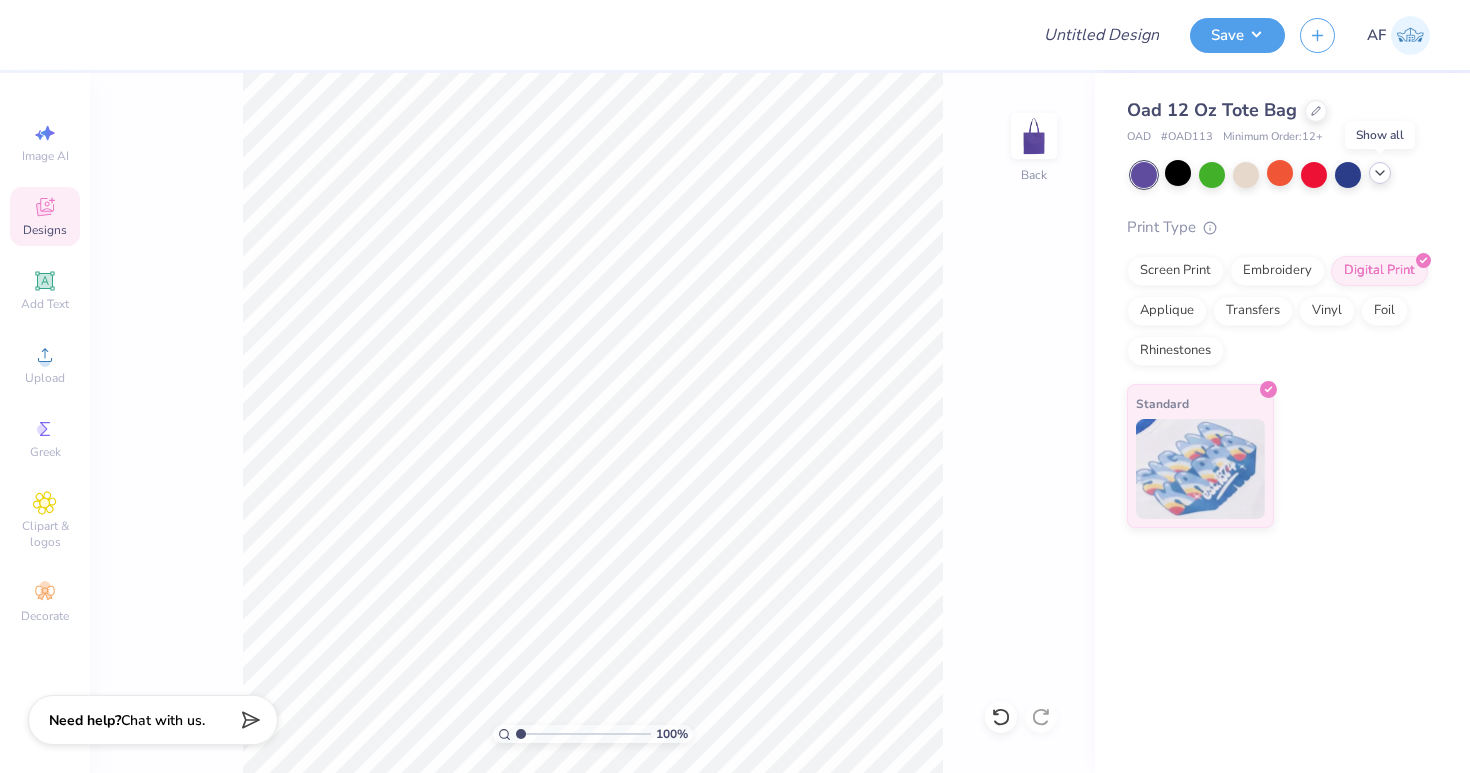 click 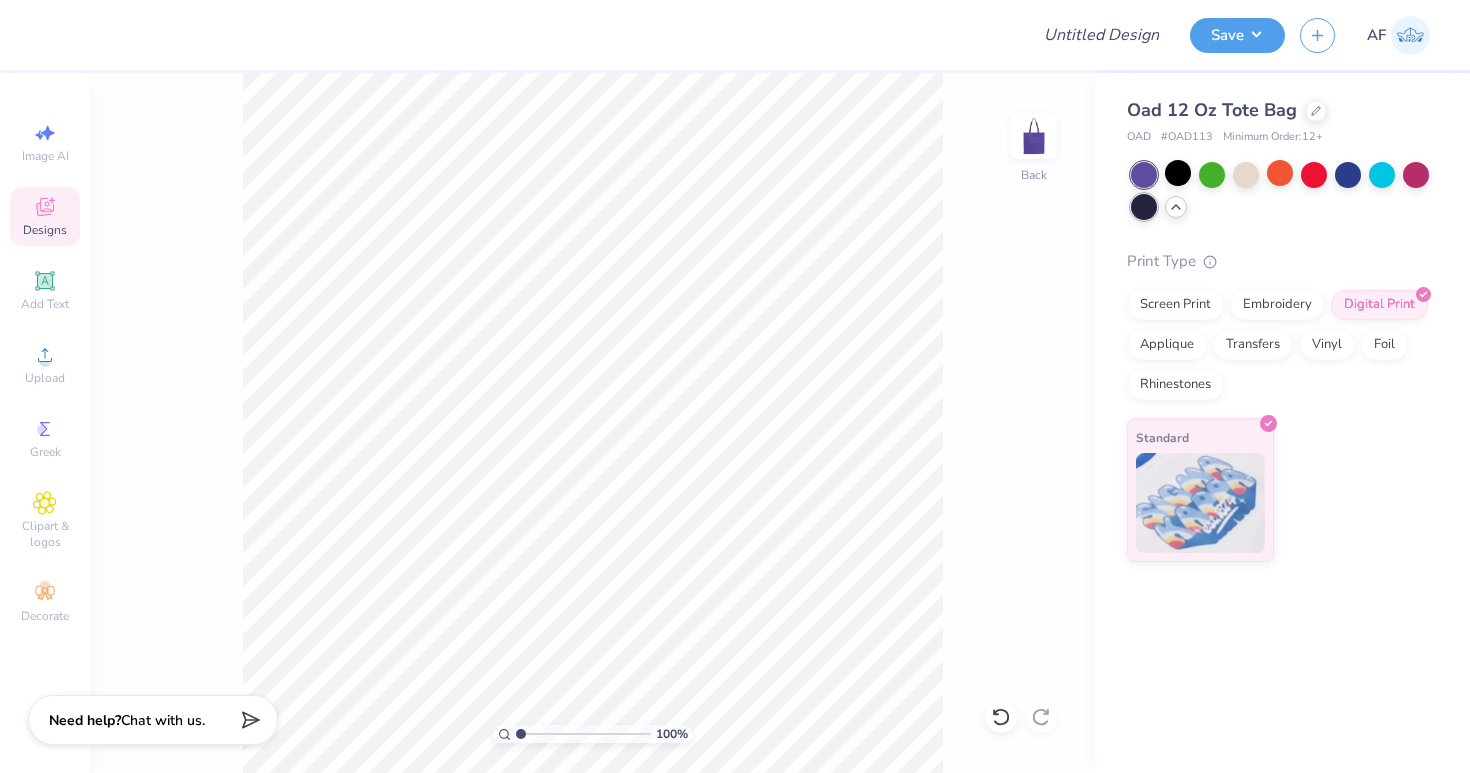 click at bounding box center (1144, 207) 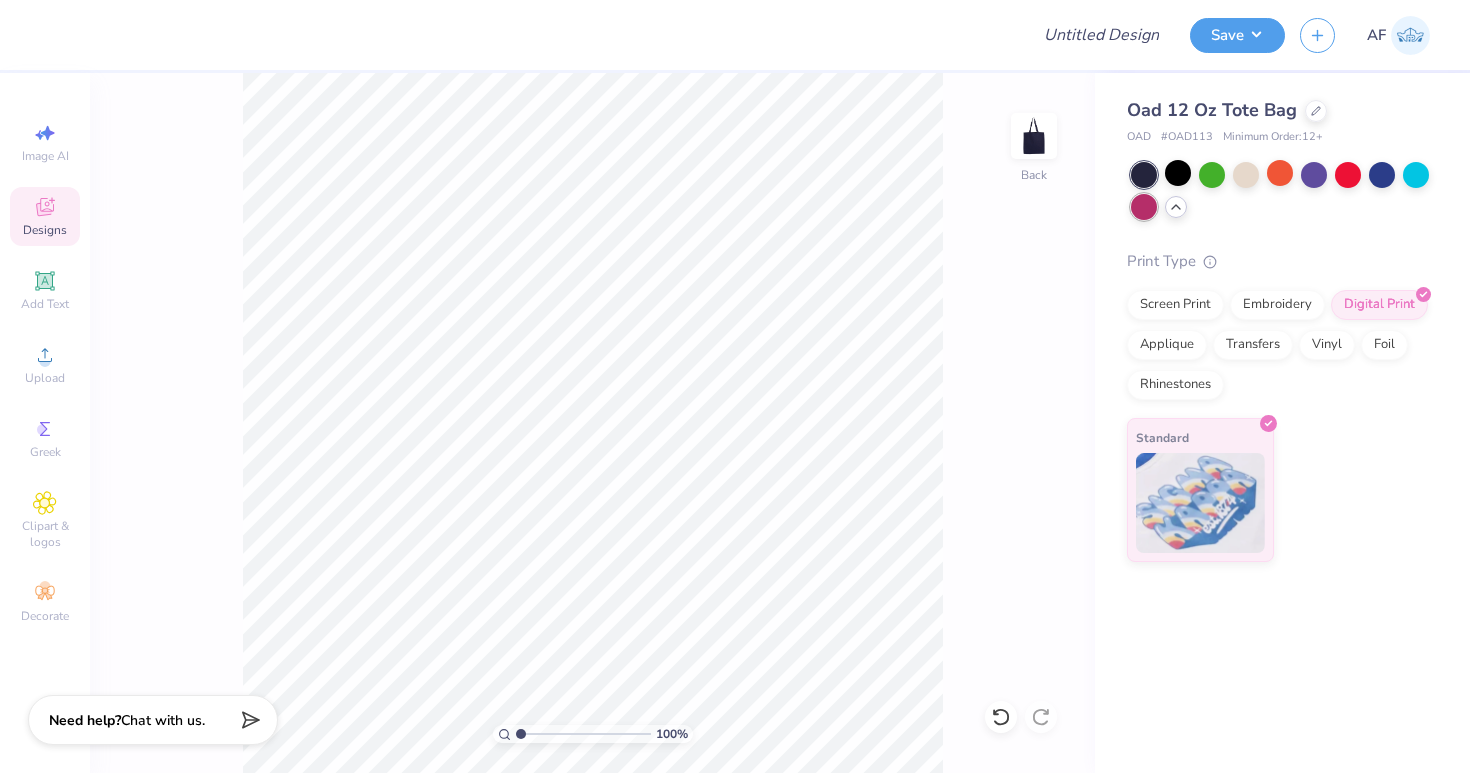 click at bounding box center (1144, 207) 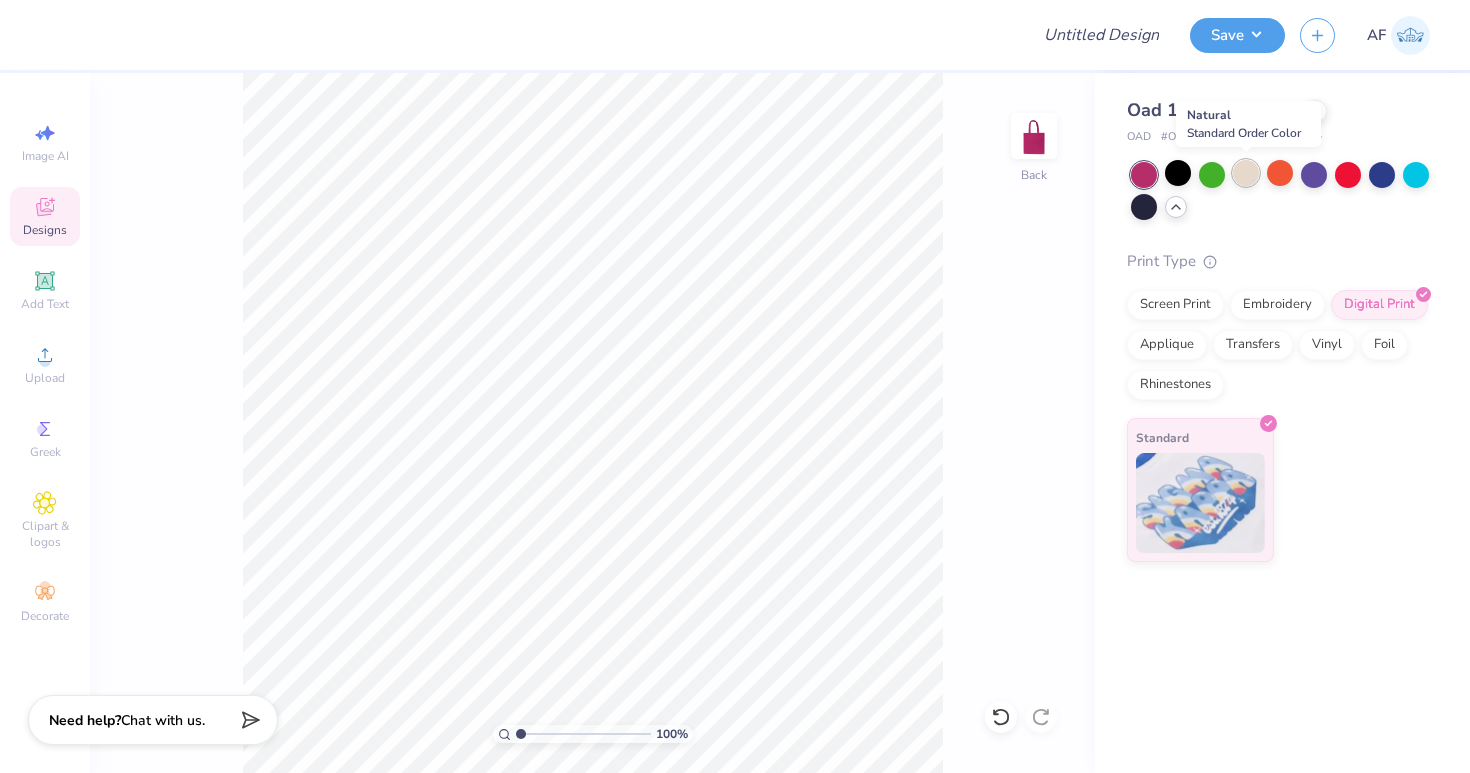 click at bounding box center (1246, 173) 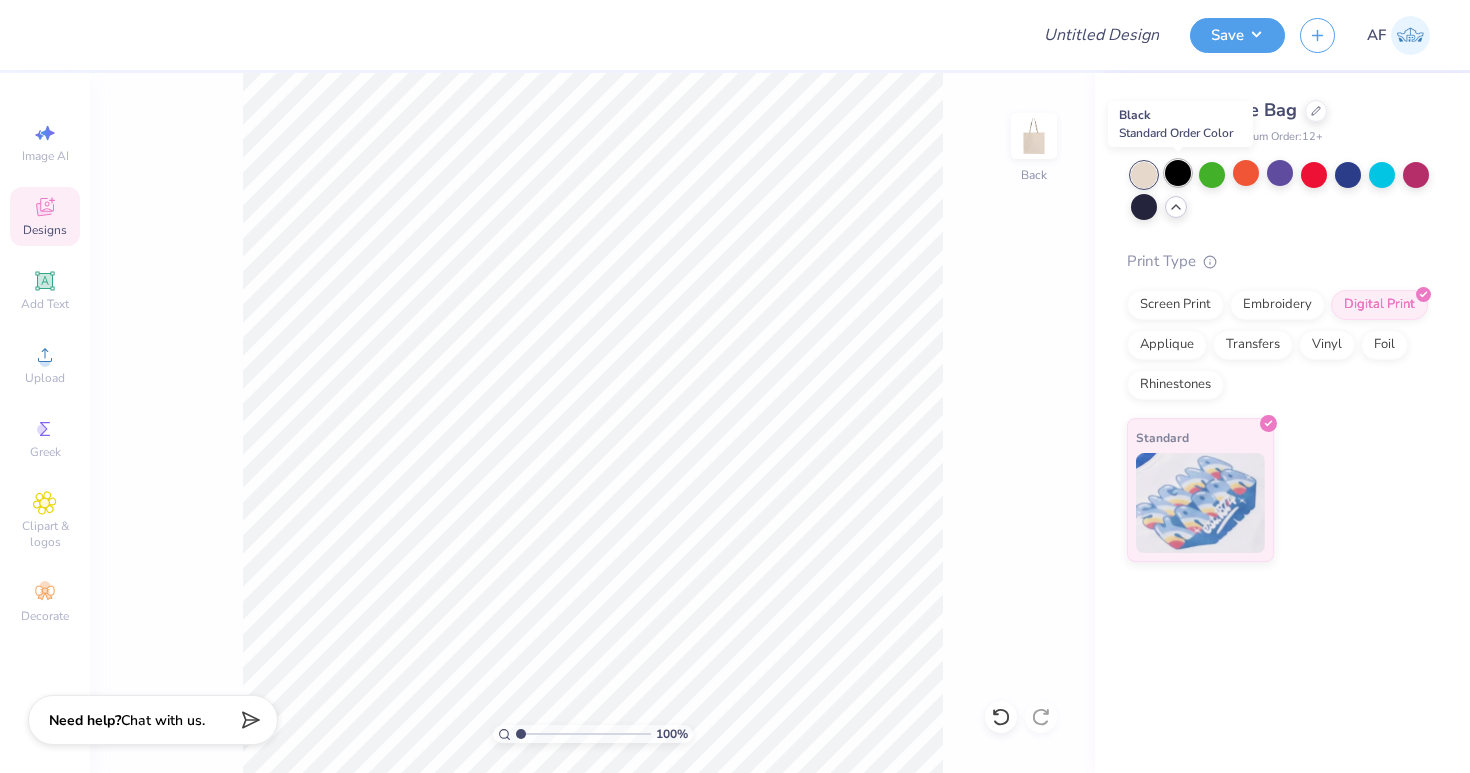 click at bounding box center [1178, 173] 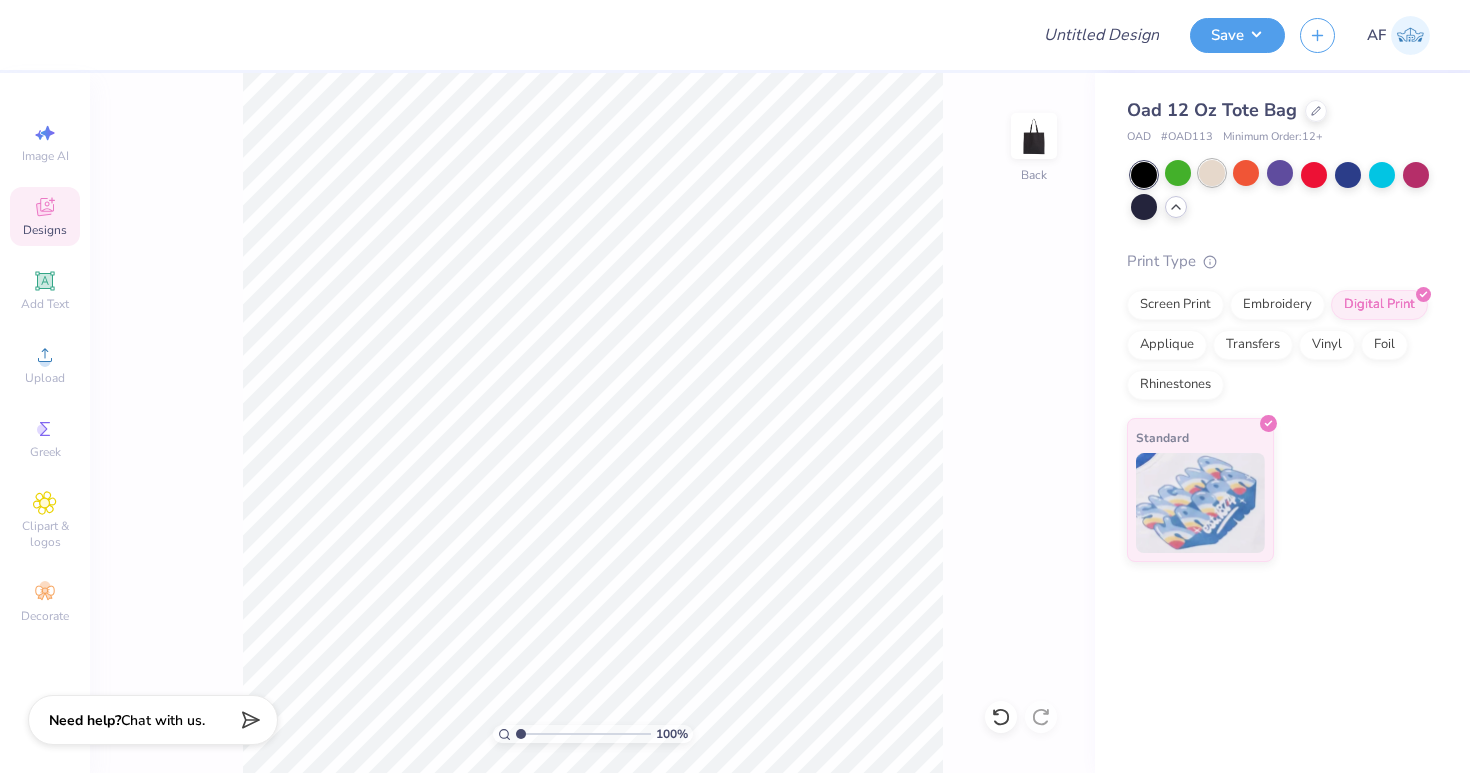 click at bounding box center (1212, 173) 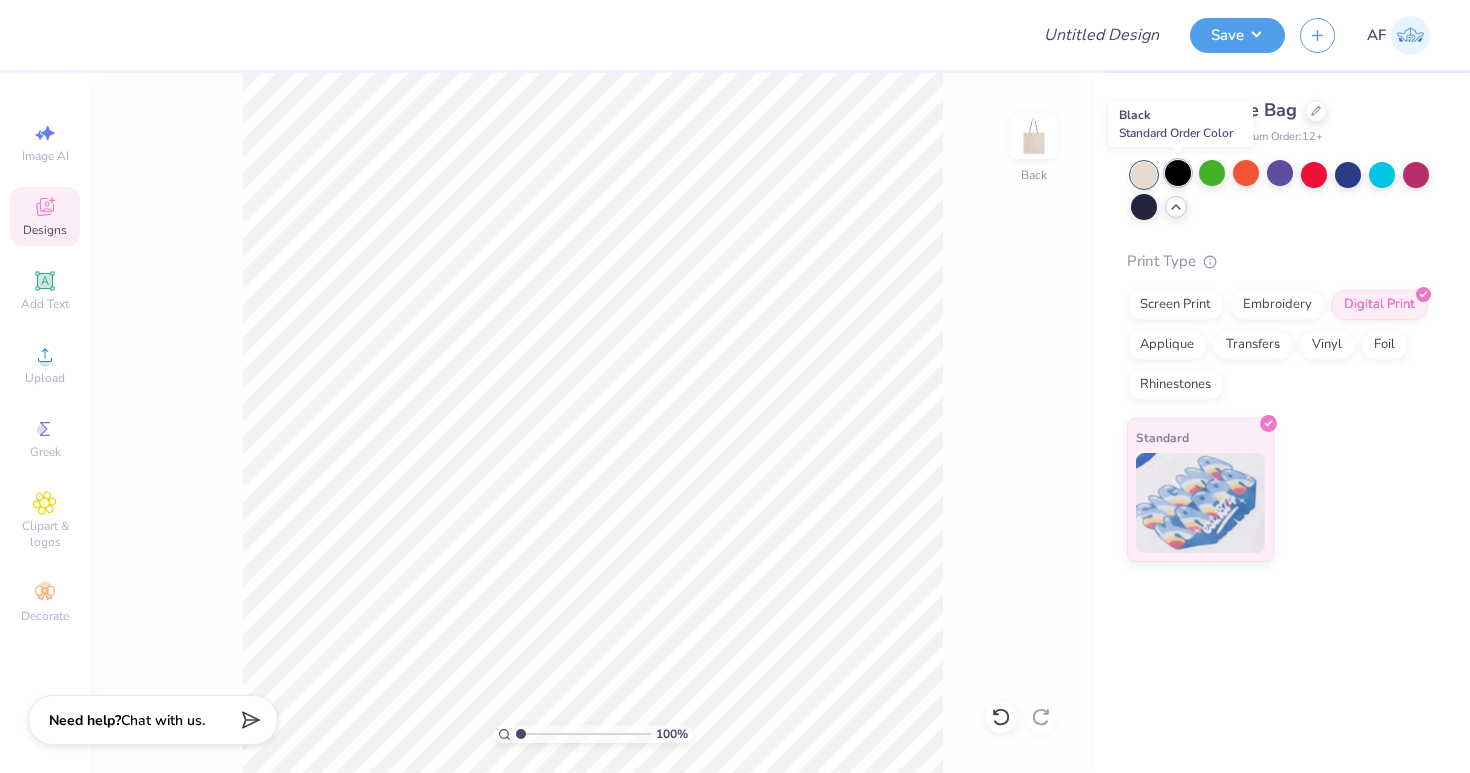click at bounding box center [1178, 173] 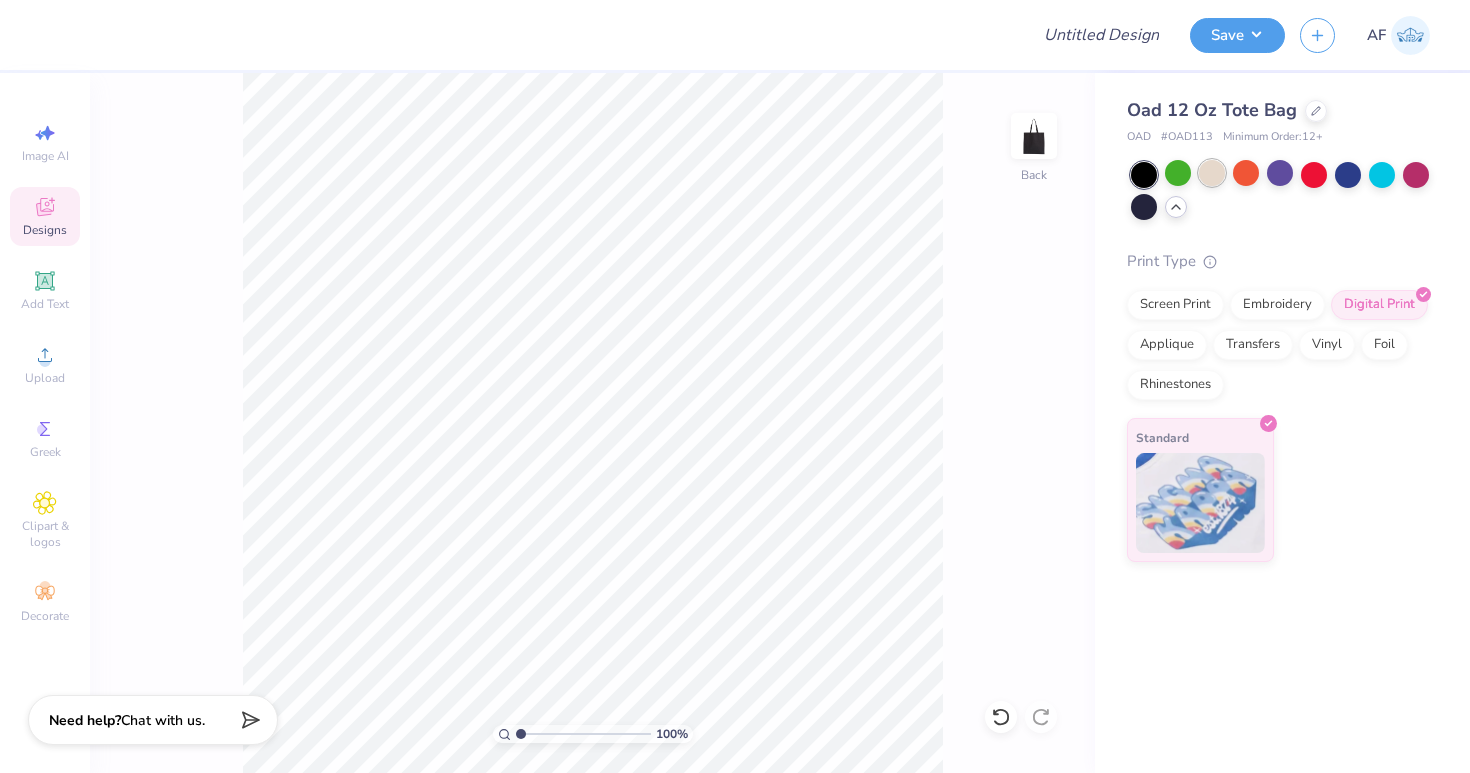 click at bounding box center (1212, 173) 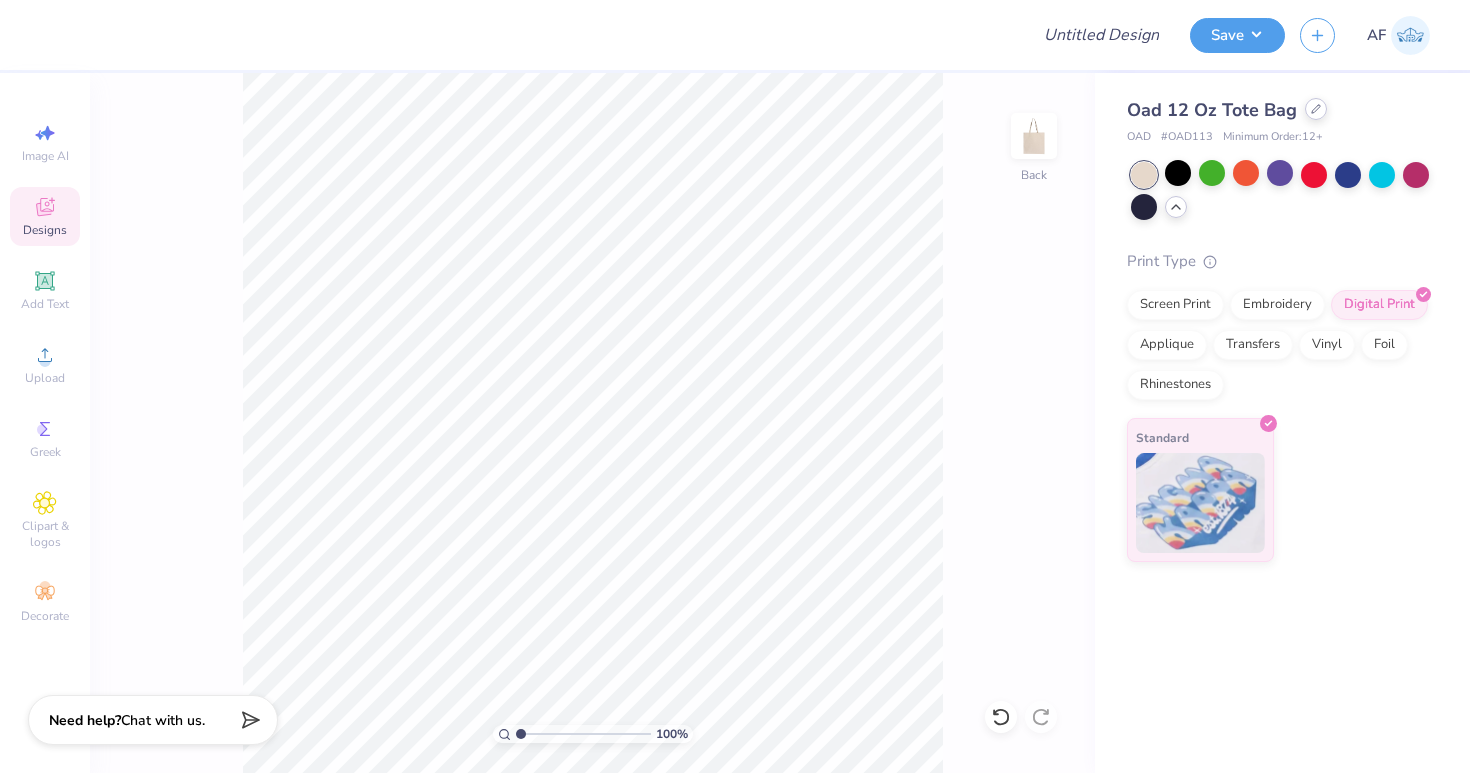 click at bounding box center [1316, 109] 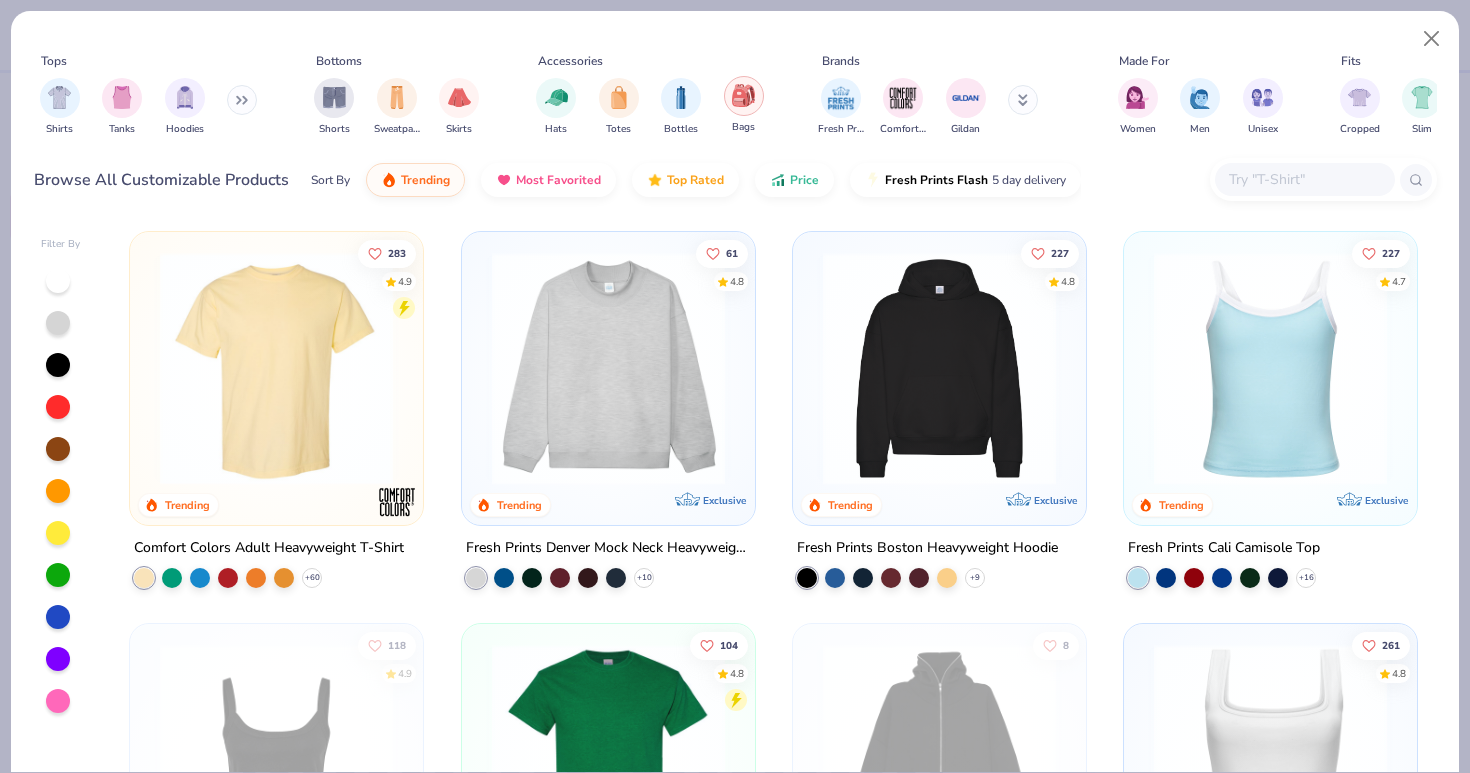 click at bounding box center (743, 95) 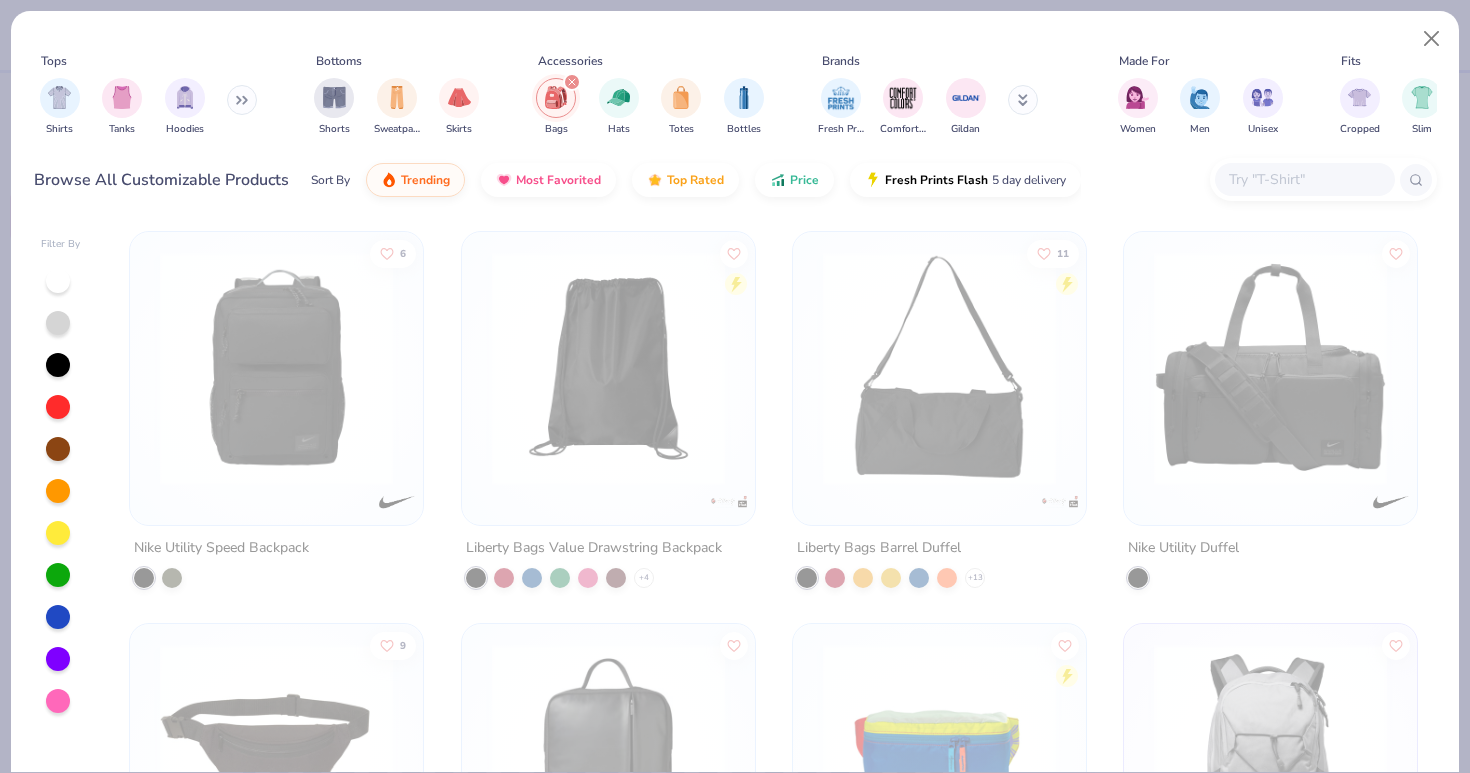 click at bounding box center (608, 368) 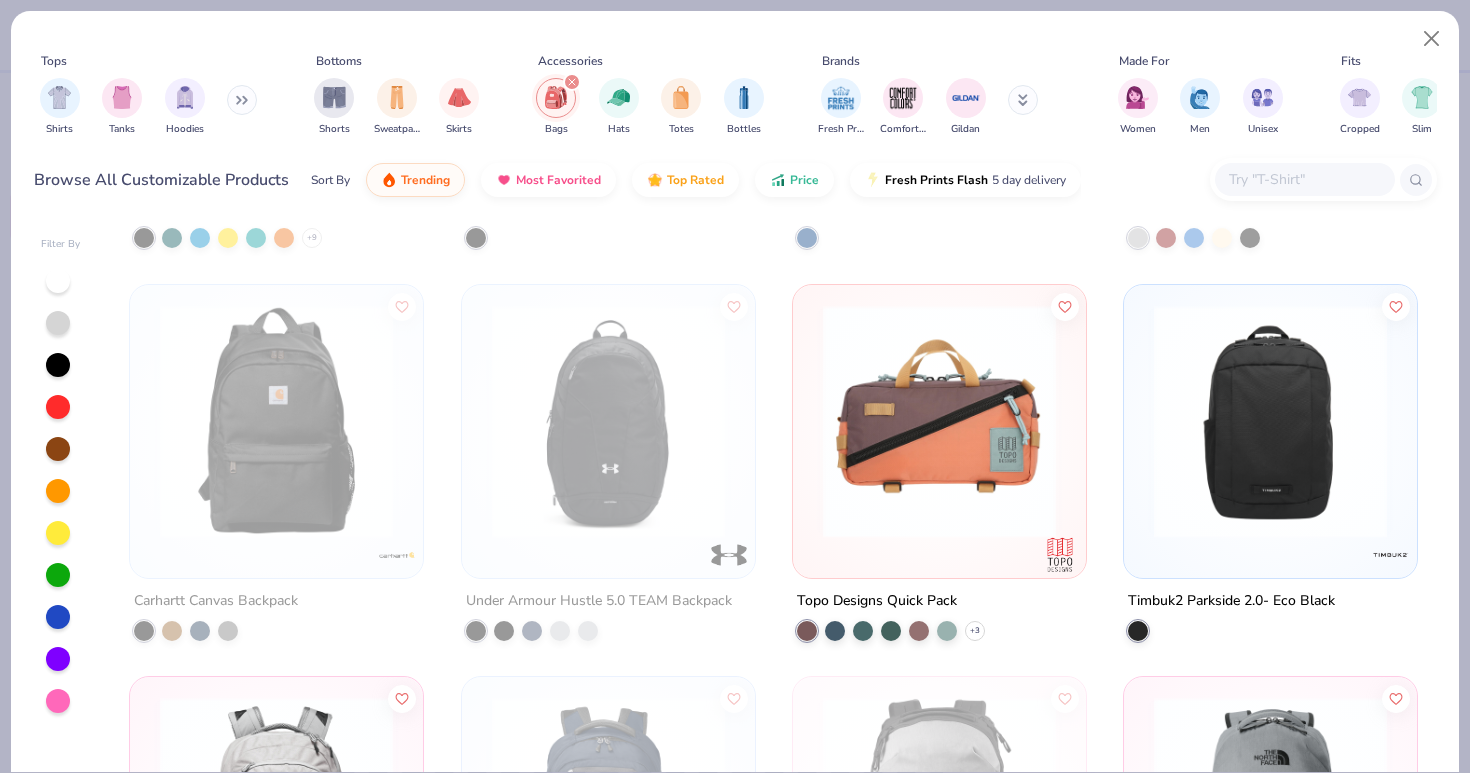 scroll, scrollTop: 499, scrollLeft: 0, axis: vertical 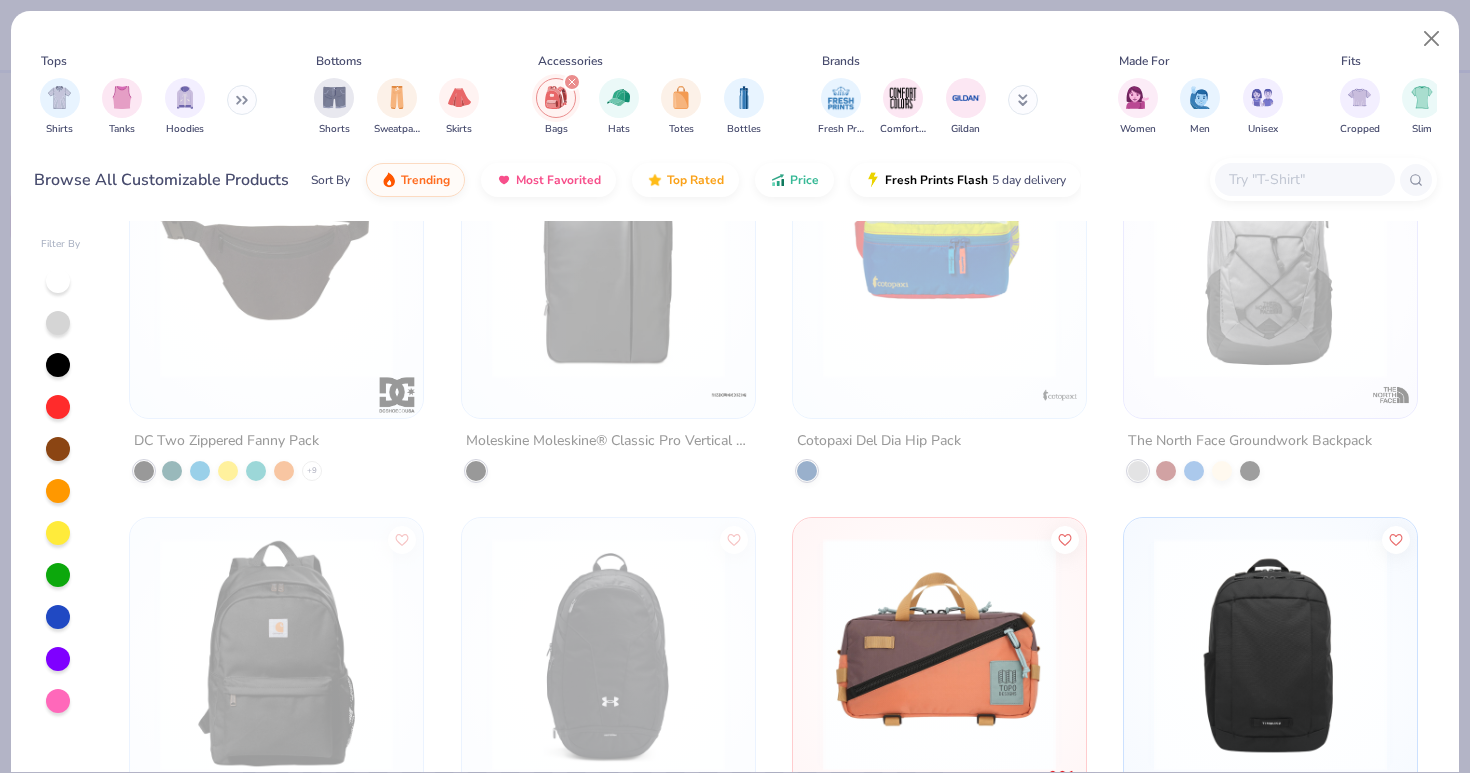 click 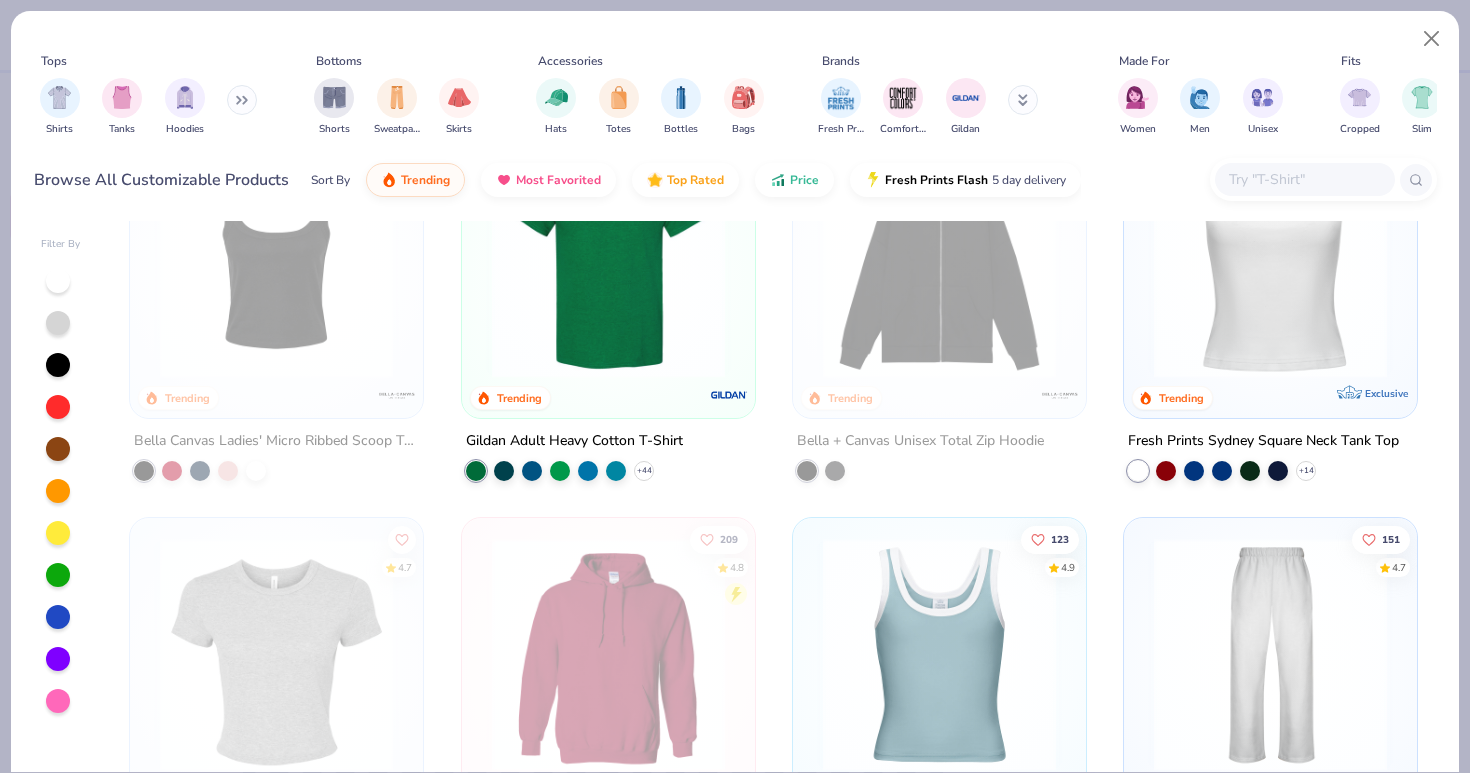 scroll, scrollTop: 0, scrollLeft: 0, axis: both 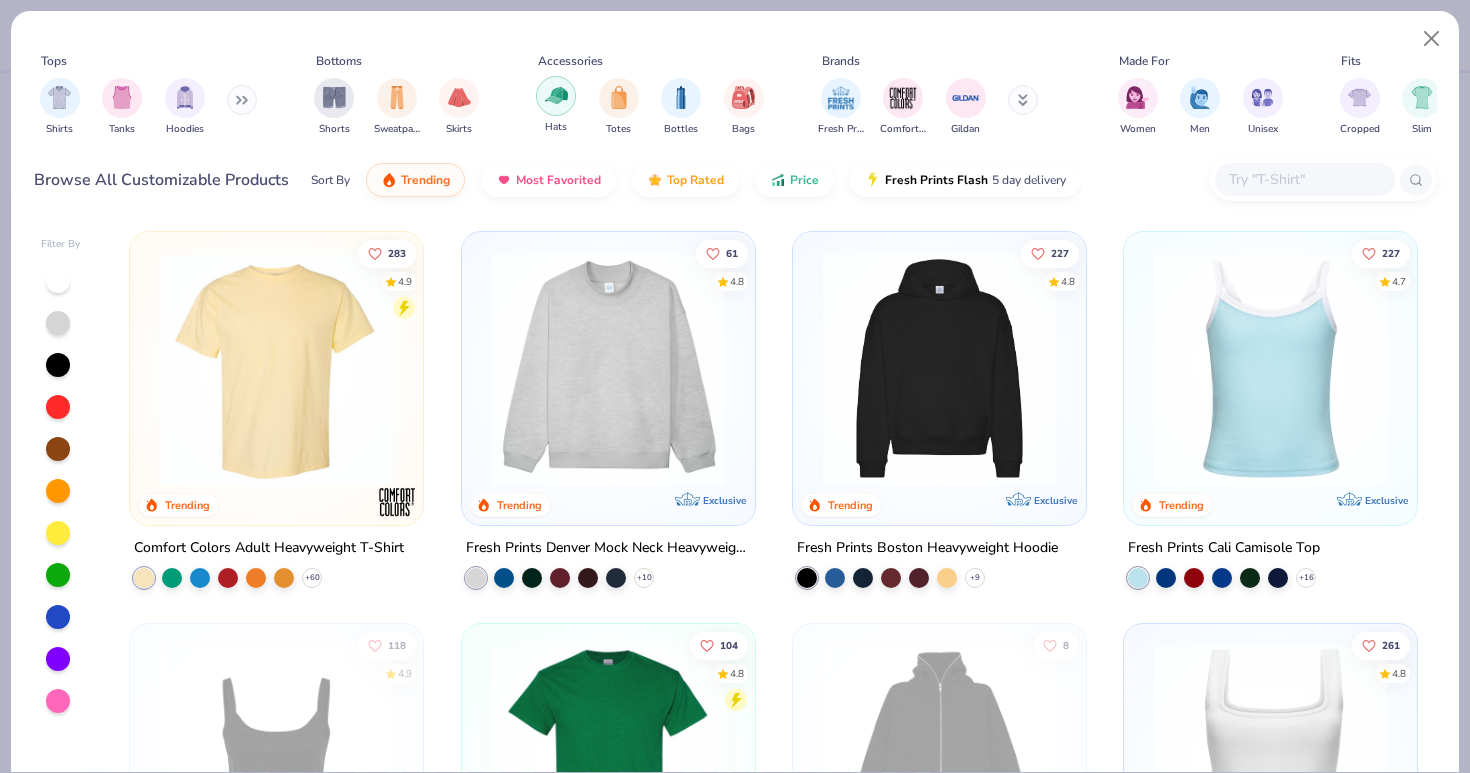 click at bounding box center (556, 95) 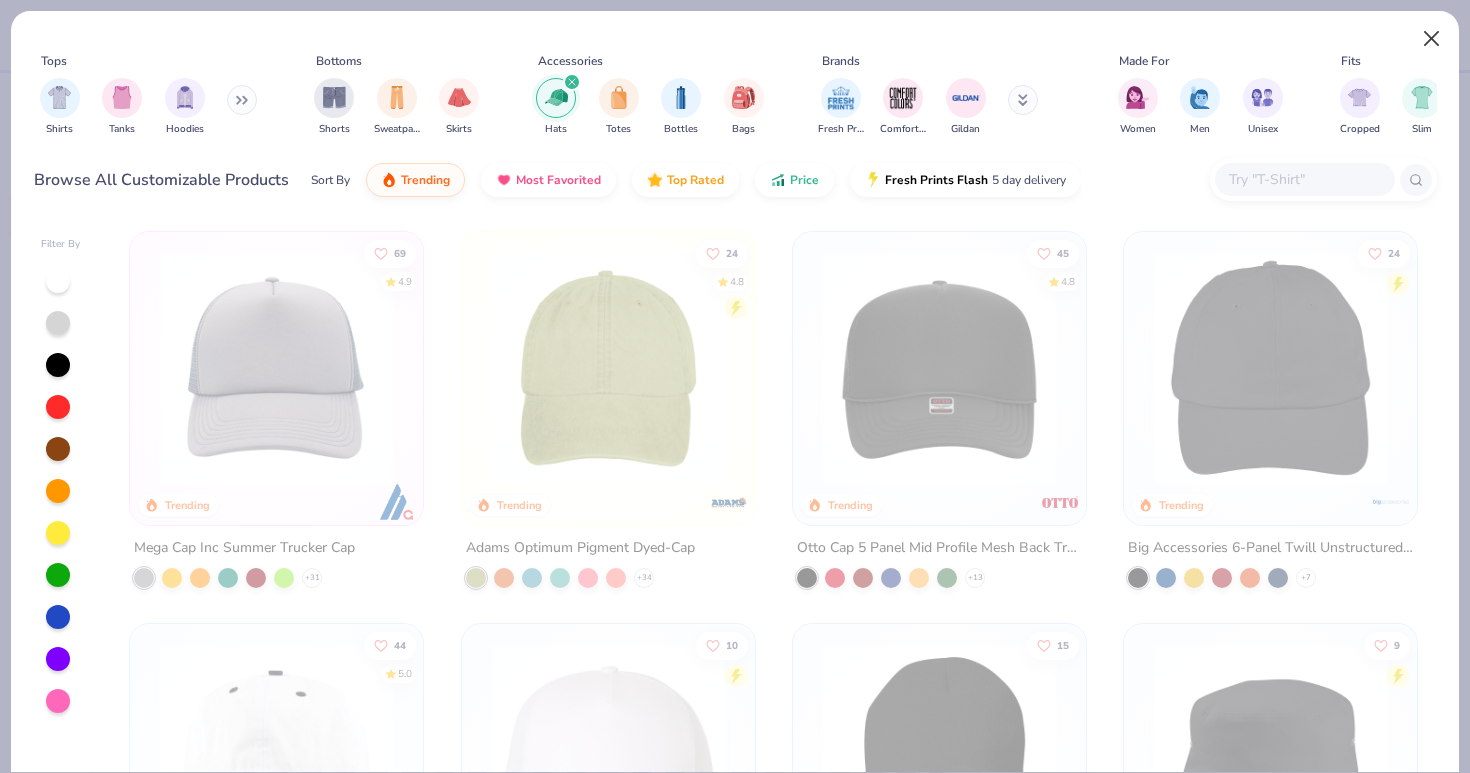 click at bounding box center (1432, 39) 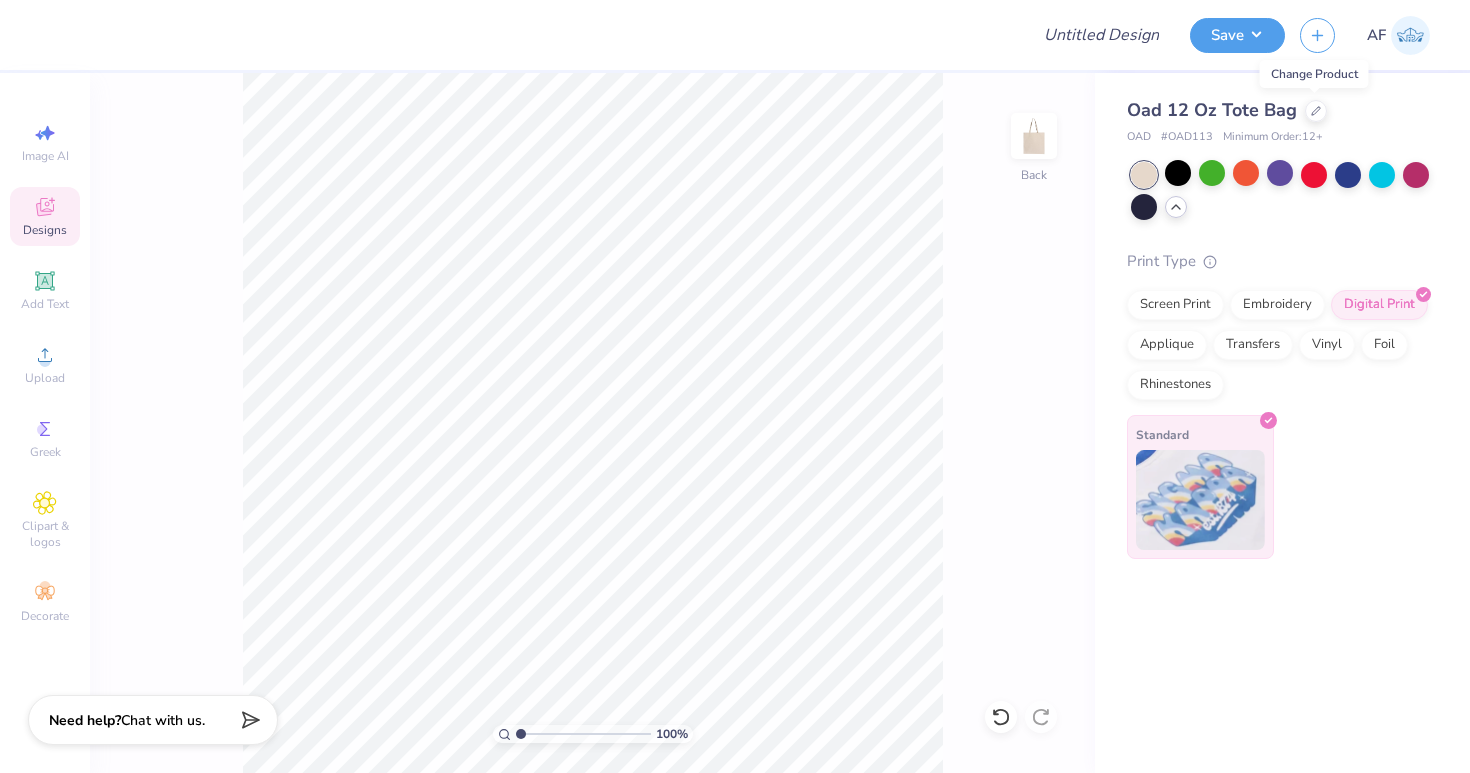 click 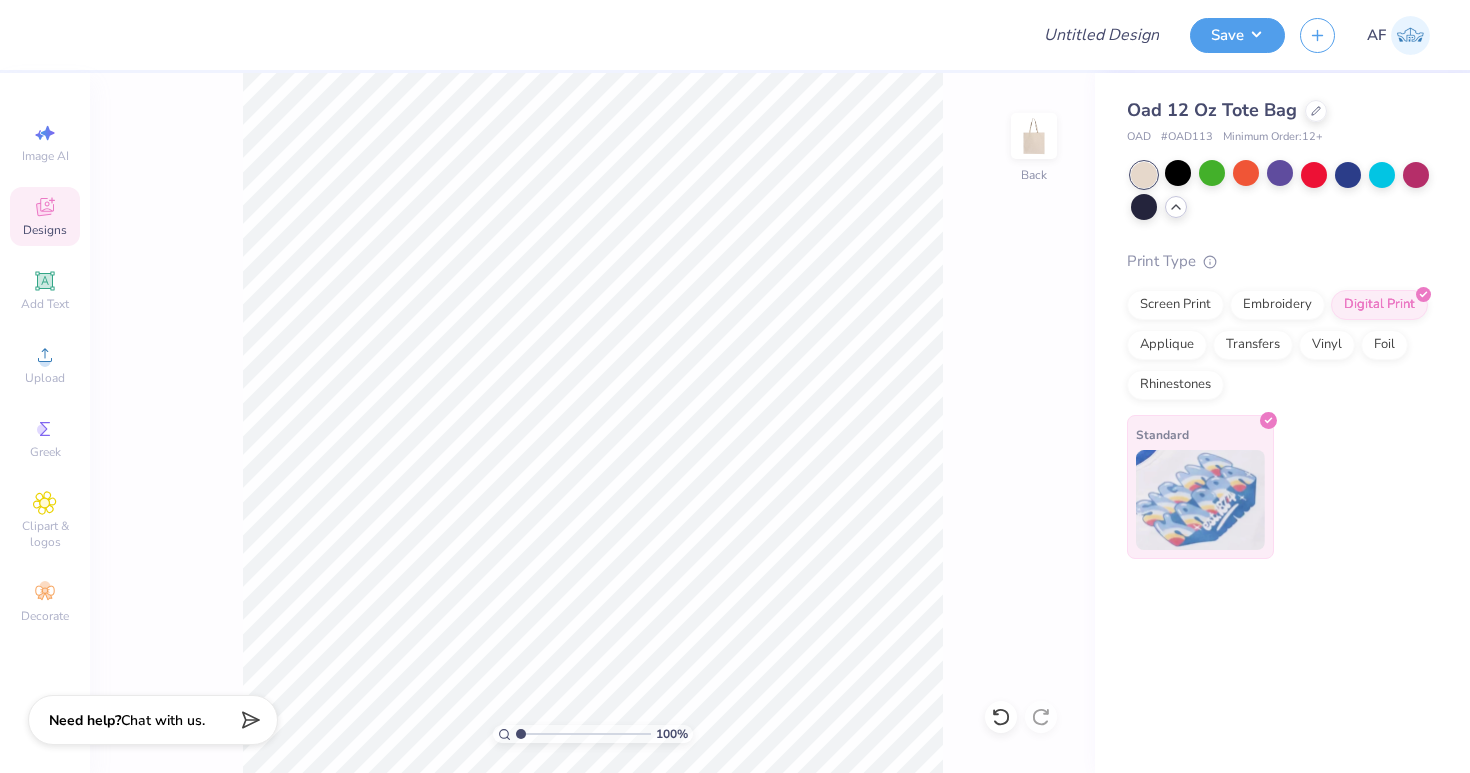 click 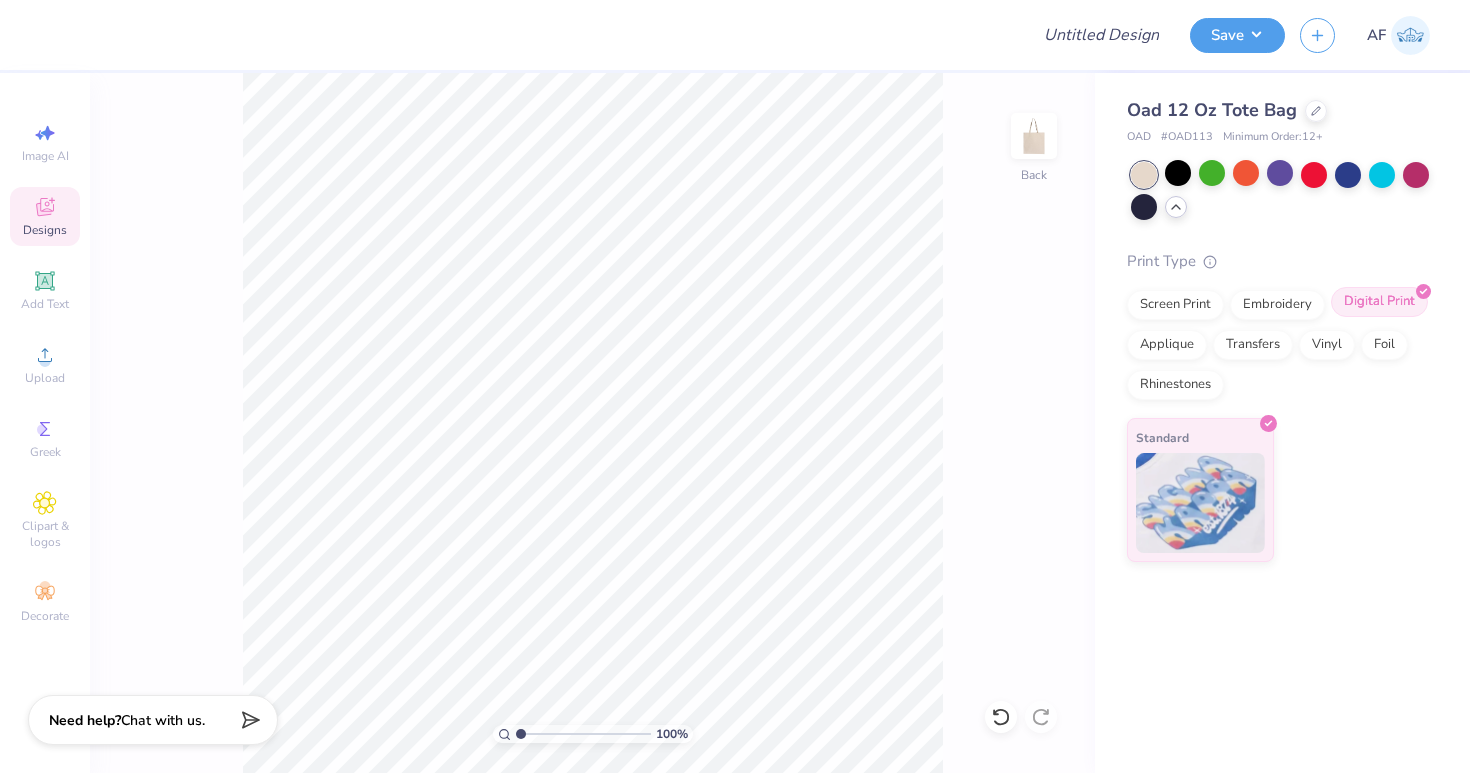 click on "Digital Print" at bounding box center (1379, 302) 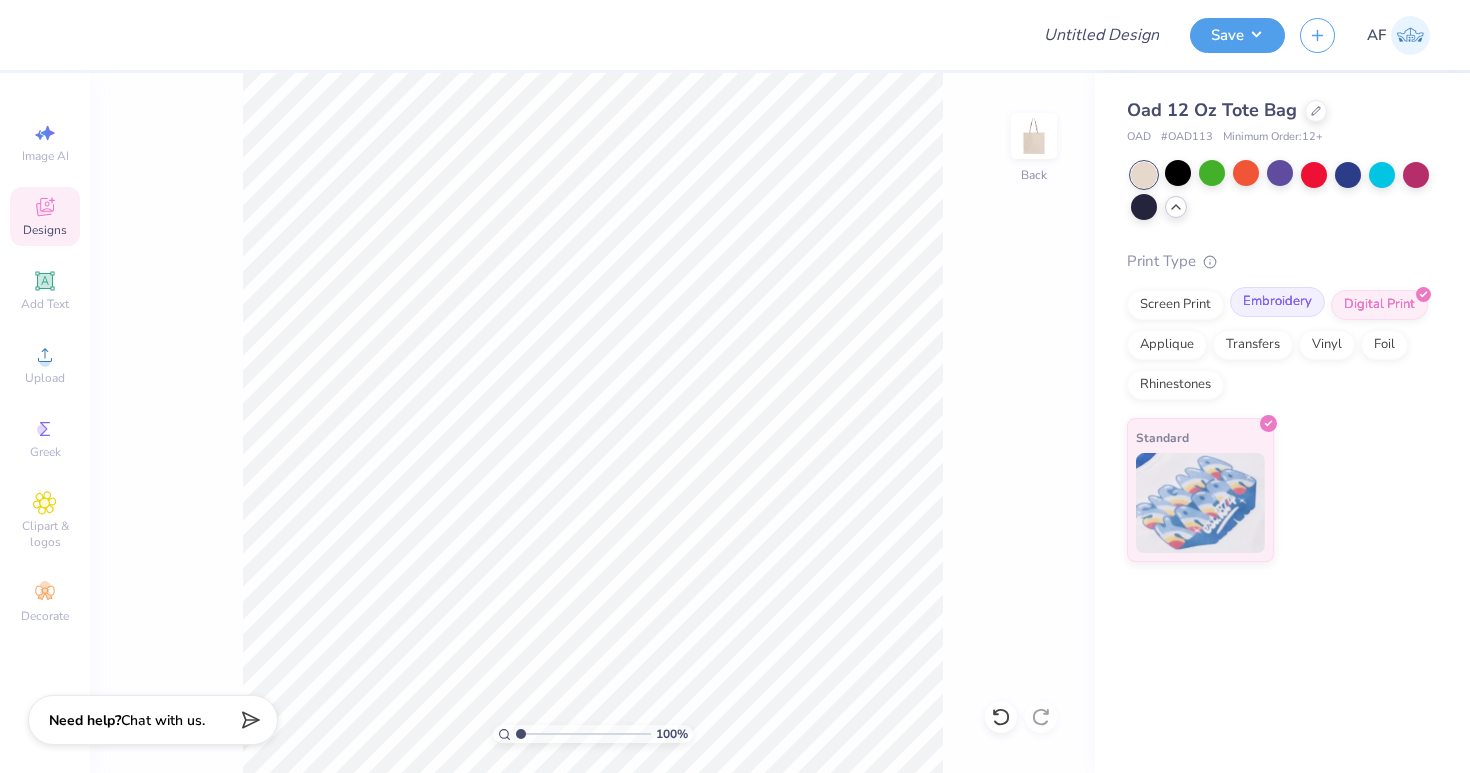 click on "Embroidery" at bounding box center [1277, 302] 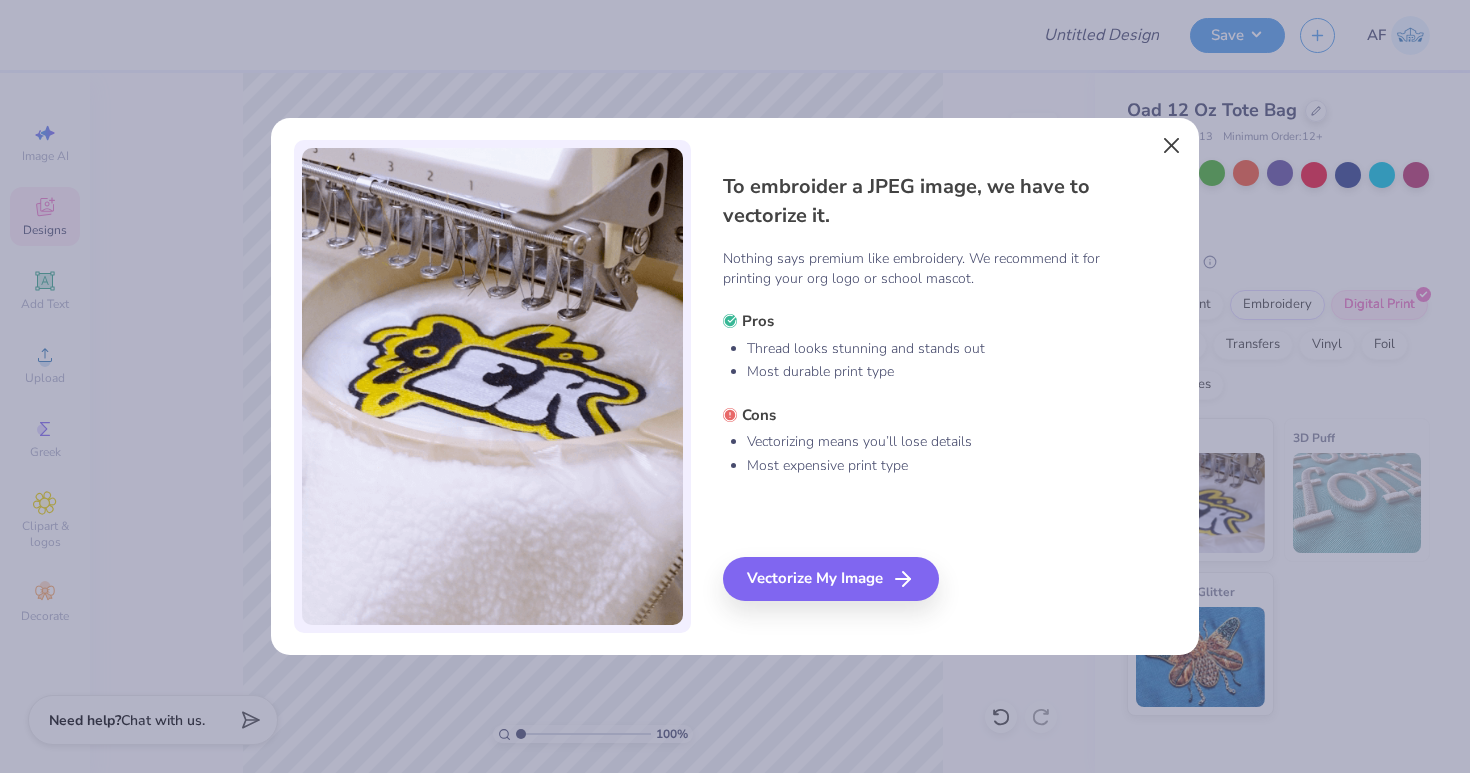 click at bounding box center (1172, 145) 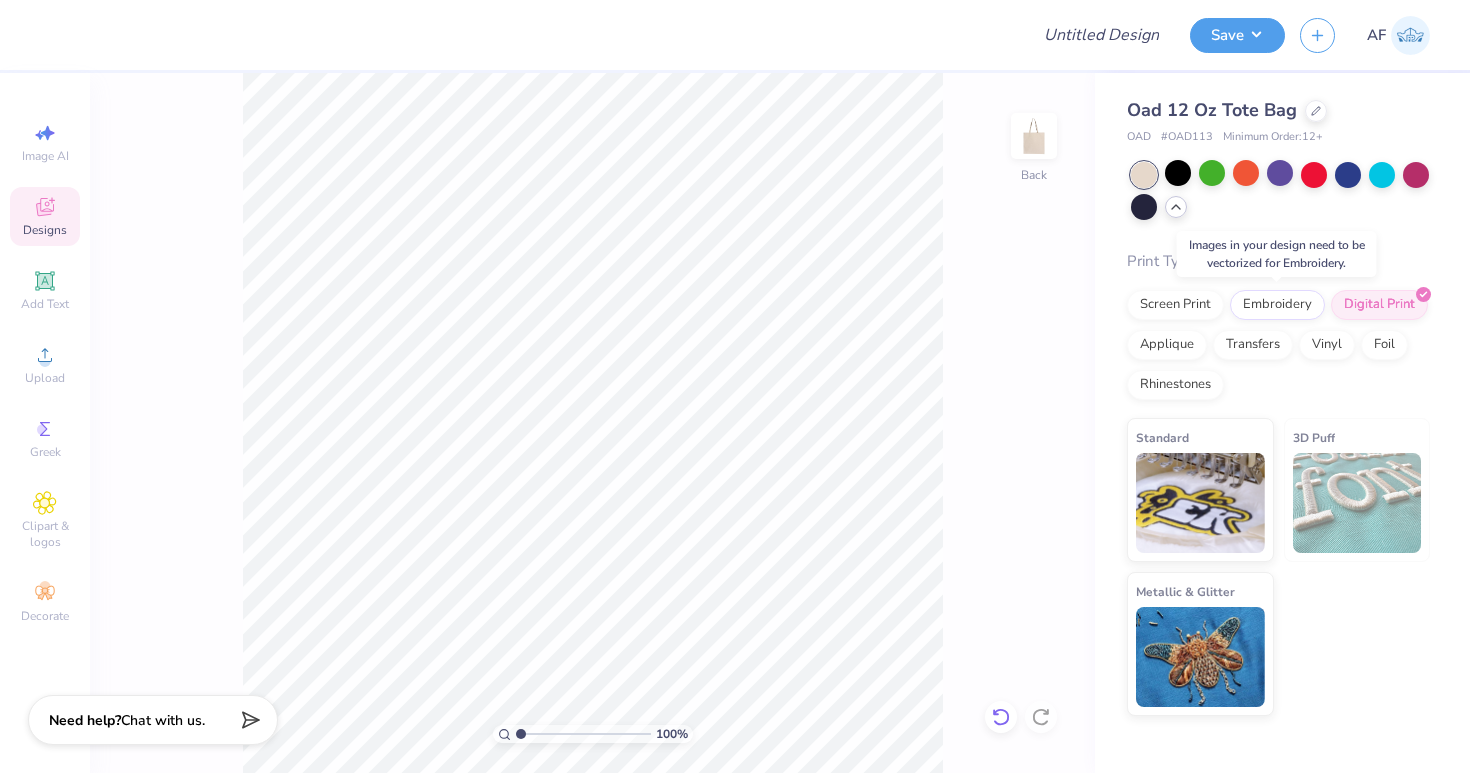 click 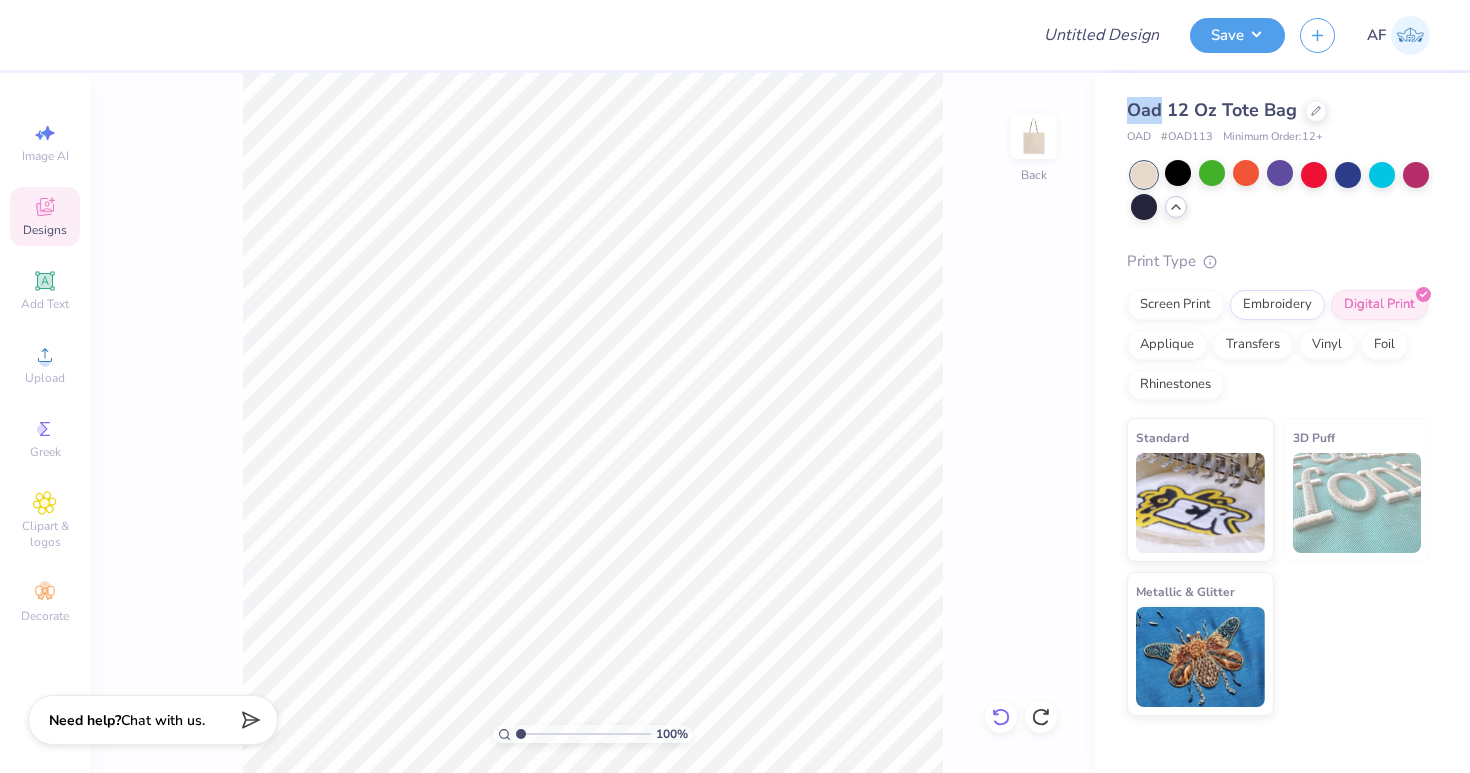 click 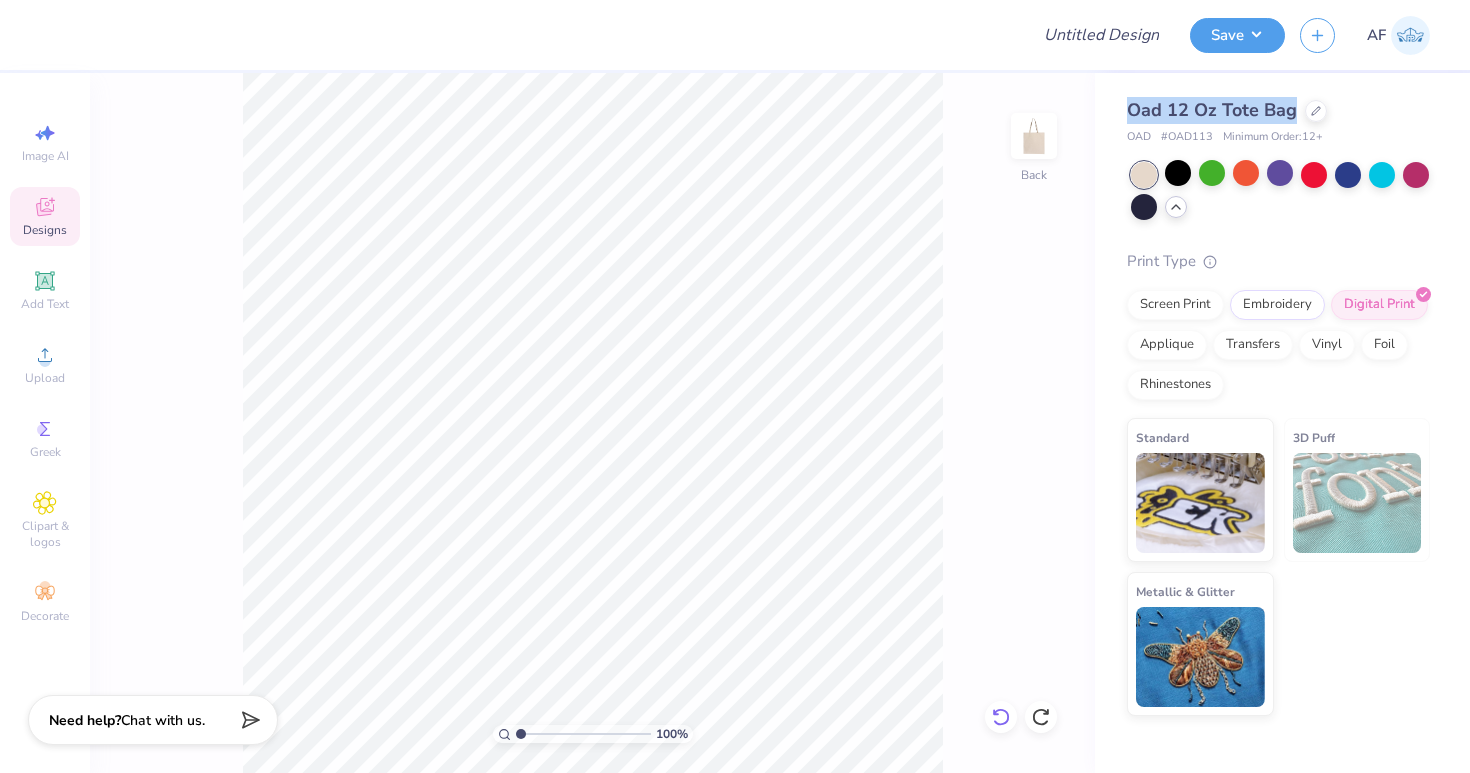 click 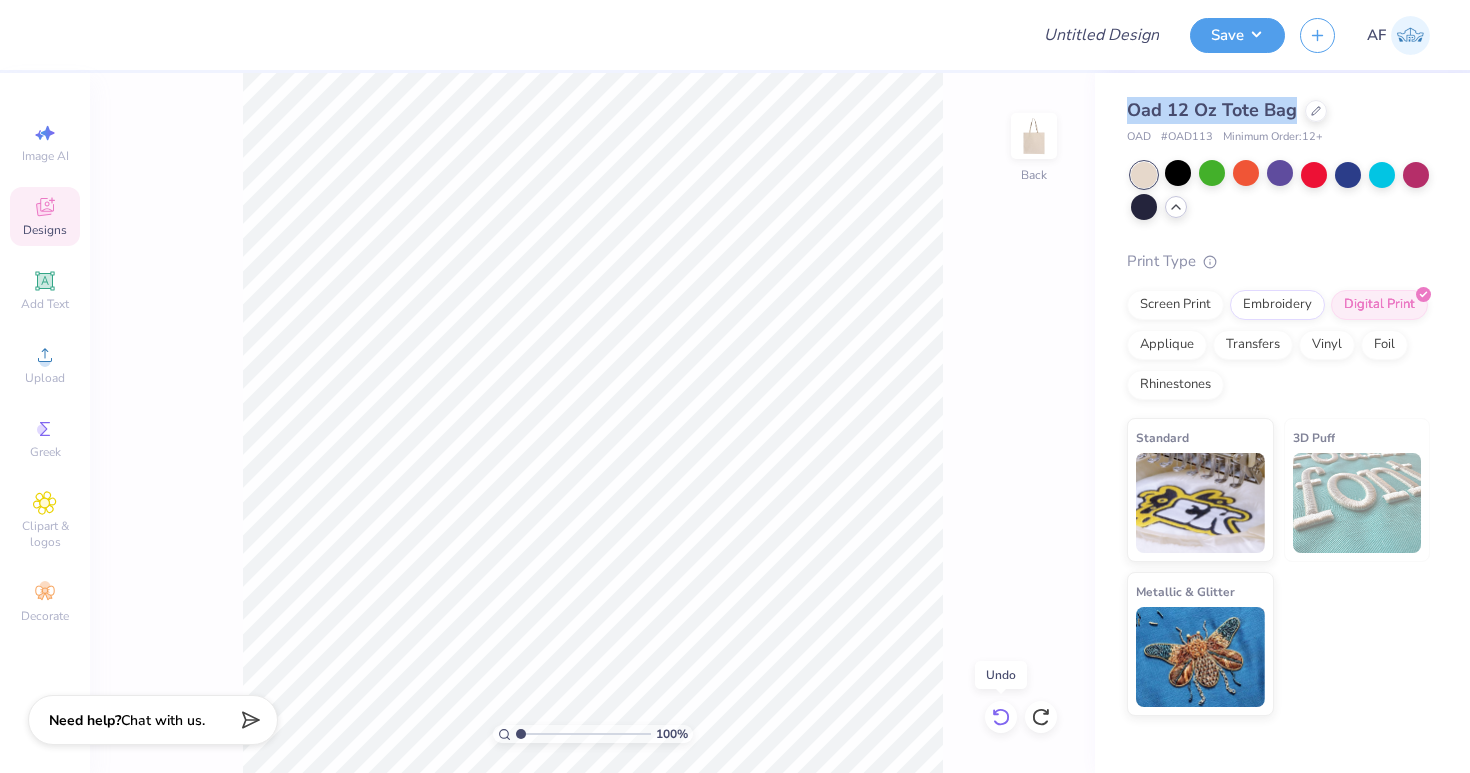 click 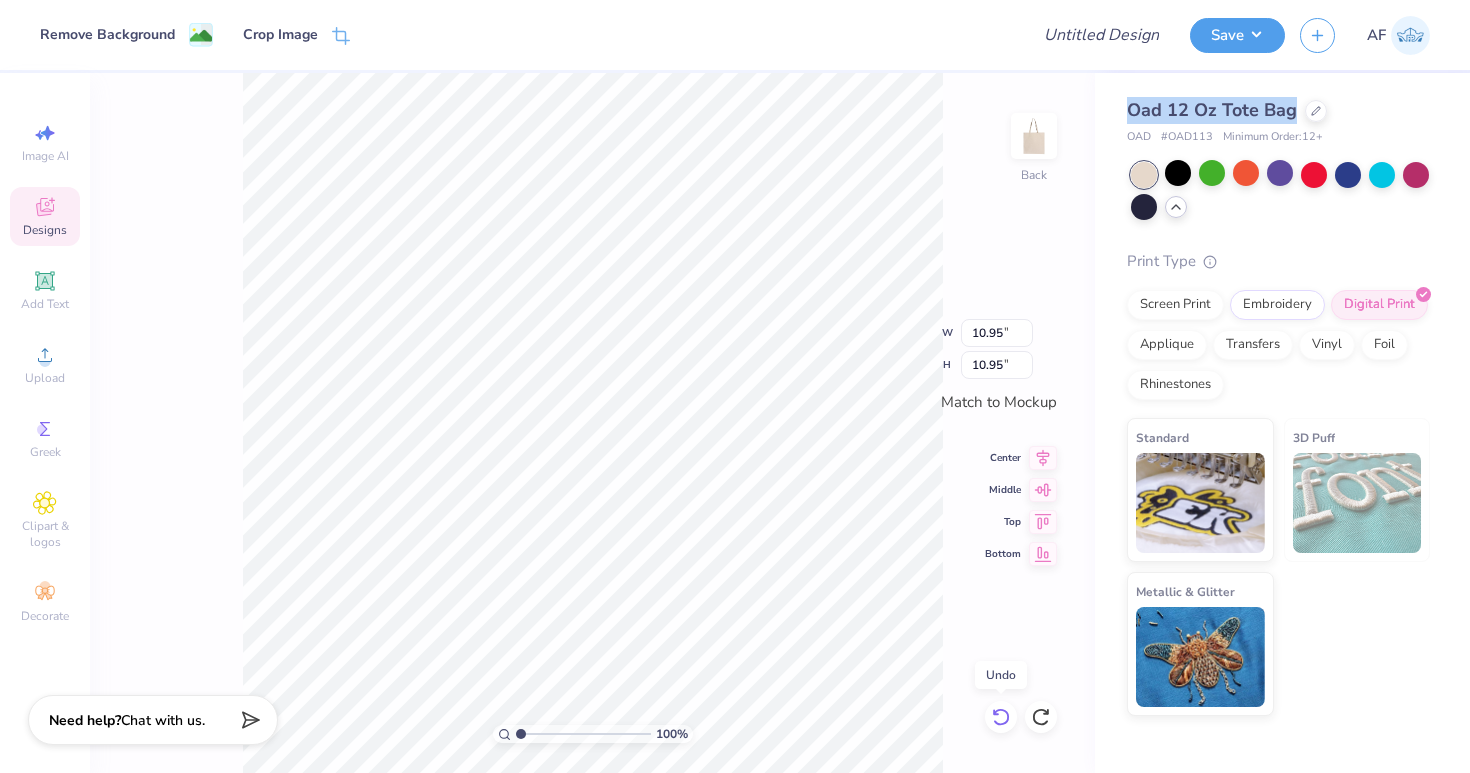 click 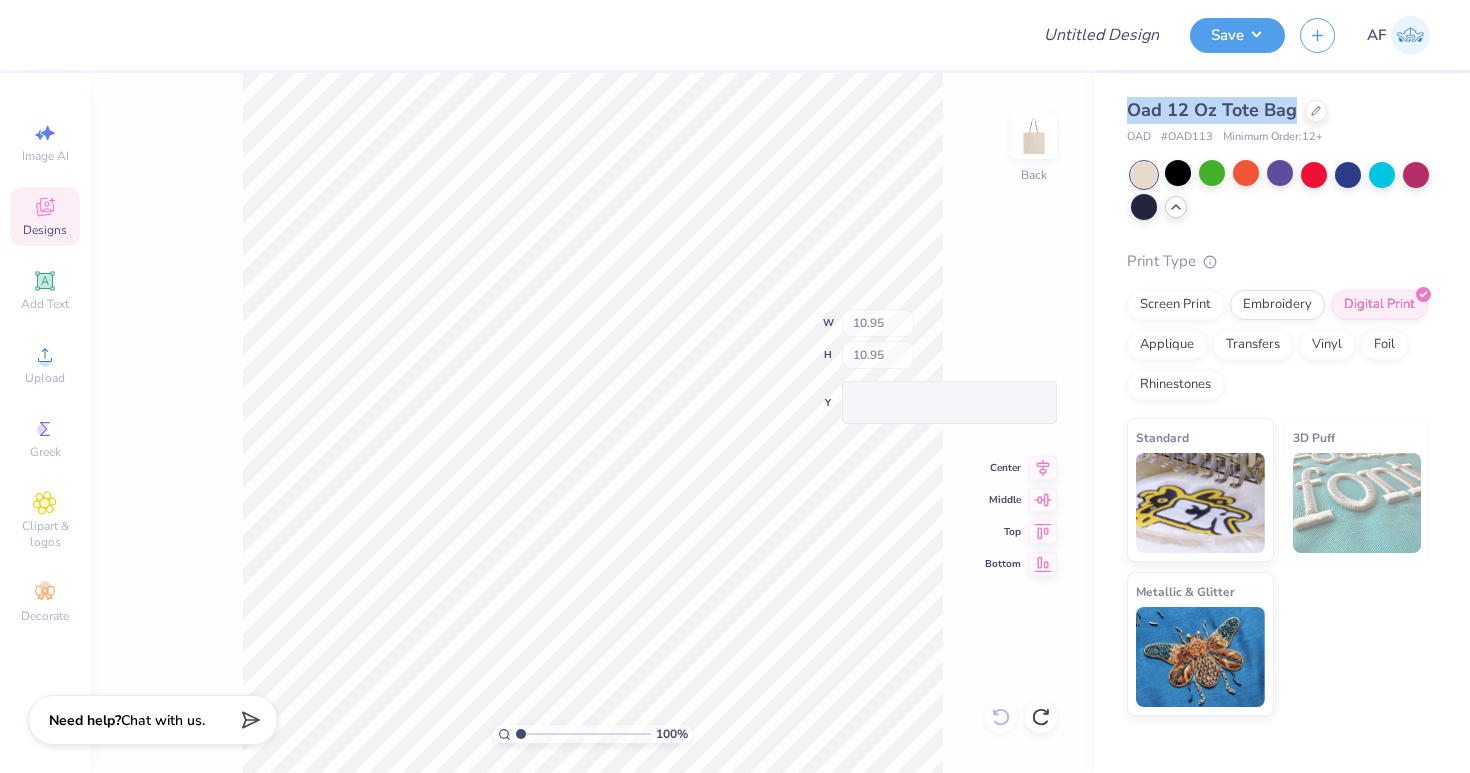 click on "100  % Back W 10.95 H 10.95 Y Center Middle Top Bottom" at bounding box center (592, 423) 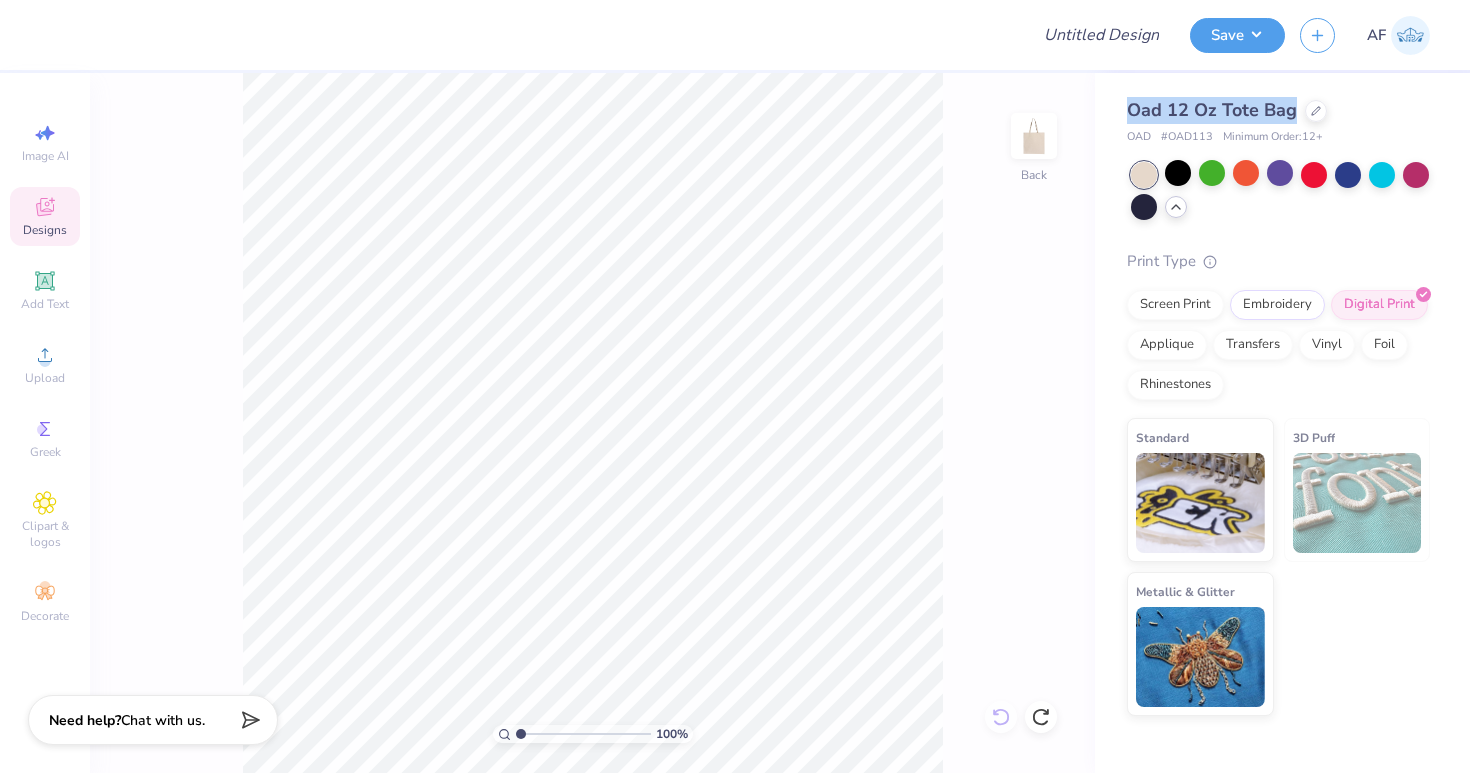 click on "100  % Back" at bounding box center (592, 423) 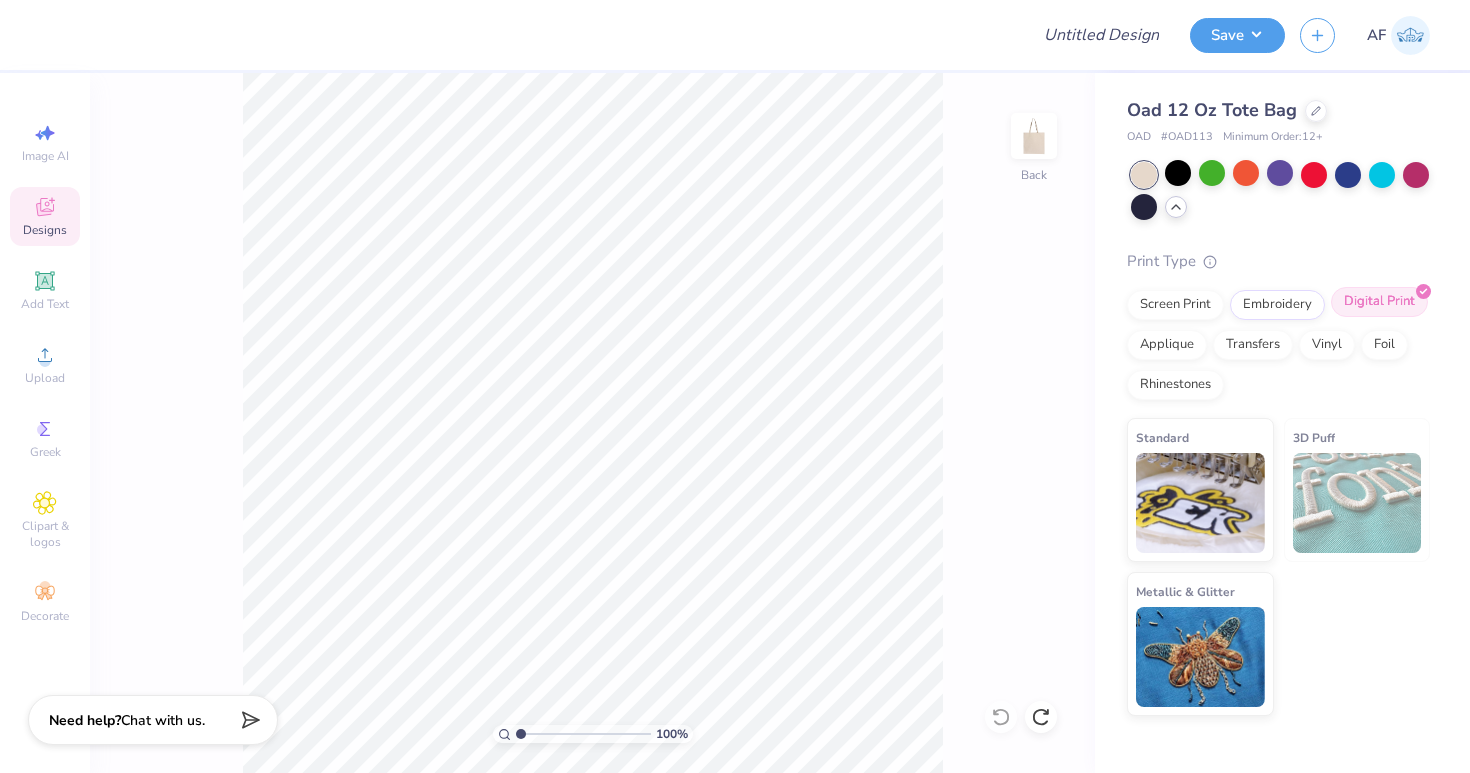 click on "Digital Print" at bounding box center [1379, 302] 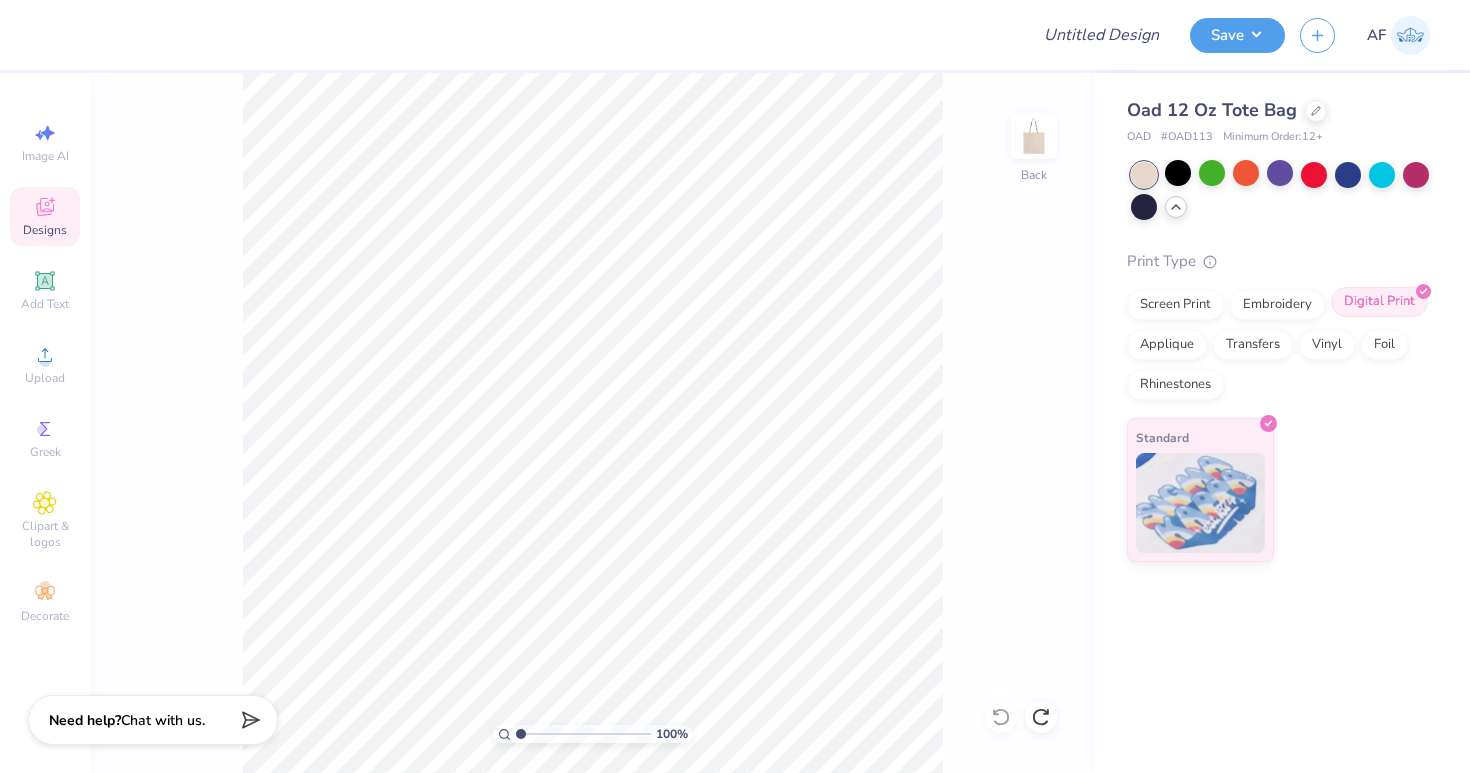 click on "Digital Print" at bounding box center [1379, 302] 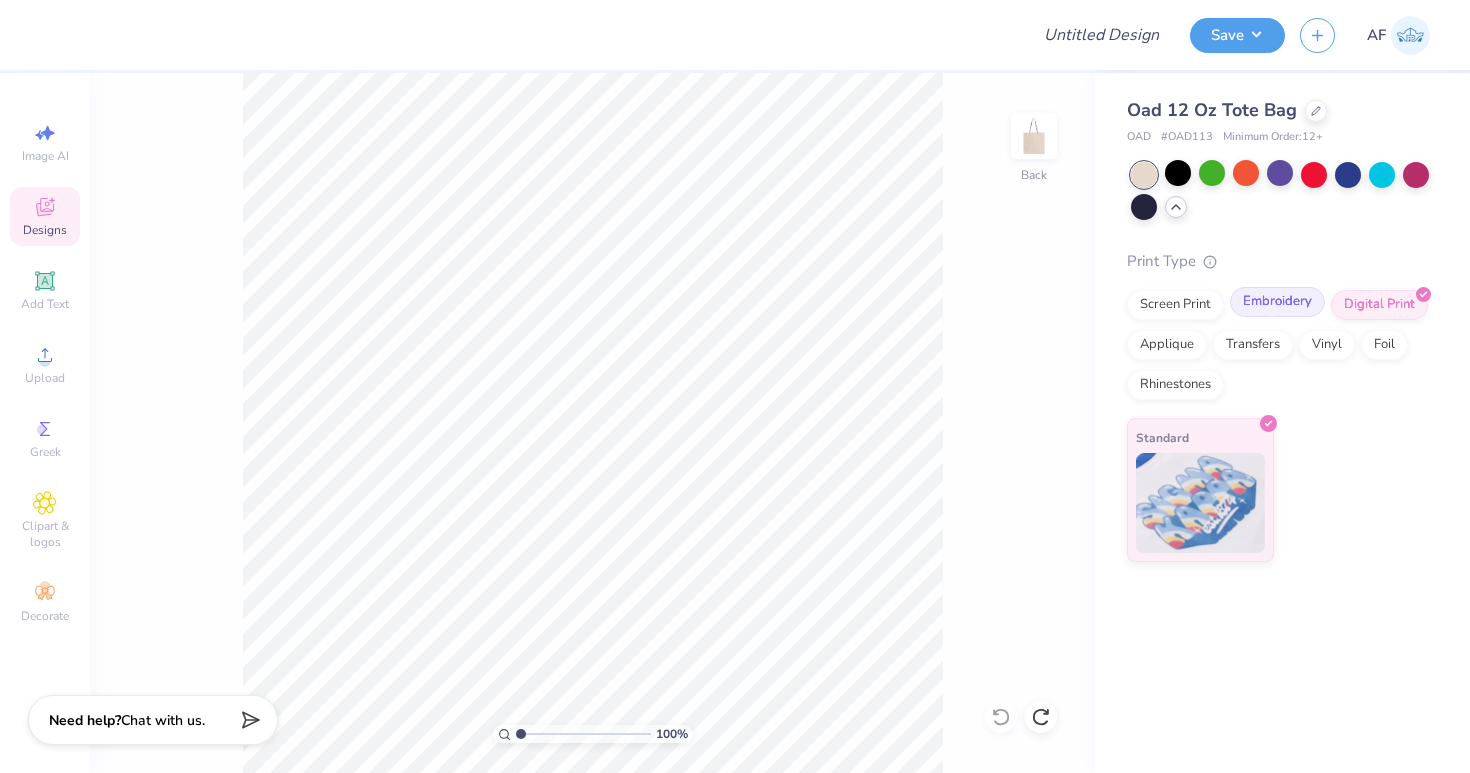 click on "Embroidery" at bounding box center [1277, 302] 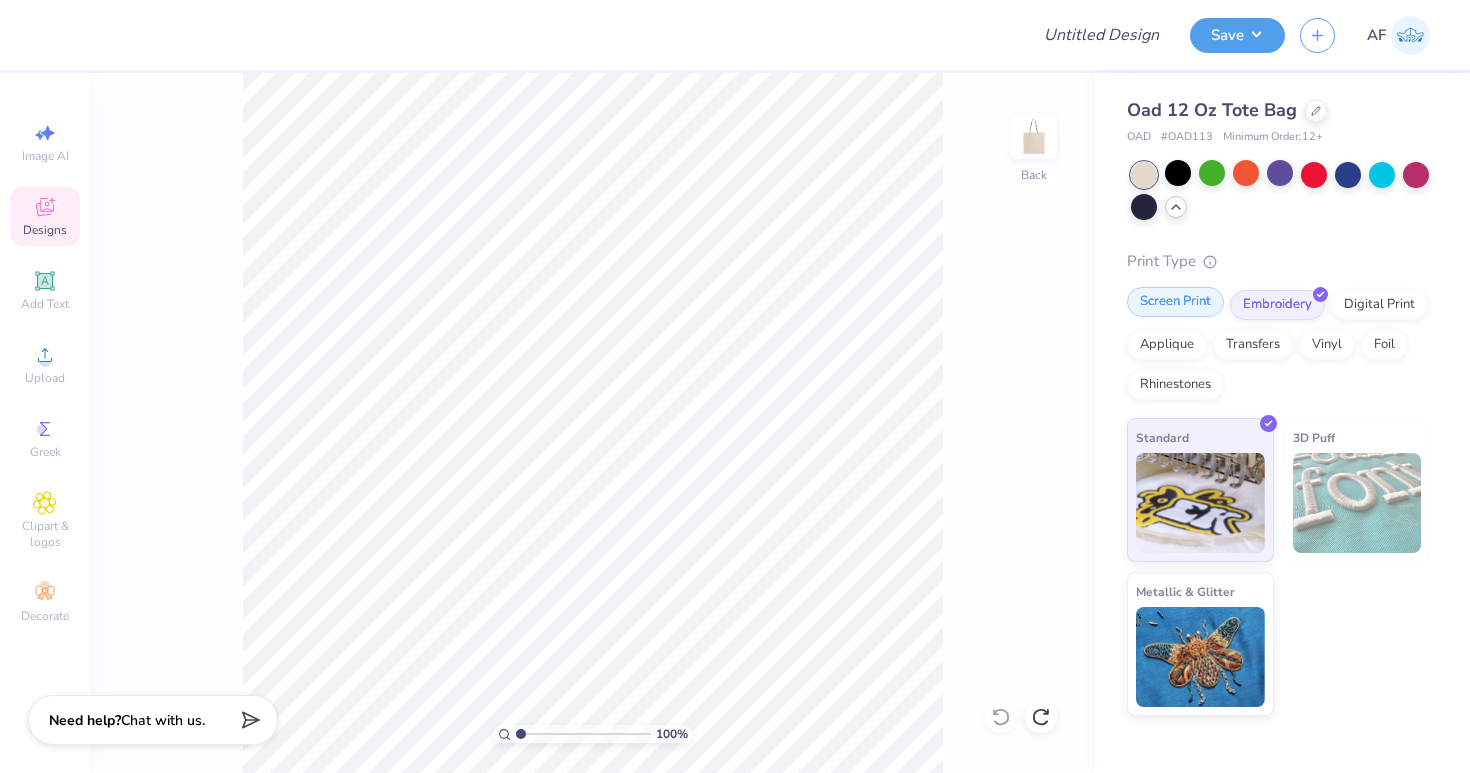 click on "Screen Print" at bounding box center (1175, 302) 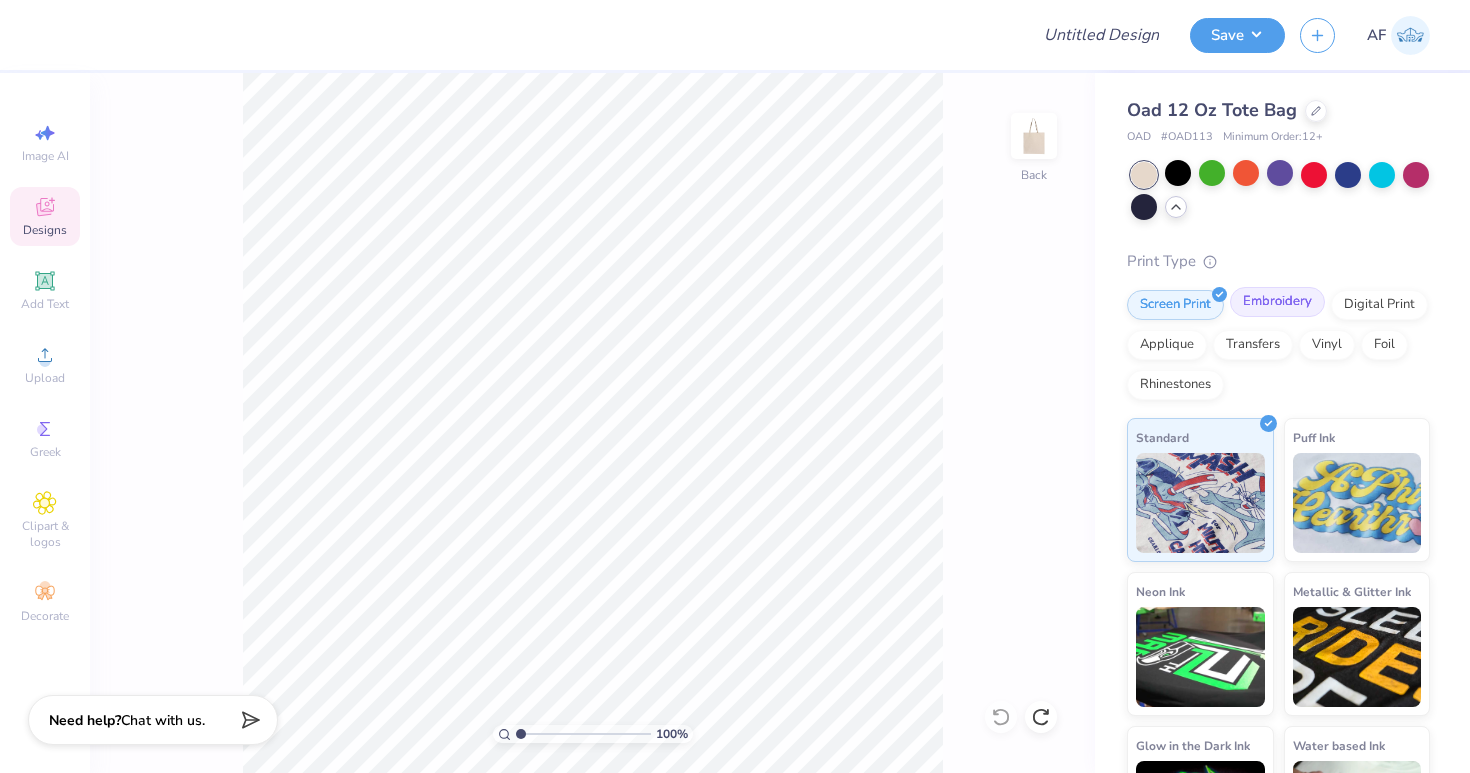 click on "Embroidery" at bounding box center (1277, 302) 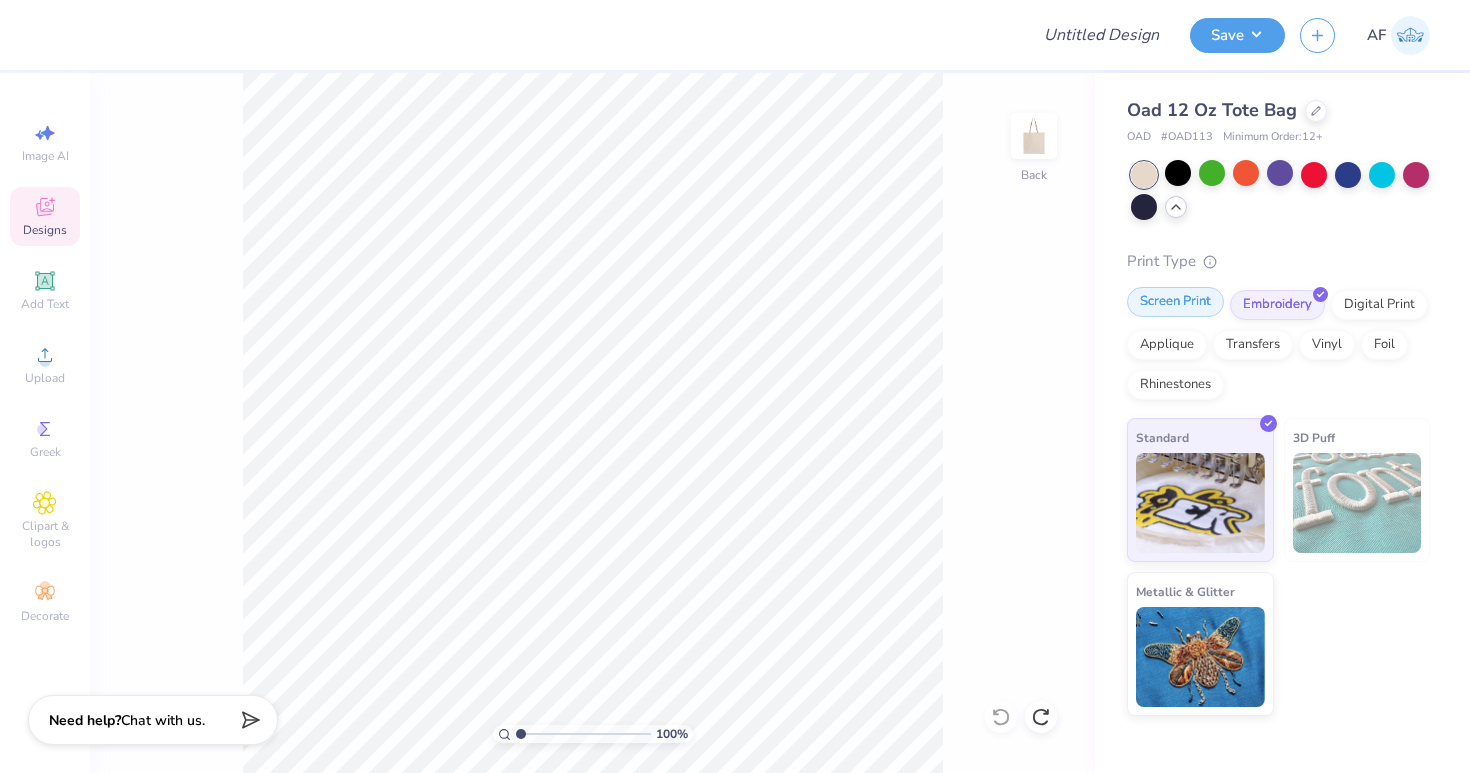 click on "Screen Print" at bounding box center (1175, 302) 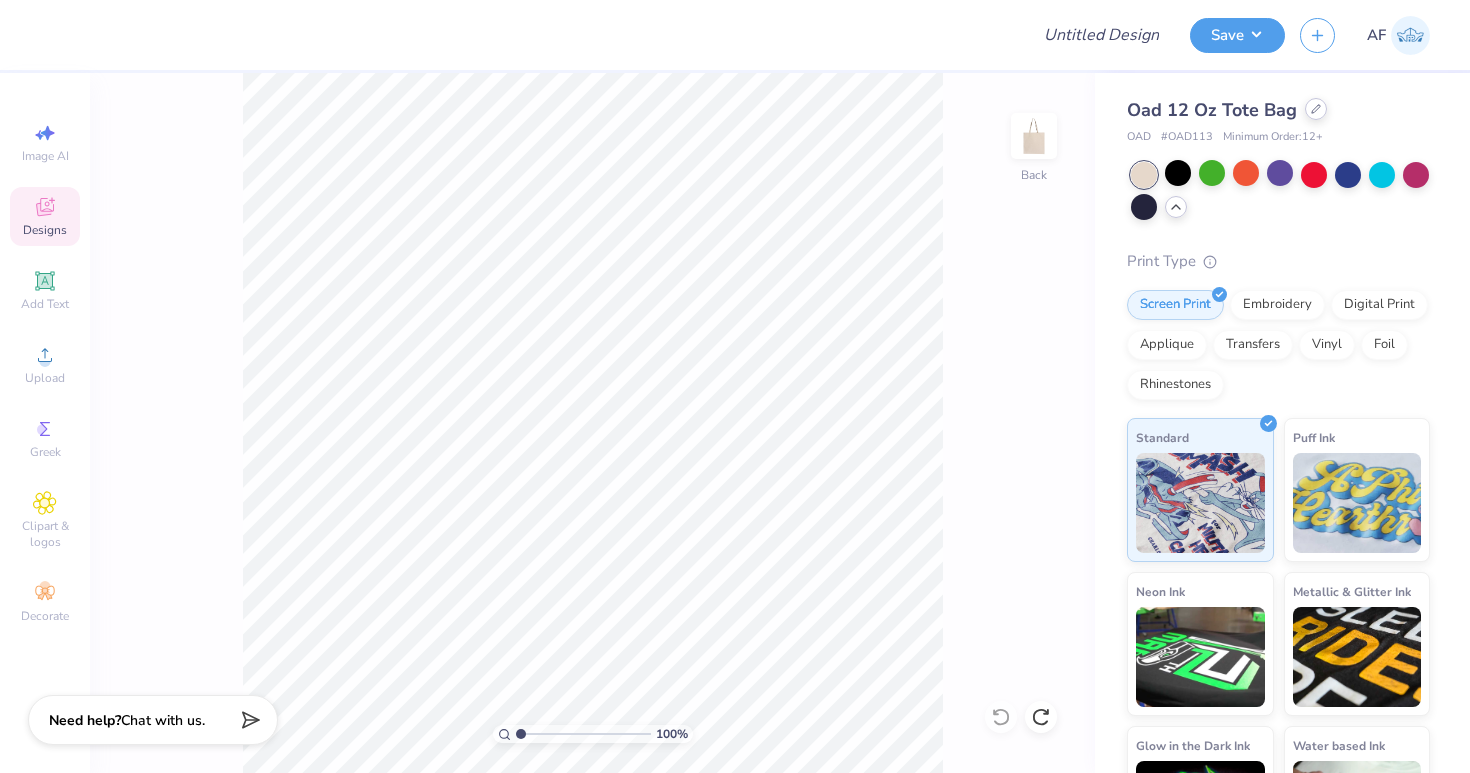 click on "Oad 12 Oz Tote Bag" at bounding box center [1278, 110] 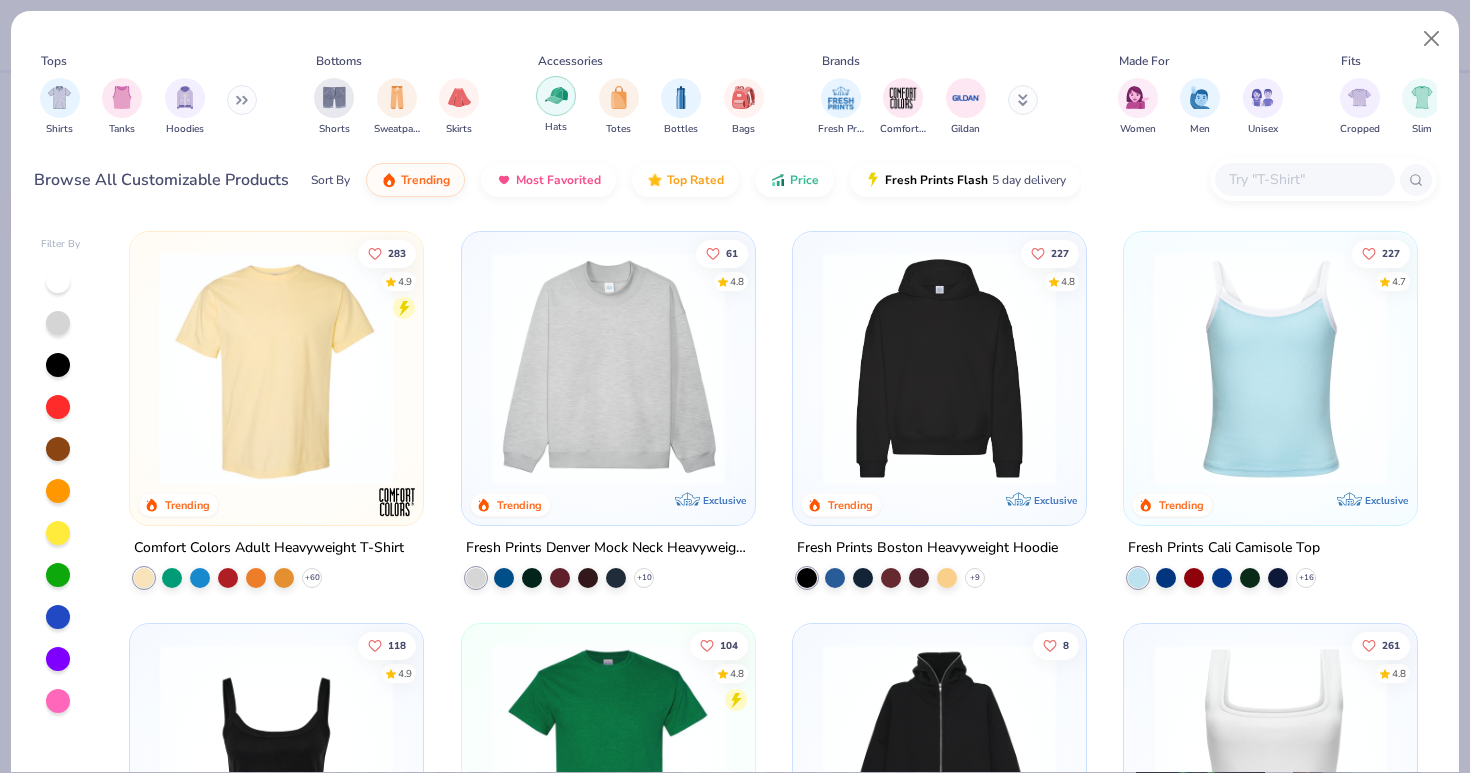 click at bounding box center [556, 96] 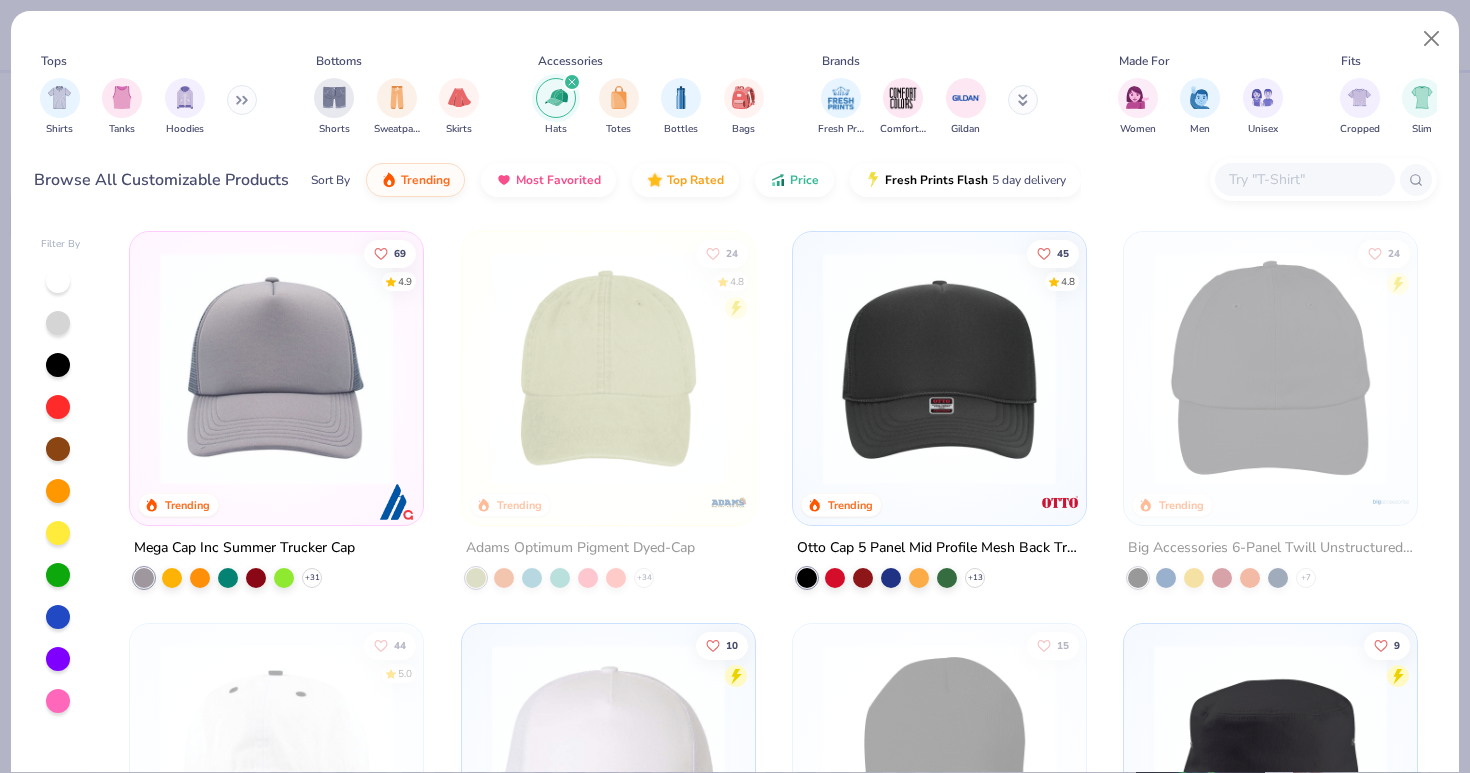 scroll, scrollTop: 0, scrollLeft: 0, axis: both 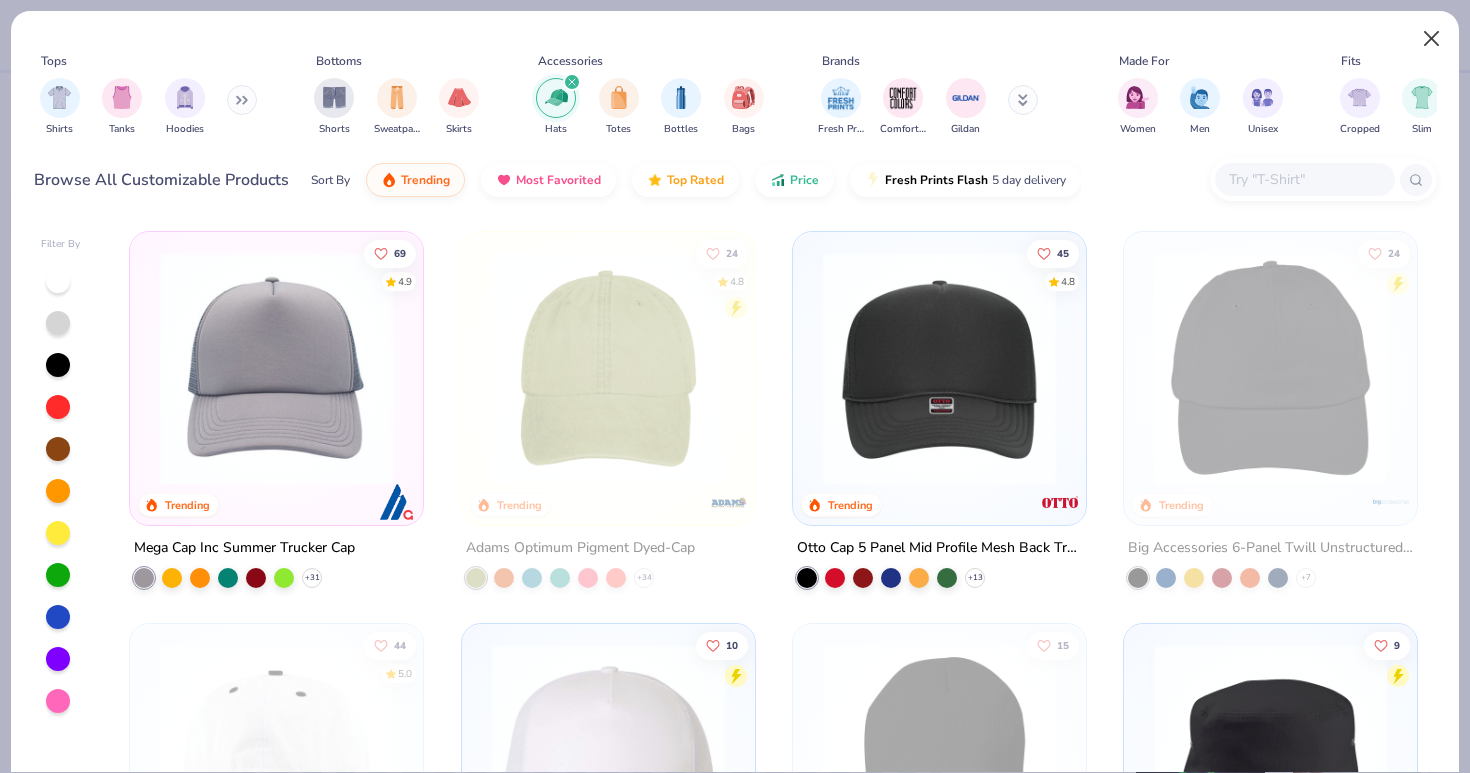 click at bounding box center [1432, 39] 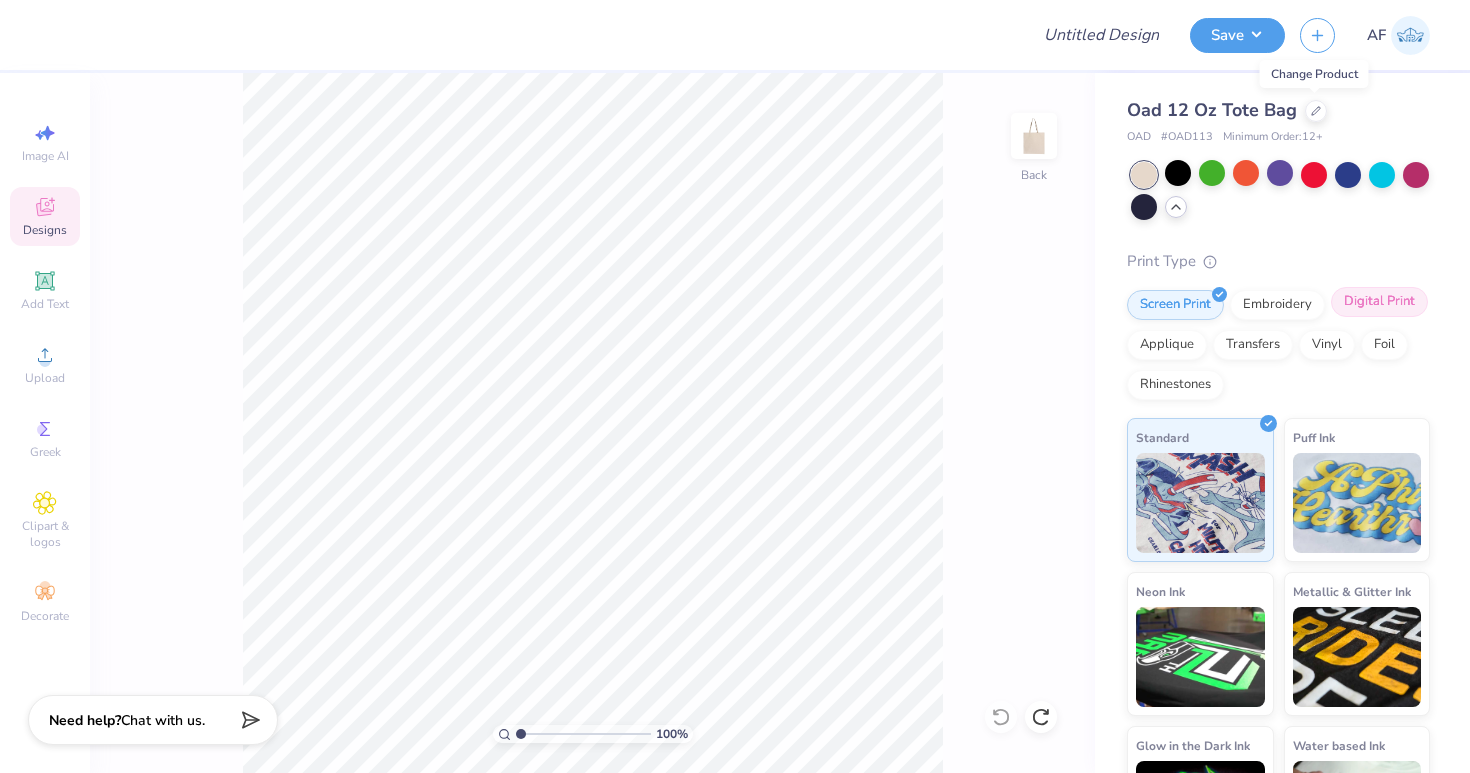 click on "Digital Print" at bounding box center (1379, 302) 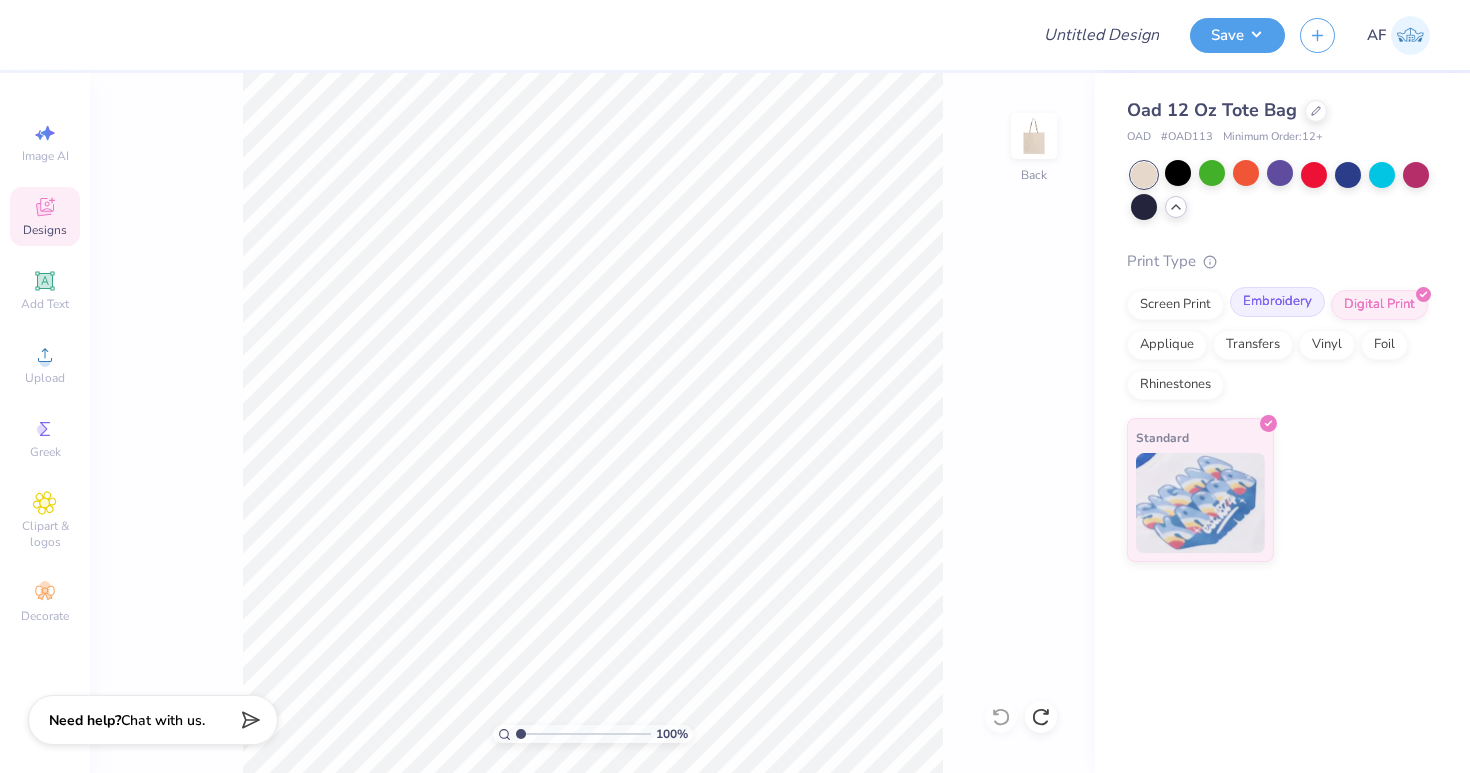 click on "Embroidery" at bounding box center (1277, 302) 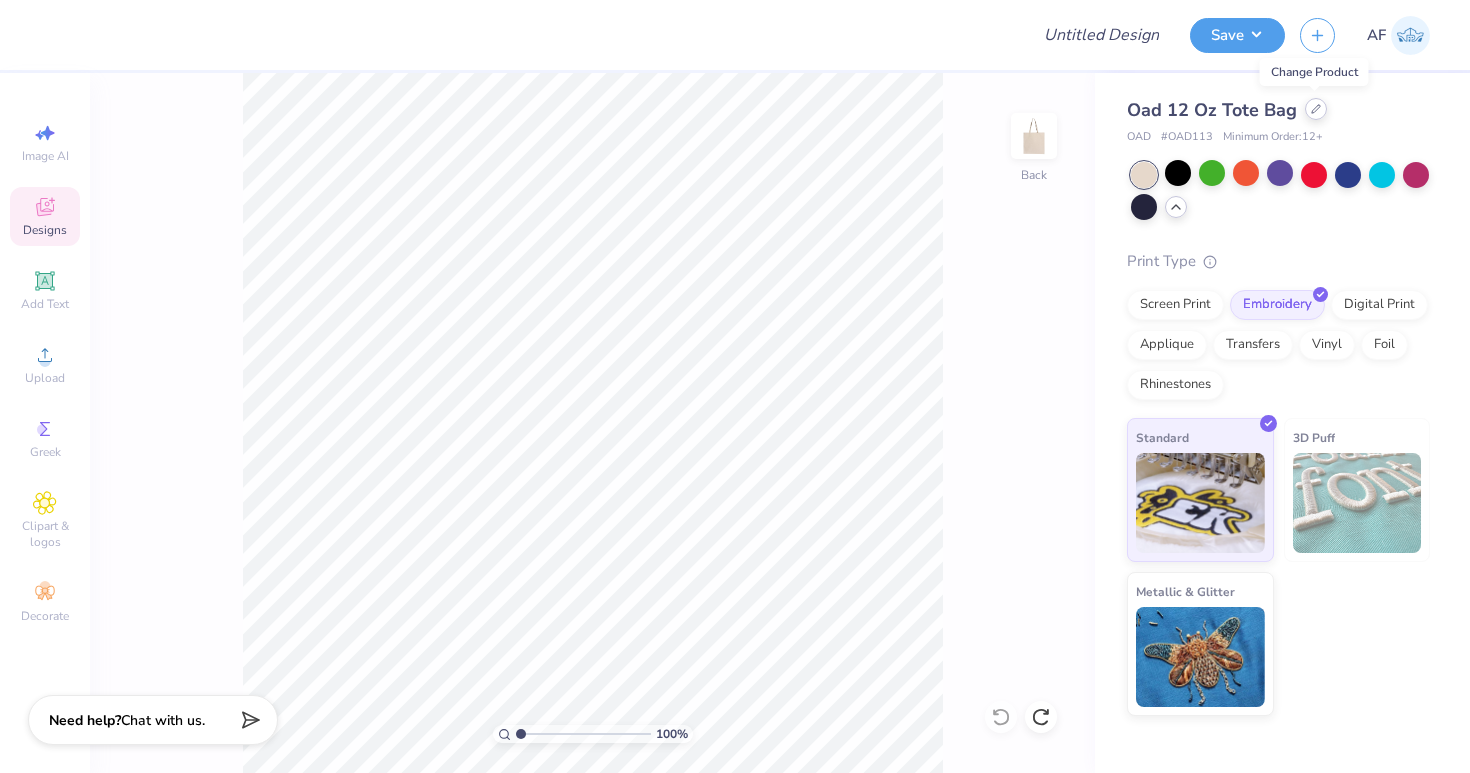 click at bounding box center [1316, 109] 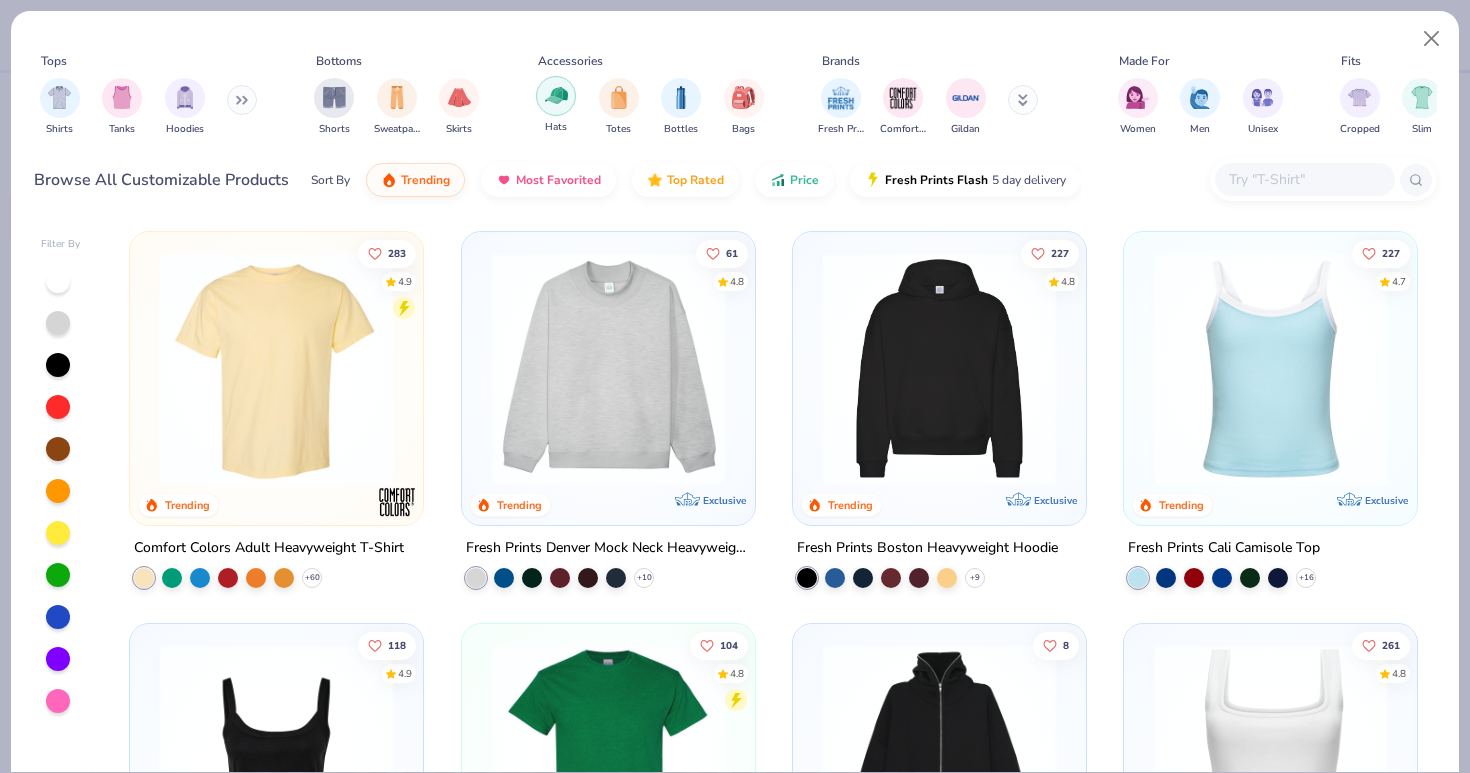 click at bounding box center [556, 96] 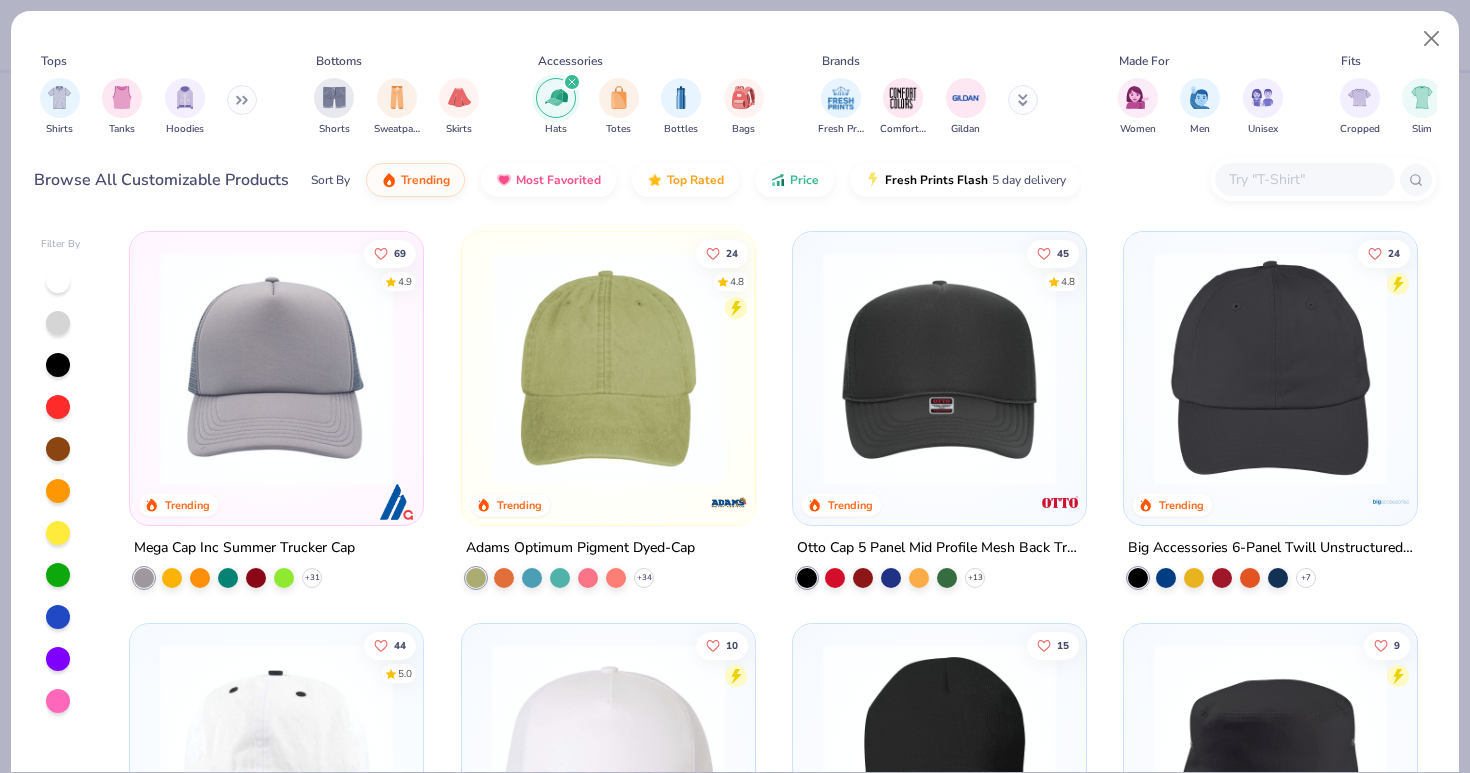 scroll, scrollTop: 0, scrollLeft: 0, axis: both 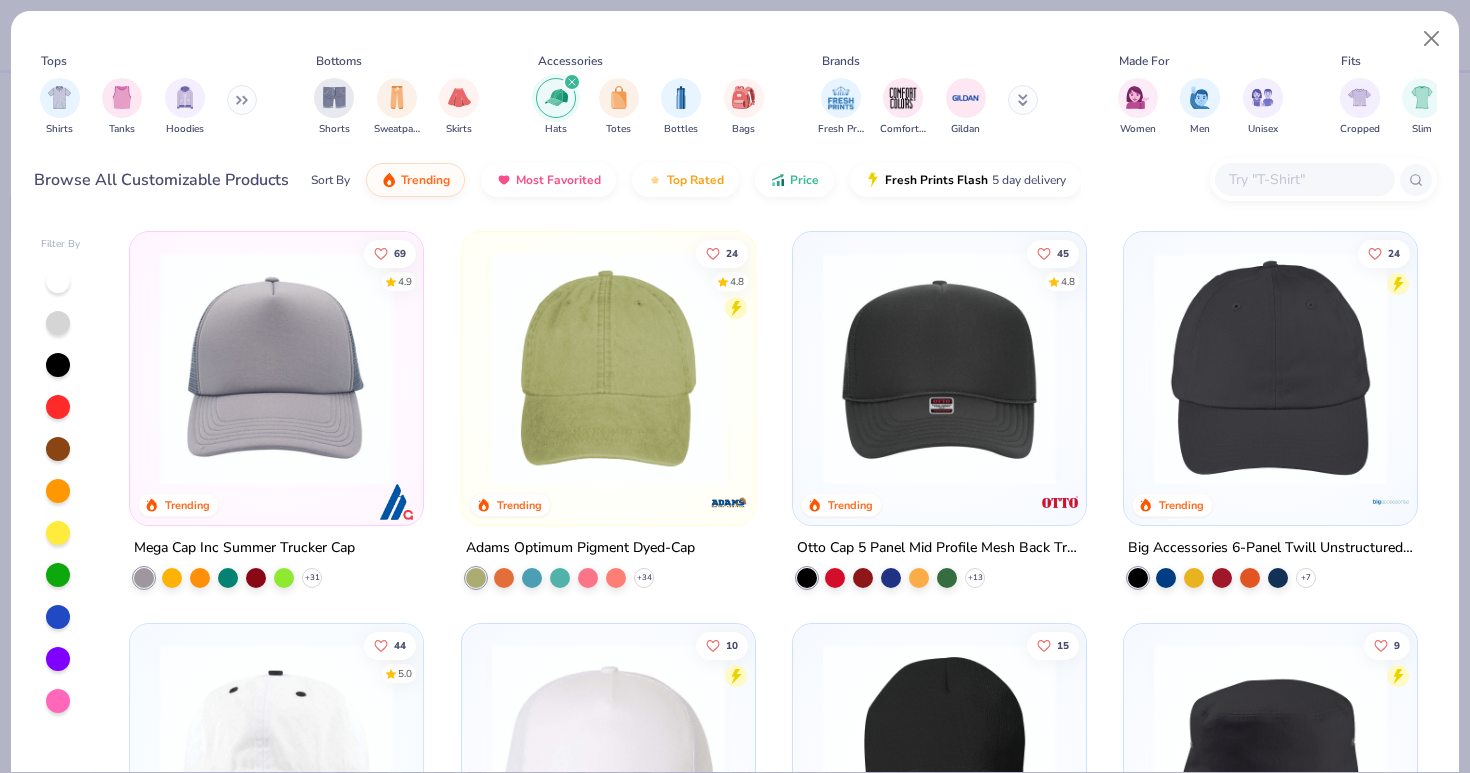 click at bounding box center [1270, 368] 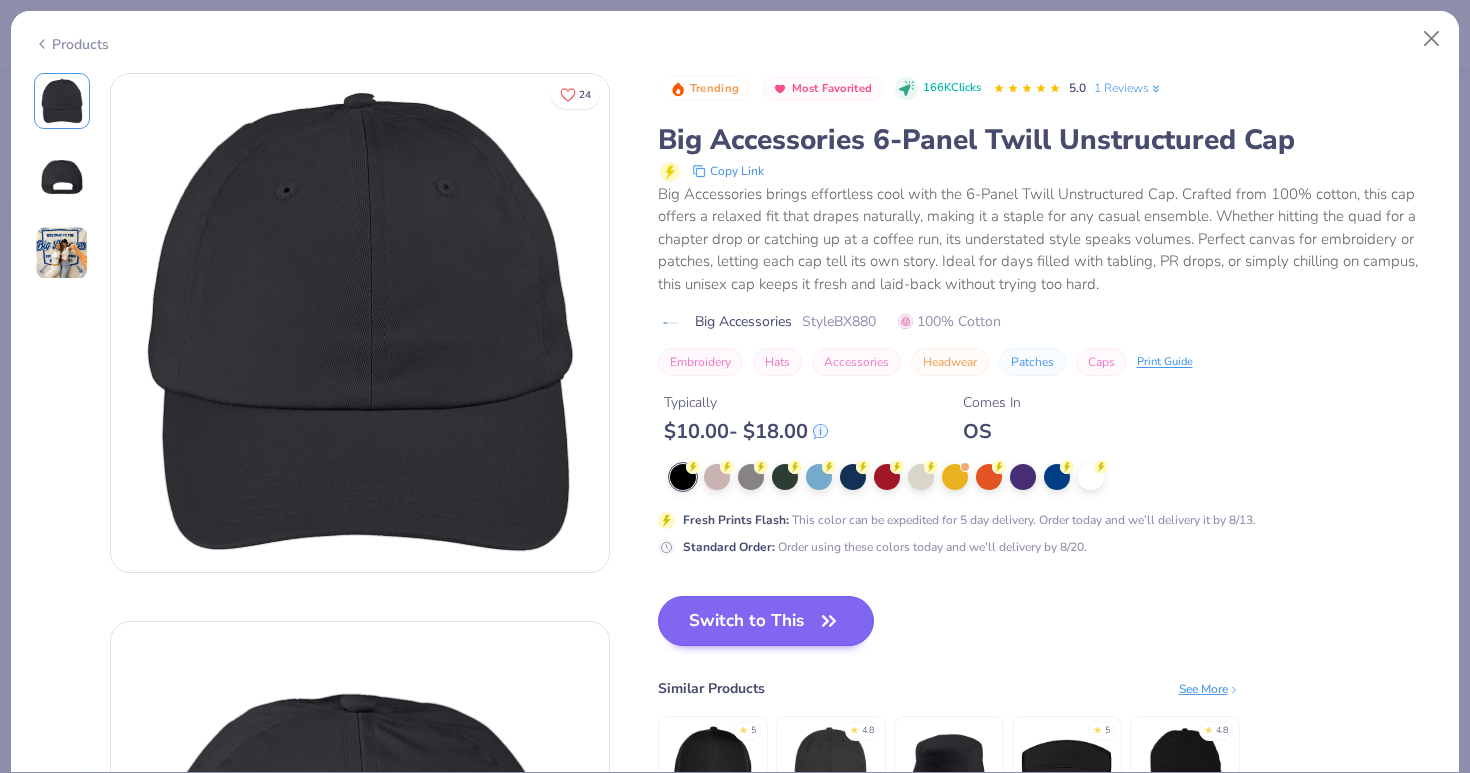 click on "Switch to This" at bounding box center [766, 621] 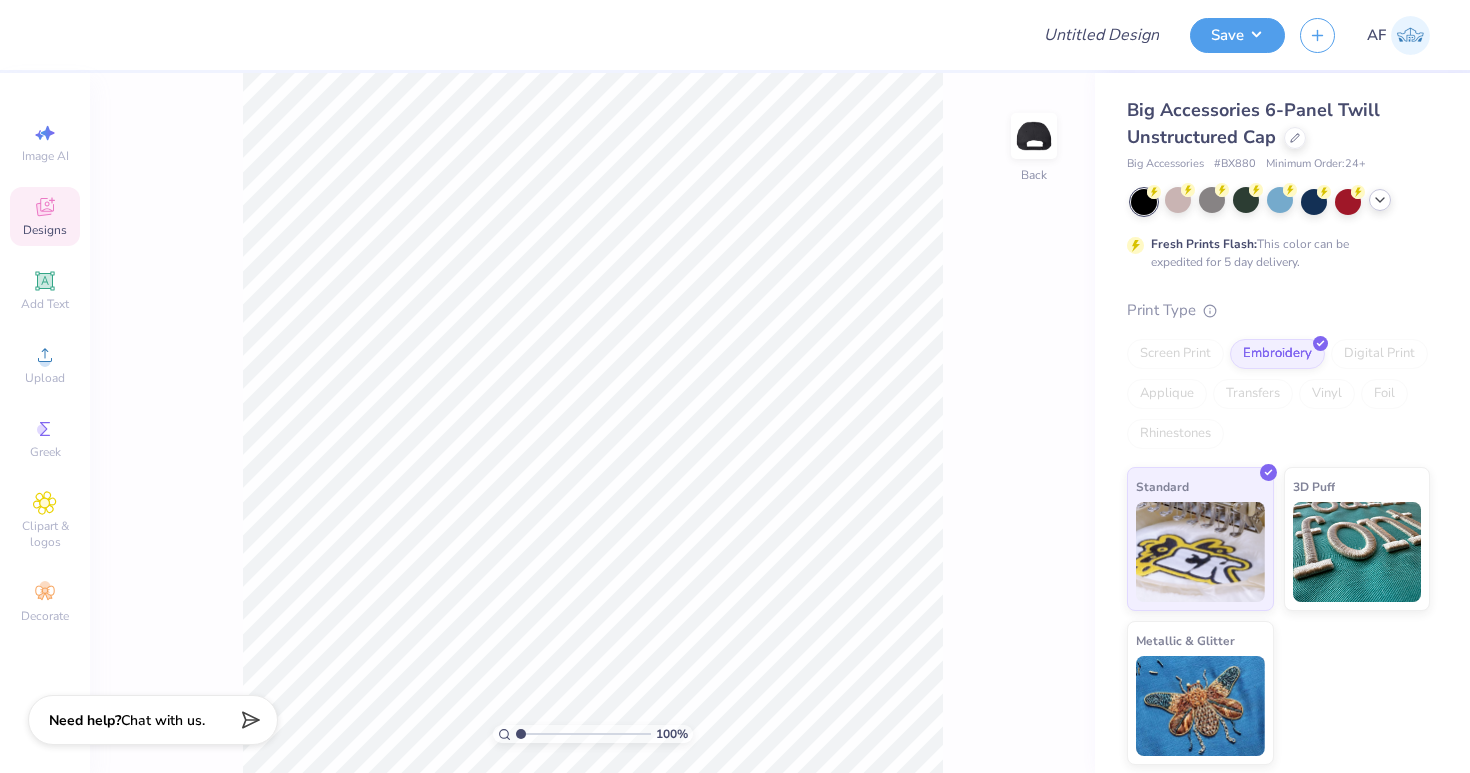 click on "Designs" at bounding box center [45, 230] 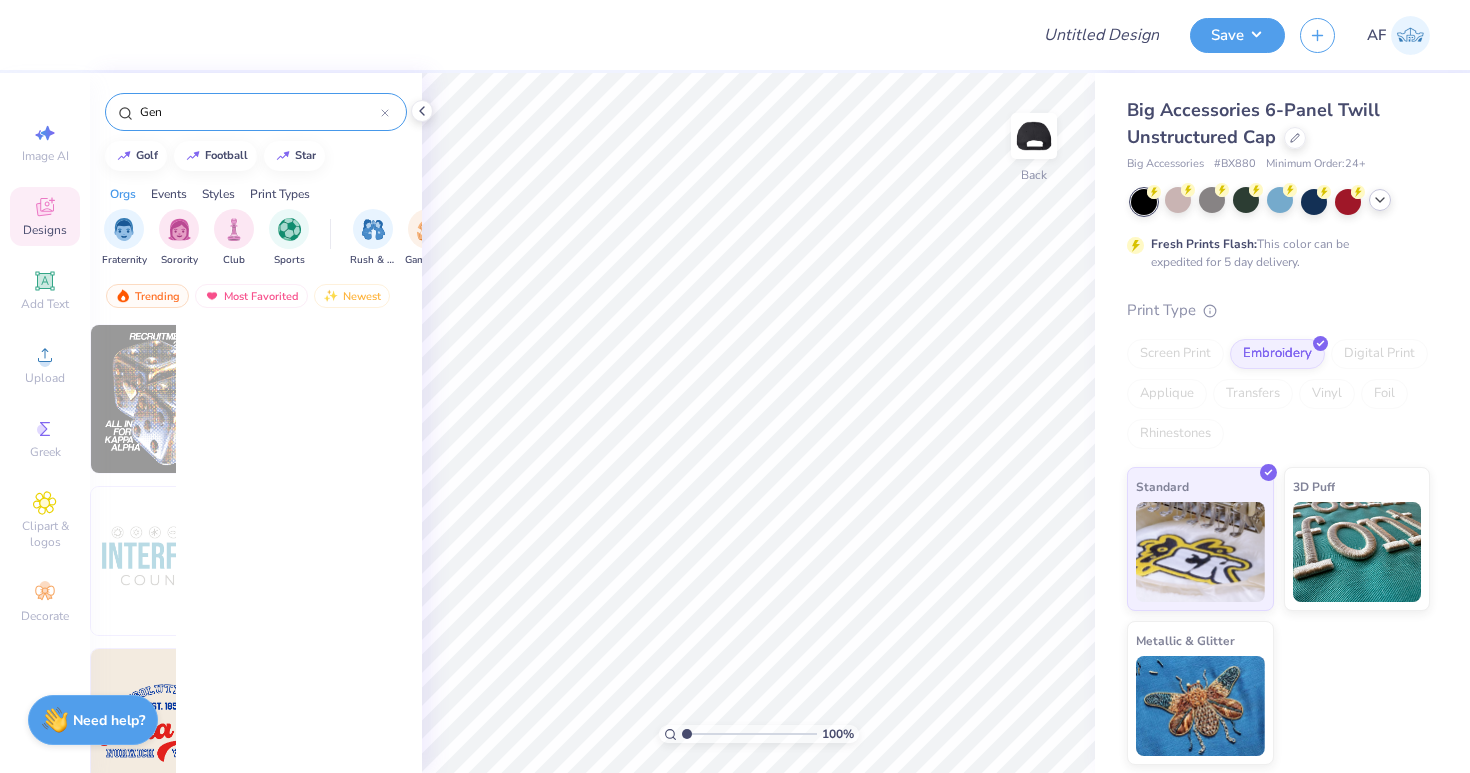 click on "Designs" at bounding box center [45, 230] 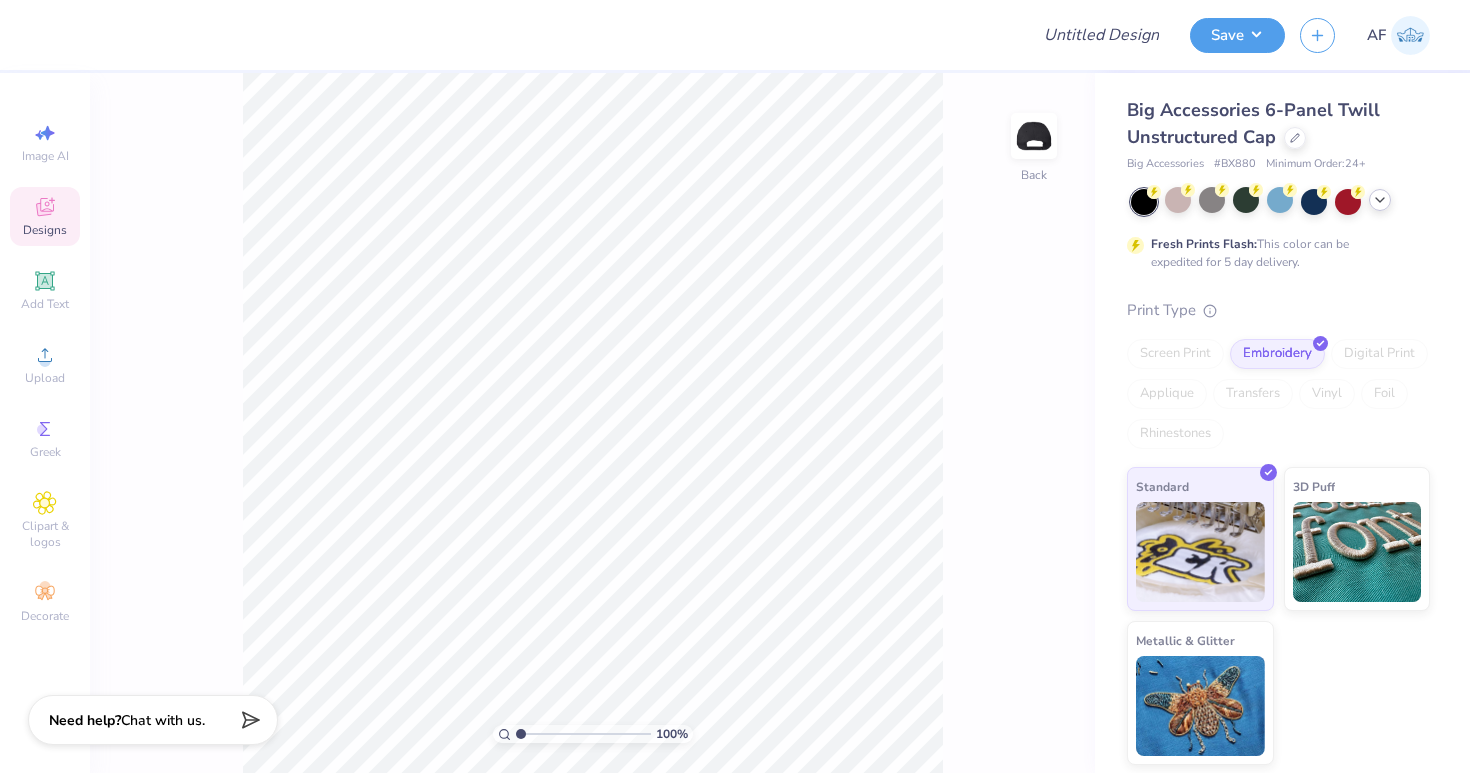 click on "Designs" at bounding box center [45, 230] 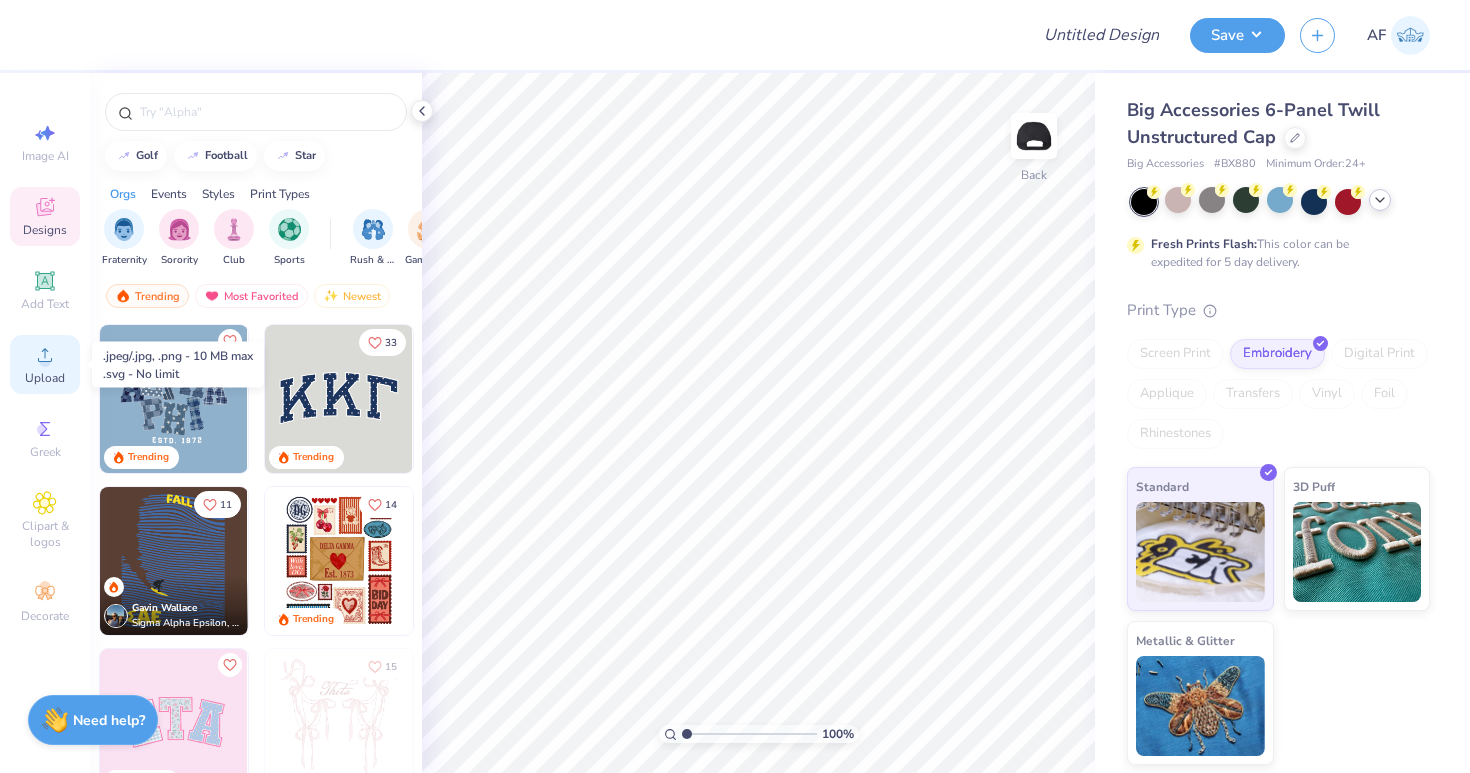 click on "Upload" at bounding box center (45, 364) 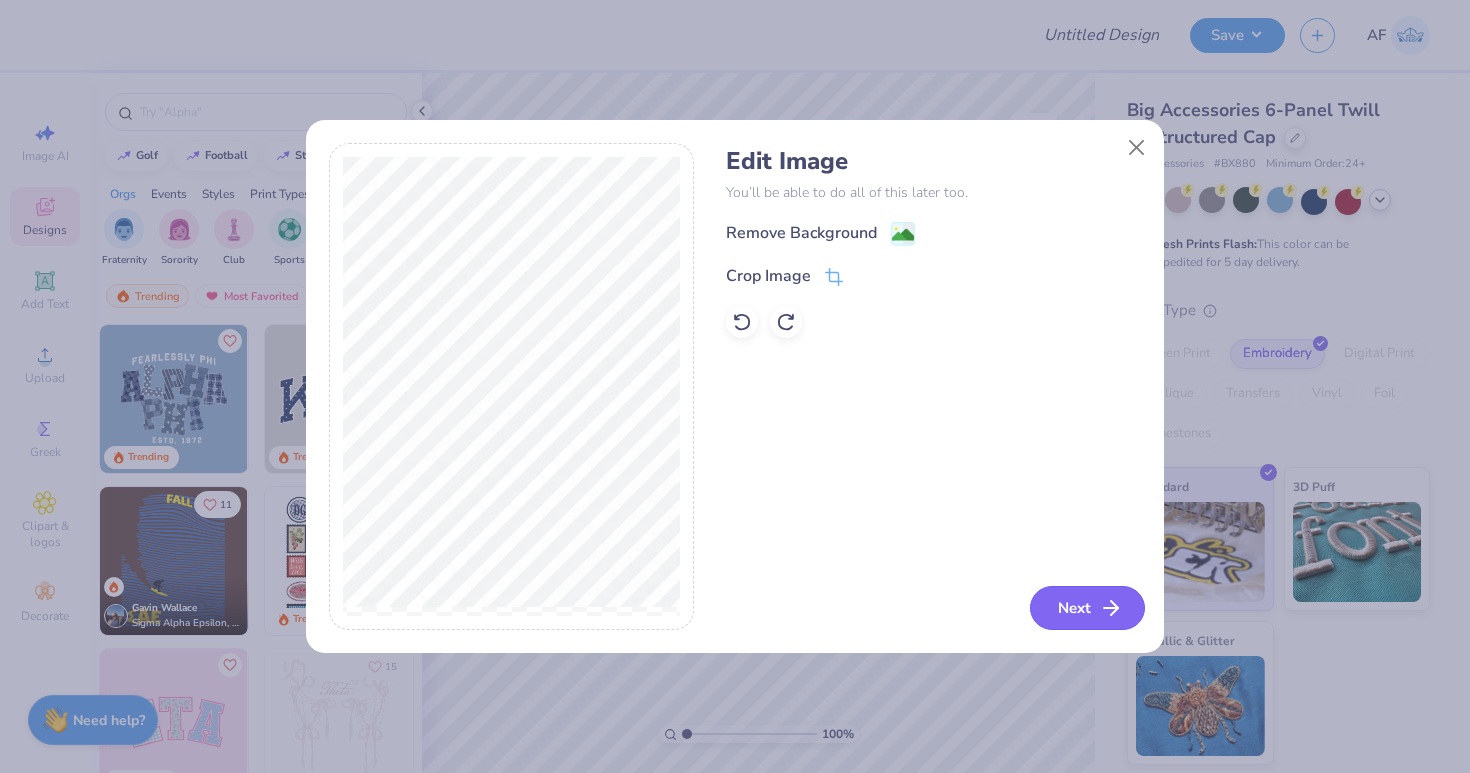 click 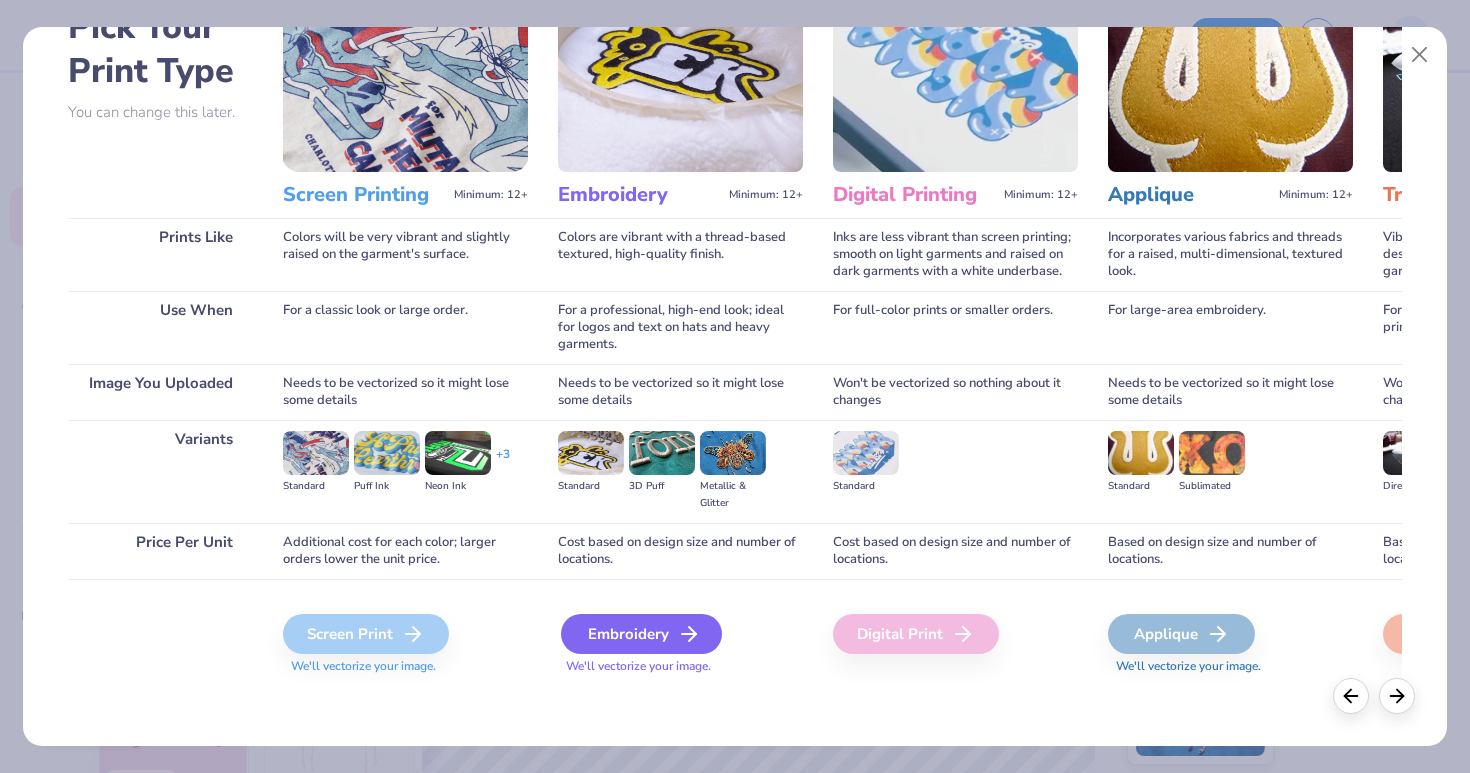 scroll, scrollTop: 124, scrollLeft: 0, axis: vertical 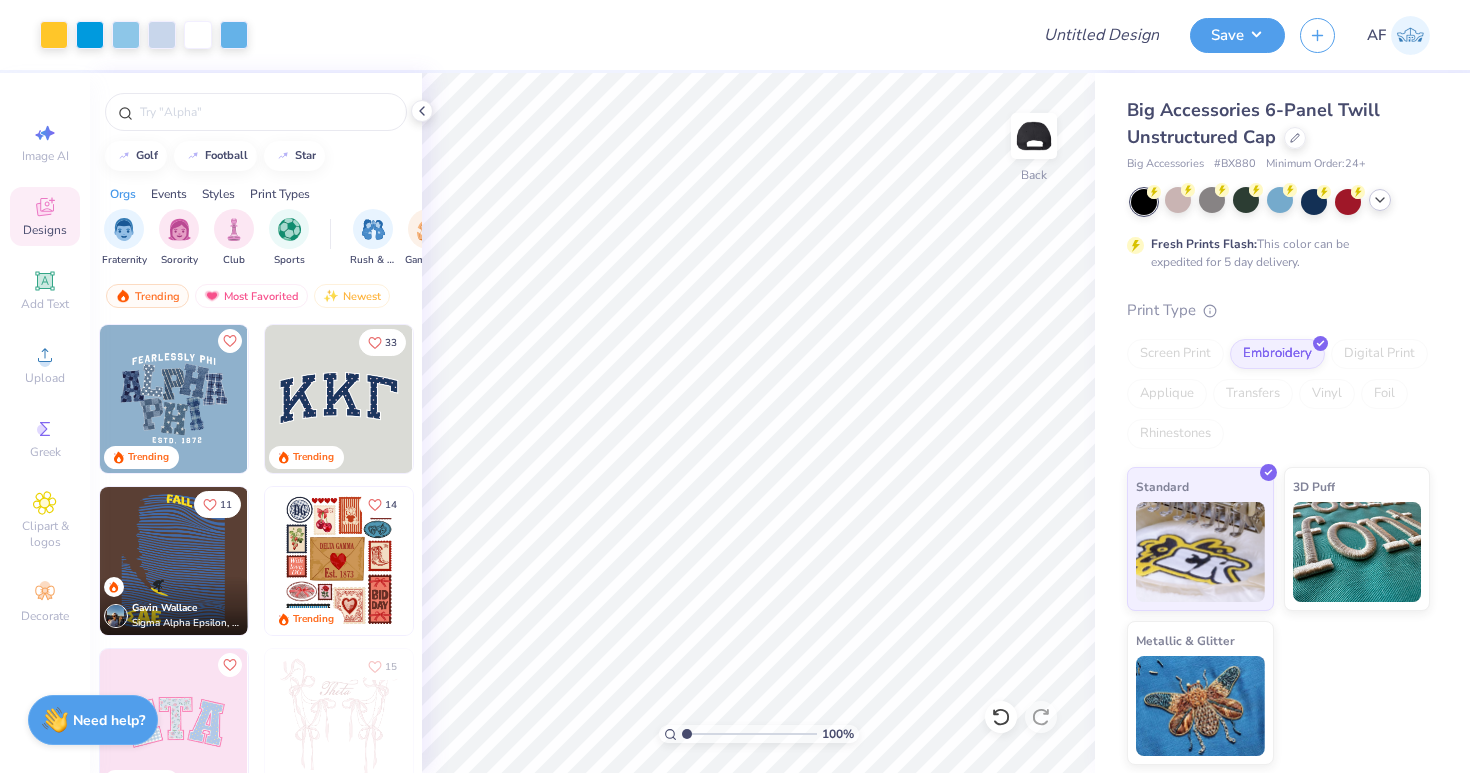 click at bounding box center [256, 107] 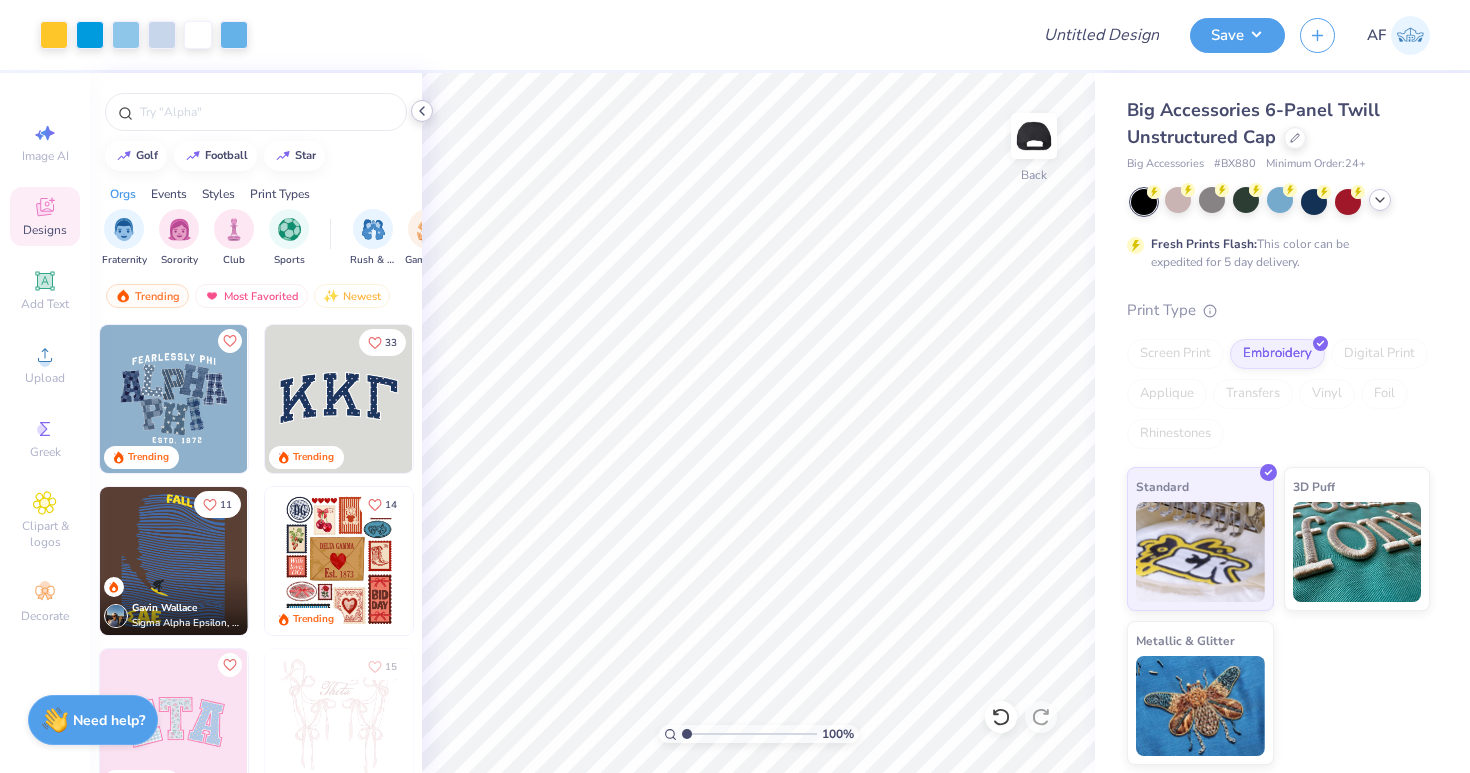 click 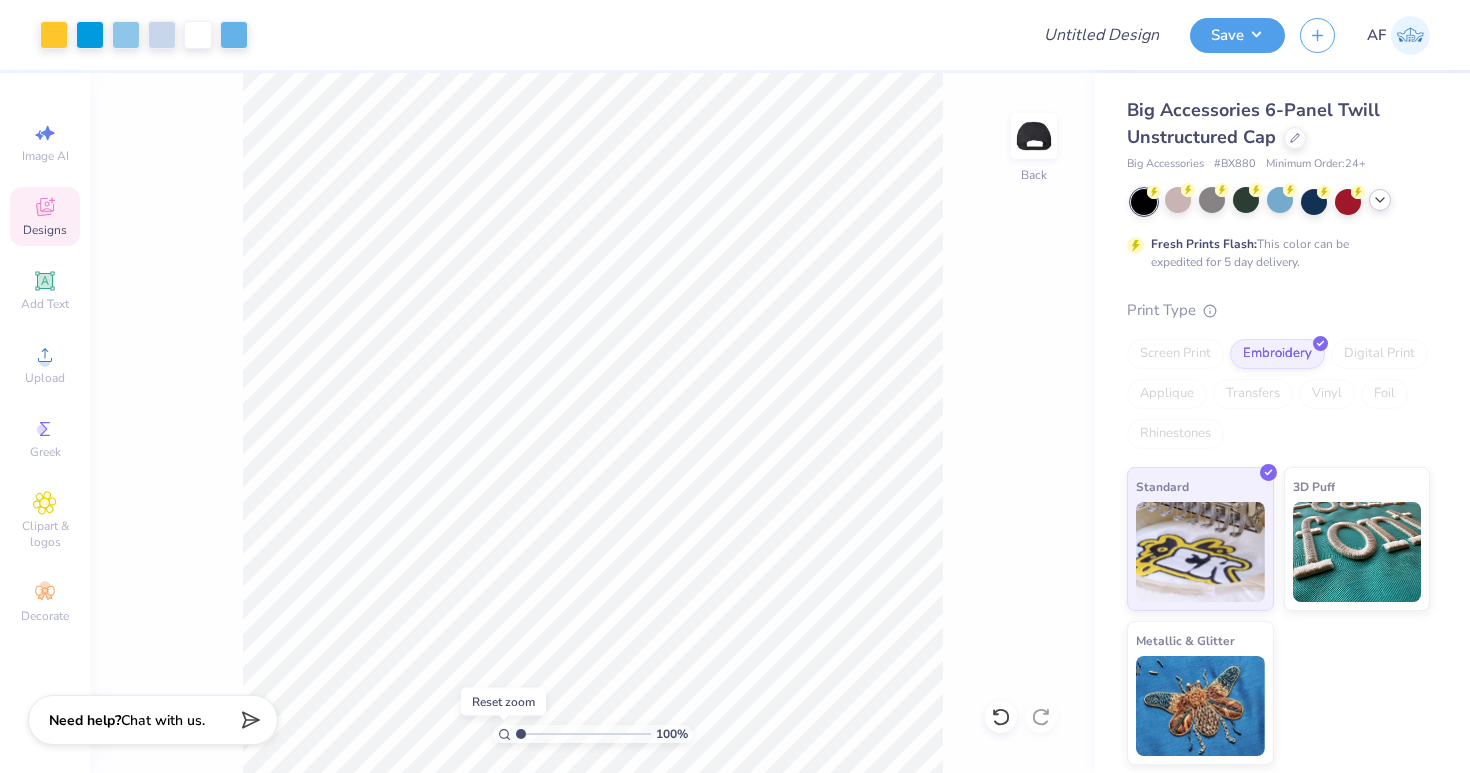 click 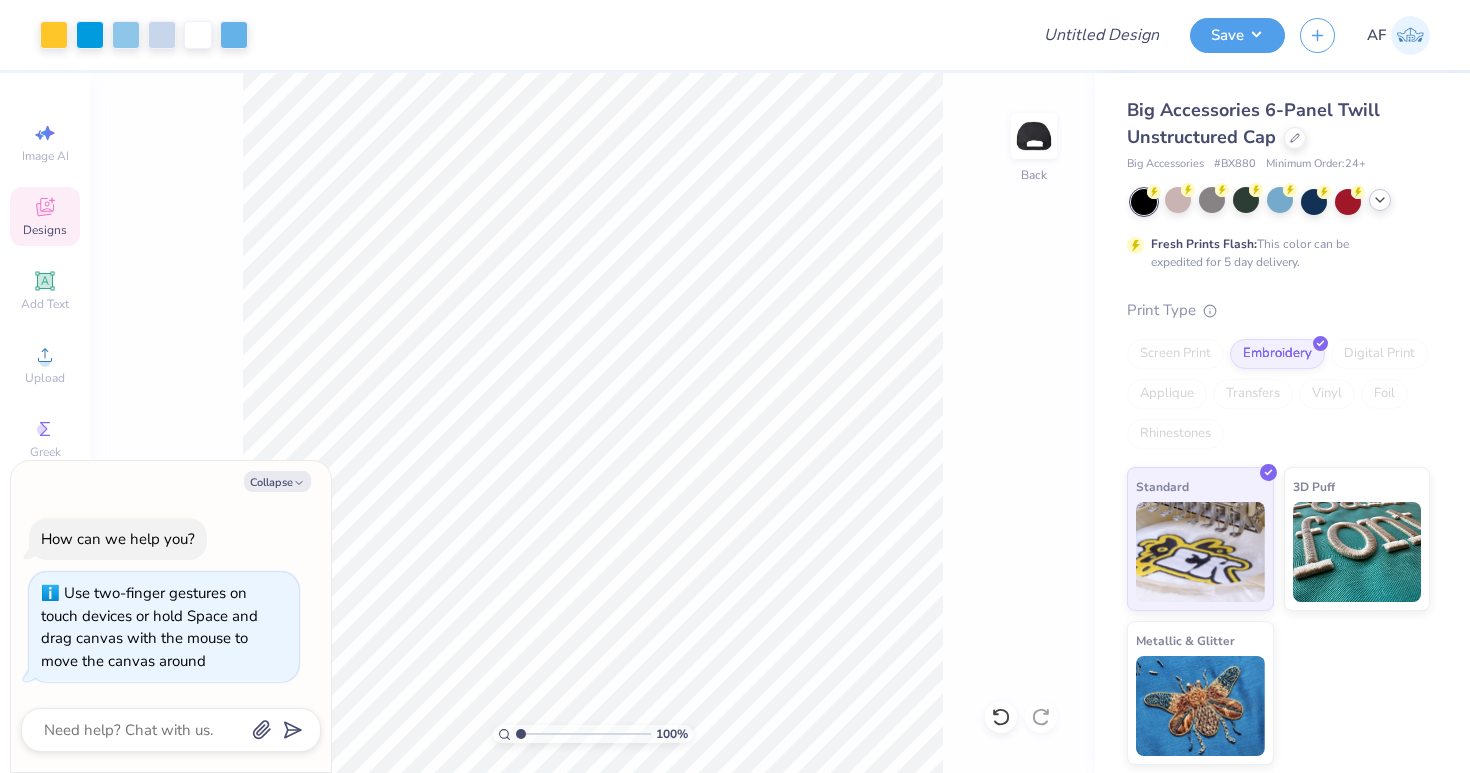 drag, startPoint x: 521, startPoint y: 736, endPoint x: 408, endPoint y: 704, distance: 117.4436 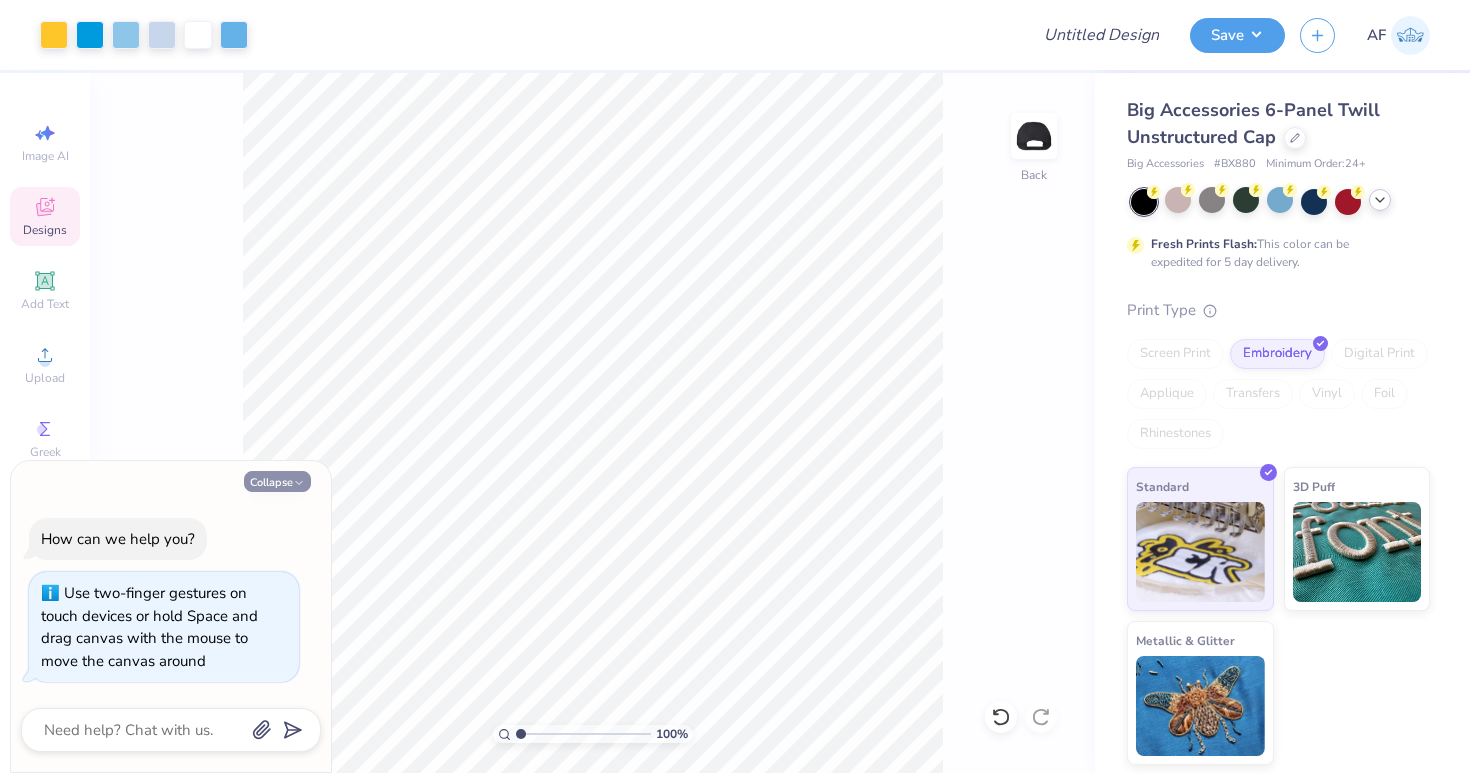 click on "Collapse" at bounding box center (277, 481) 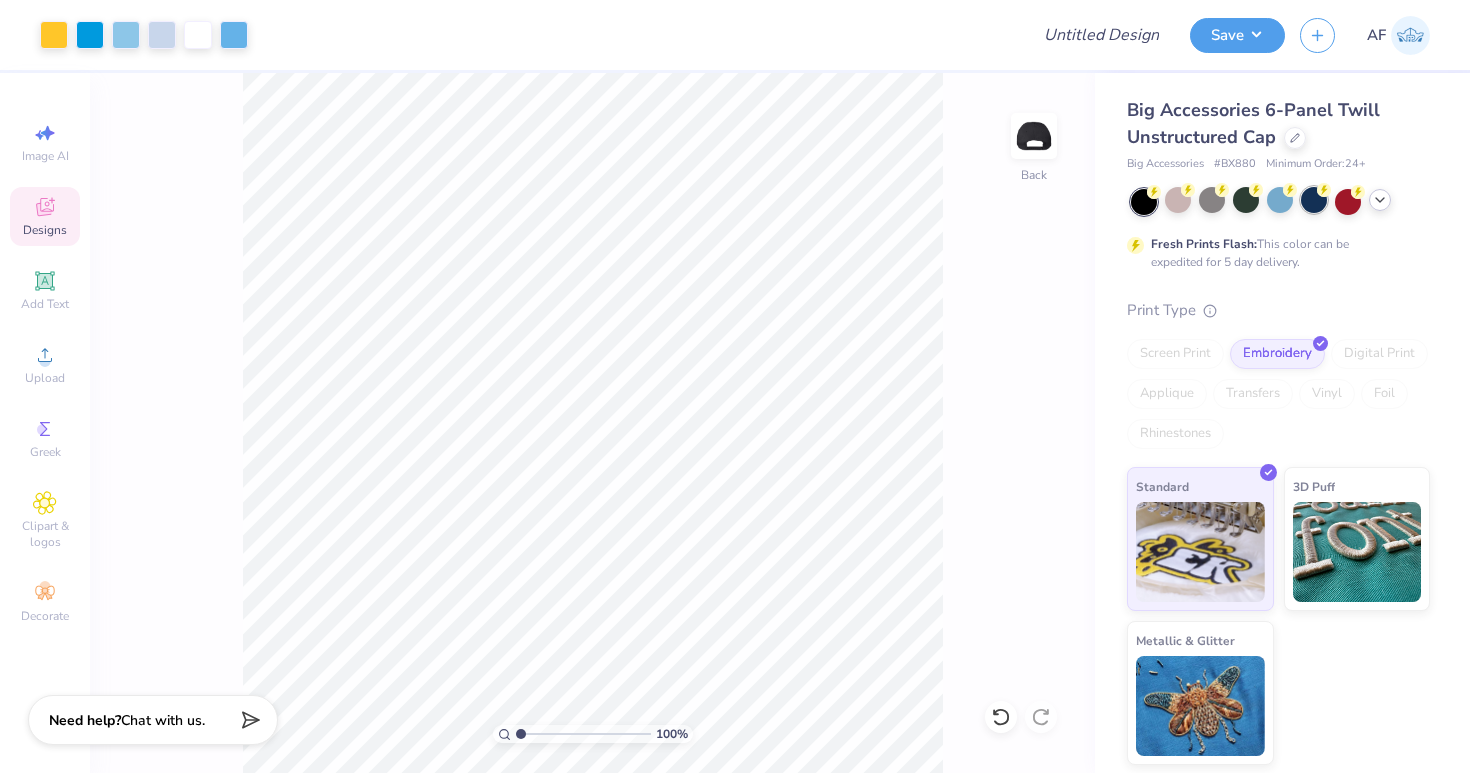 click at bounding box center [1314, 200] 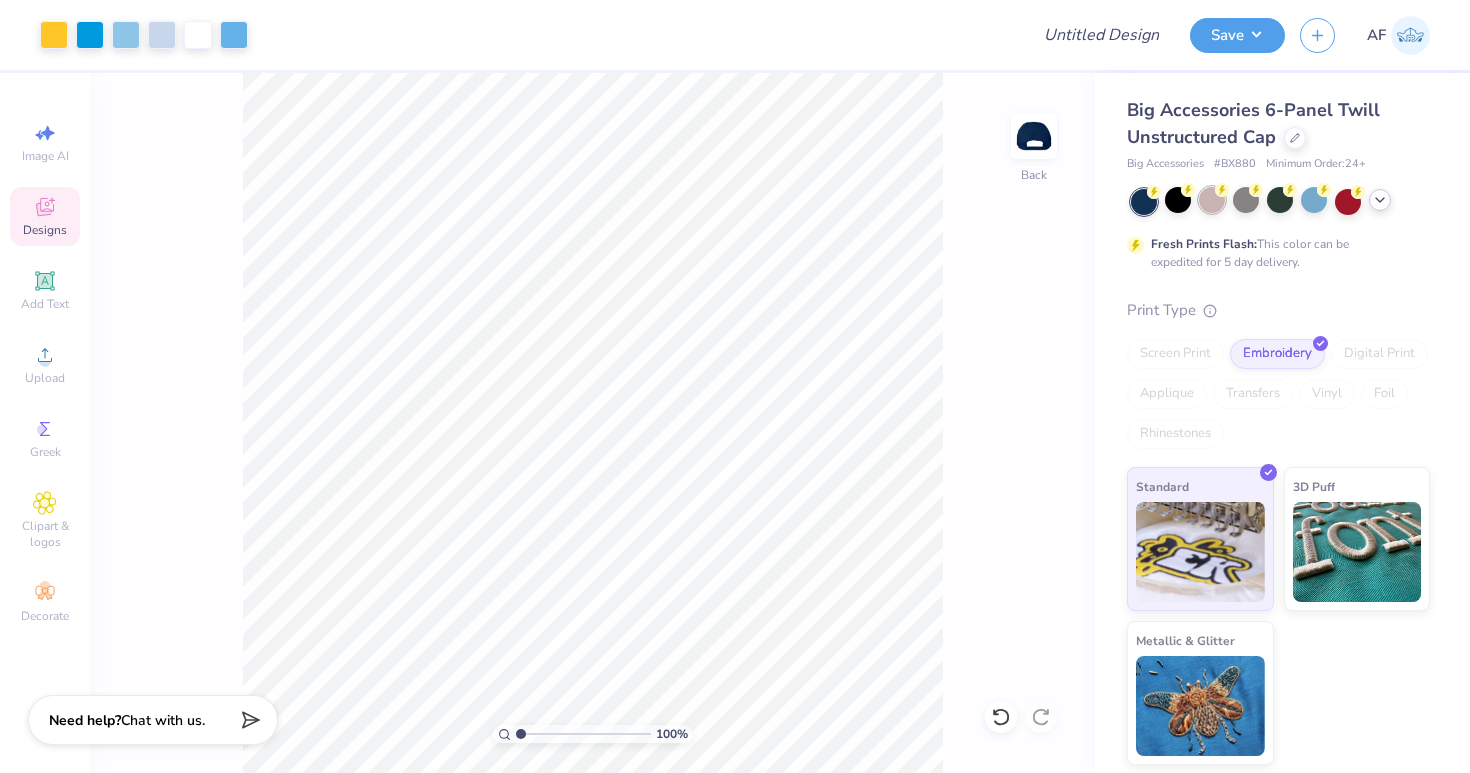 click at bounding box center [1212, 200] 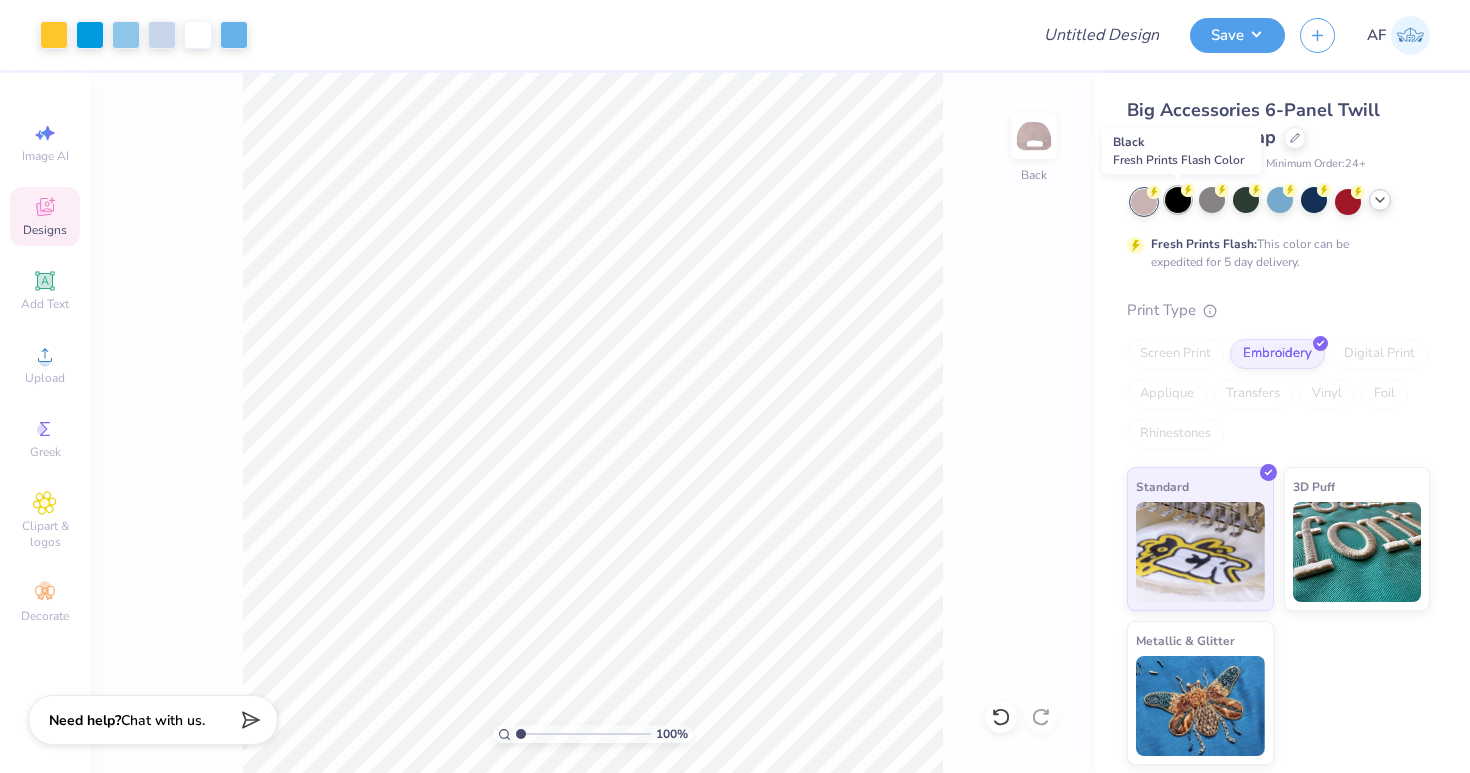 click at bounding box center (1178, 200) 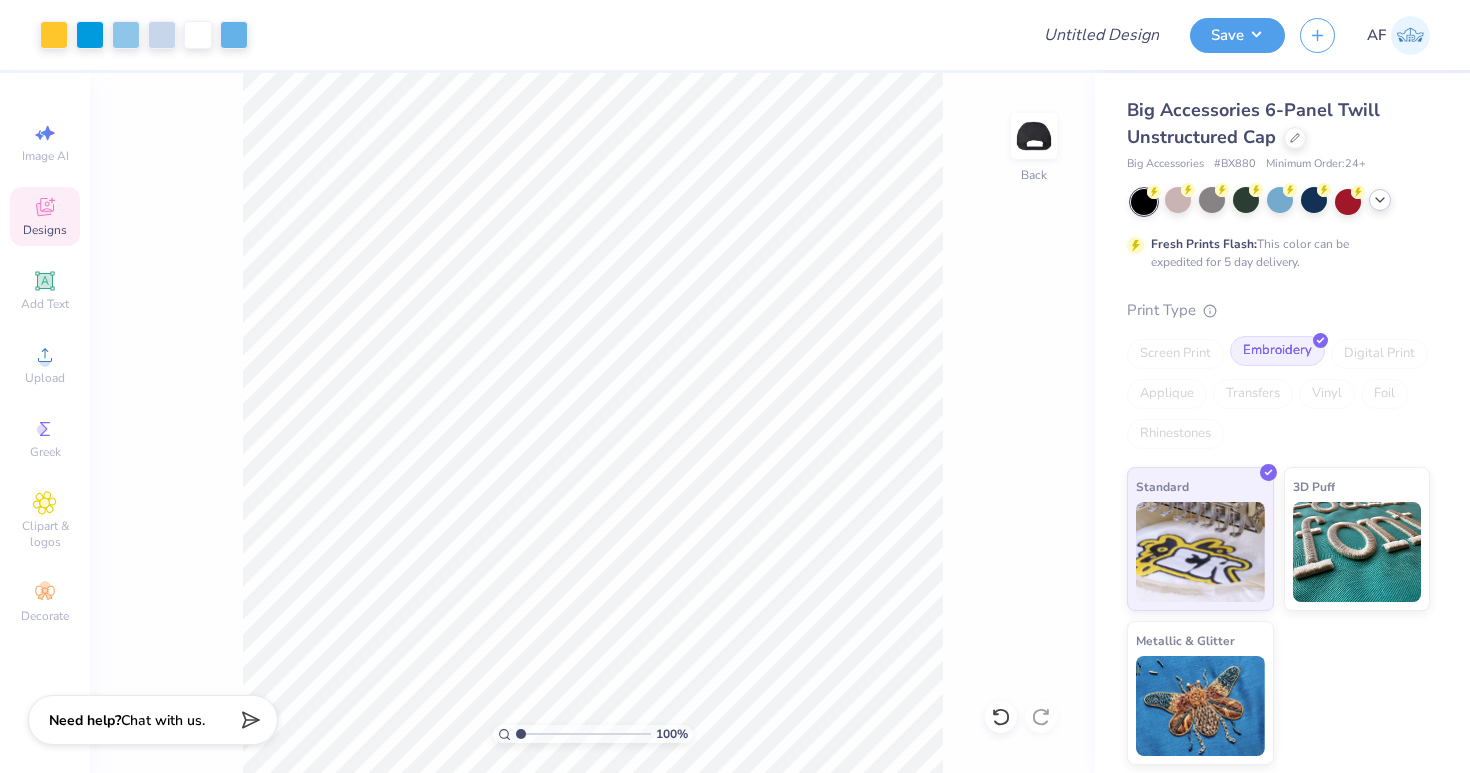 click on "Embroidery" at bounding box center (1277, 351) 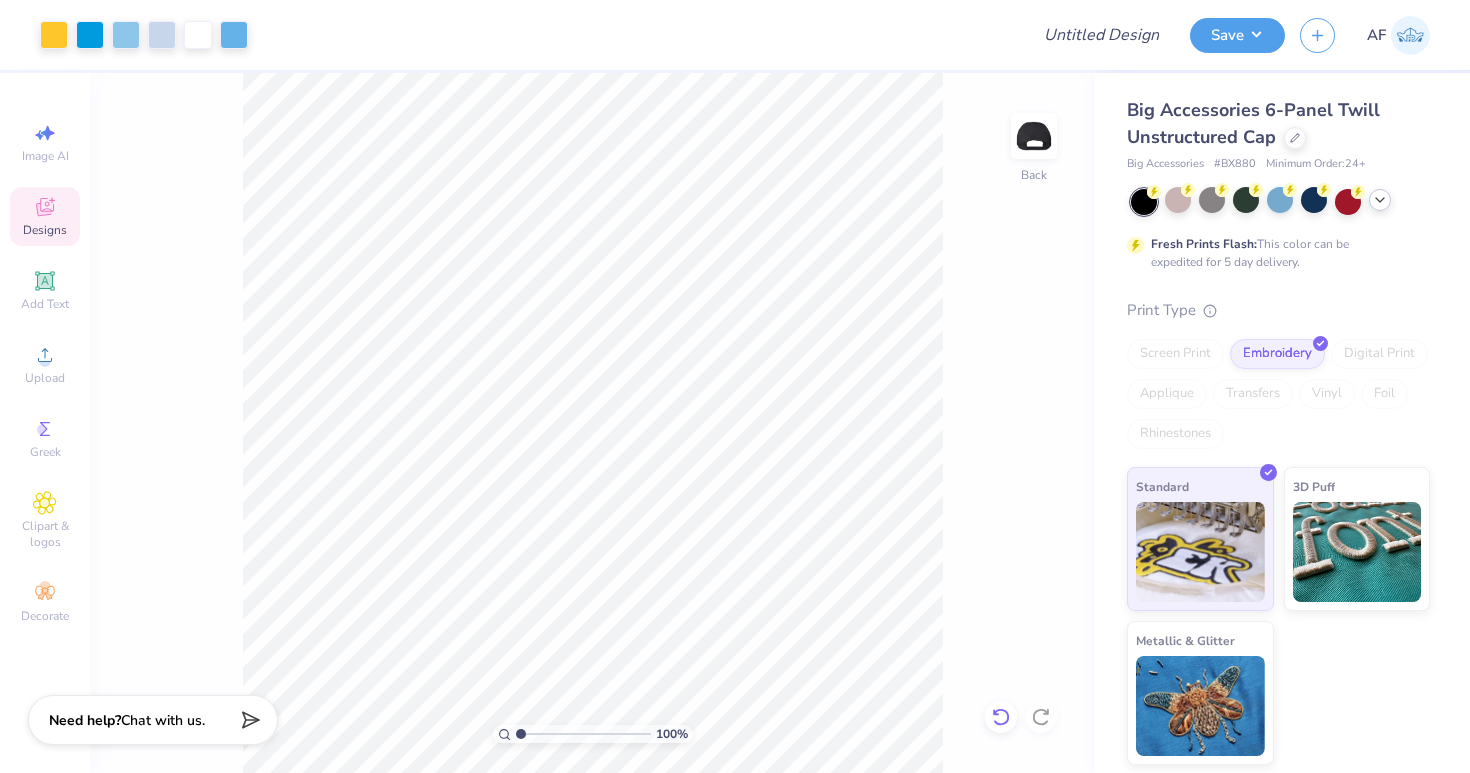 click 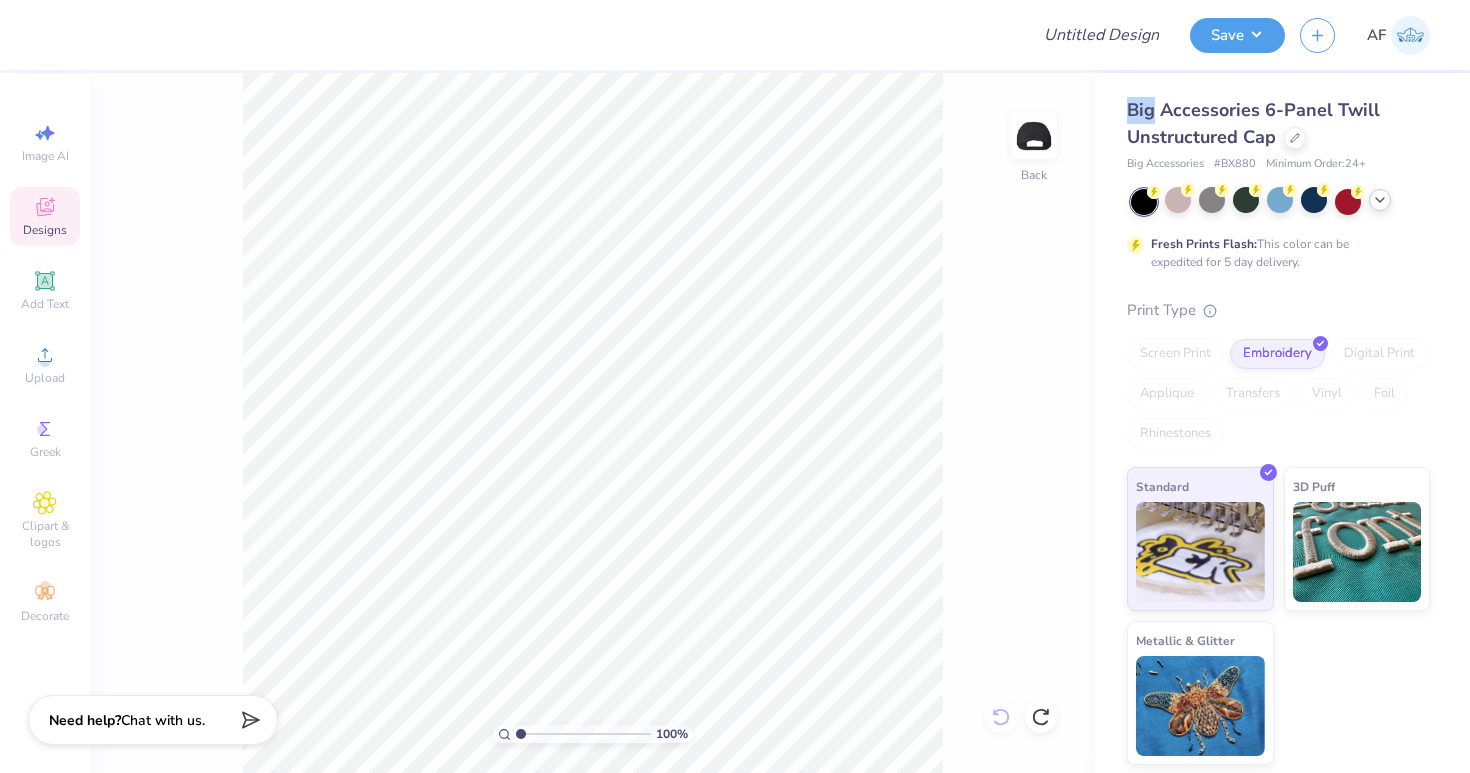 click on "100  % Back" at bounding box center [592, 423] 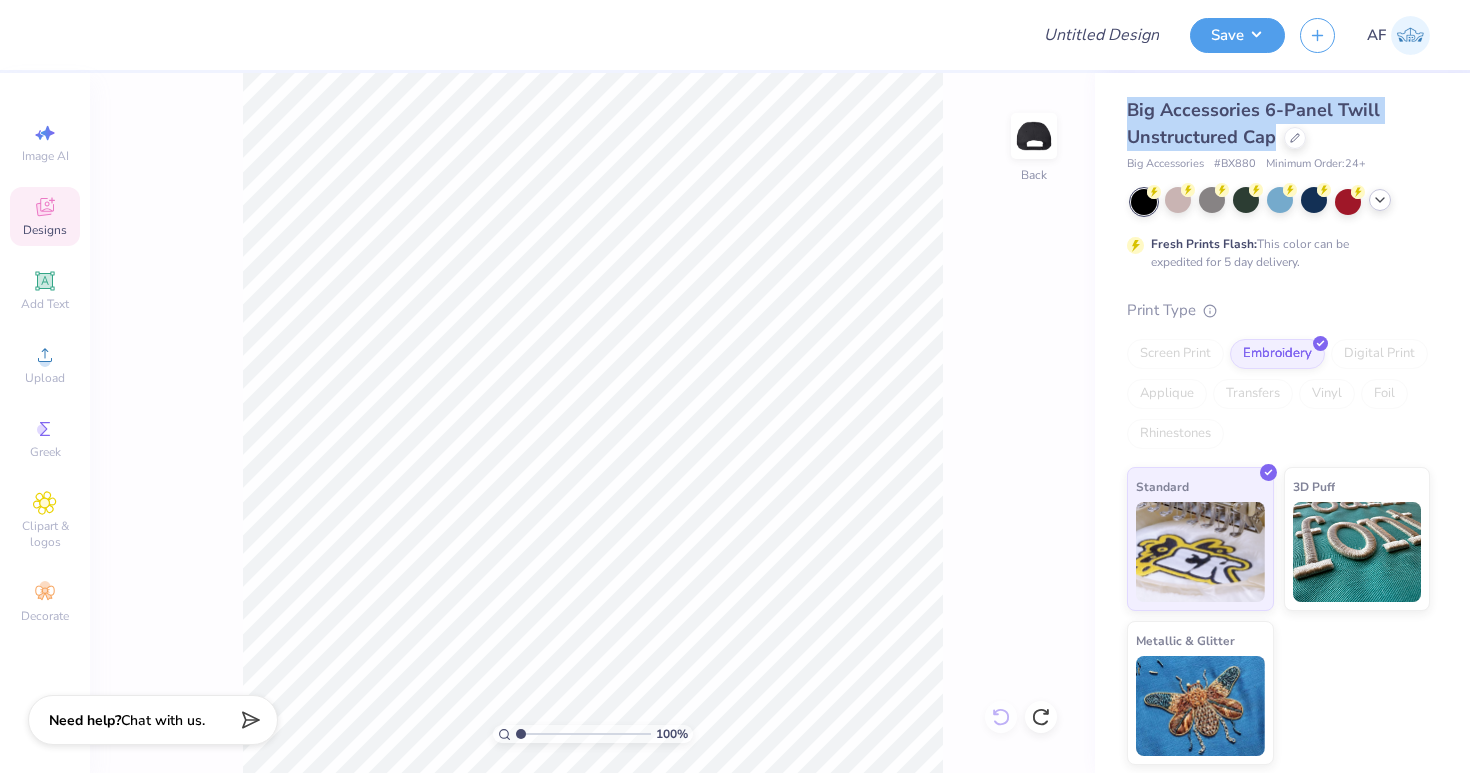 click on "100  % Back" at bounding box center (592, 423) 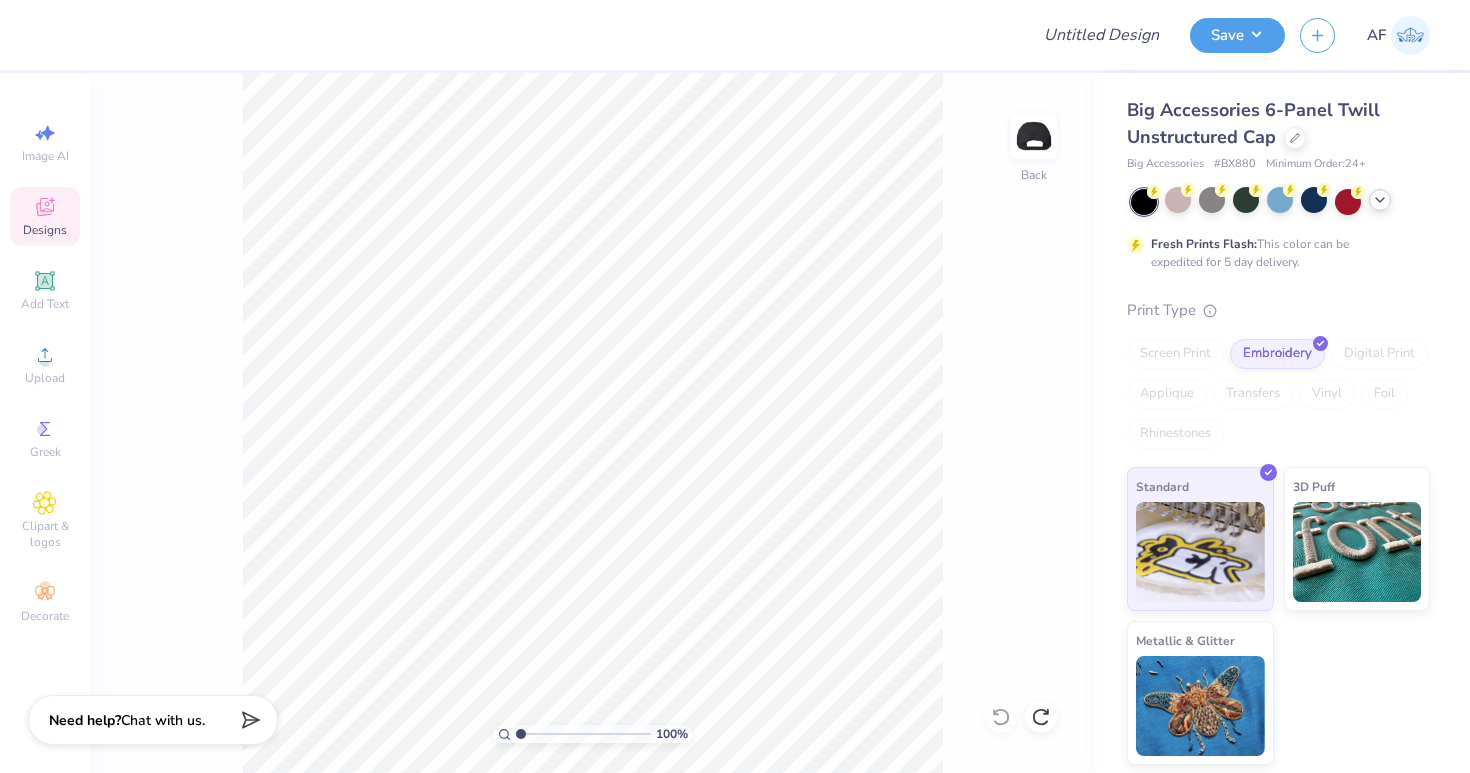 click on "100  % Back" at bounding box center [592, 423] 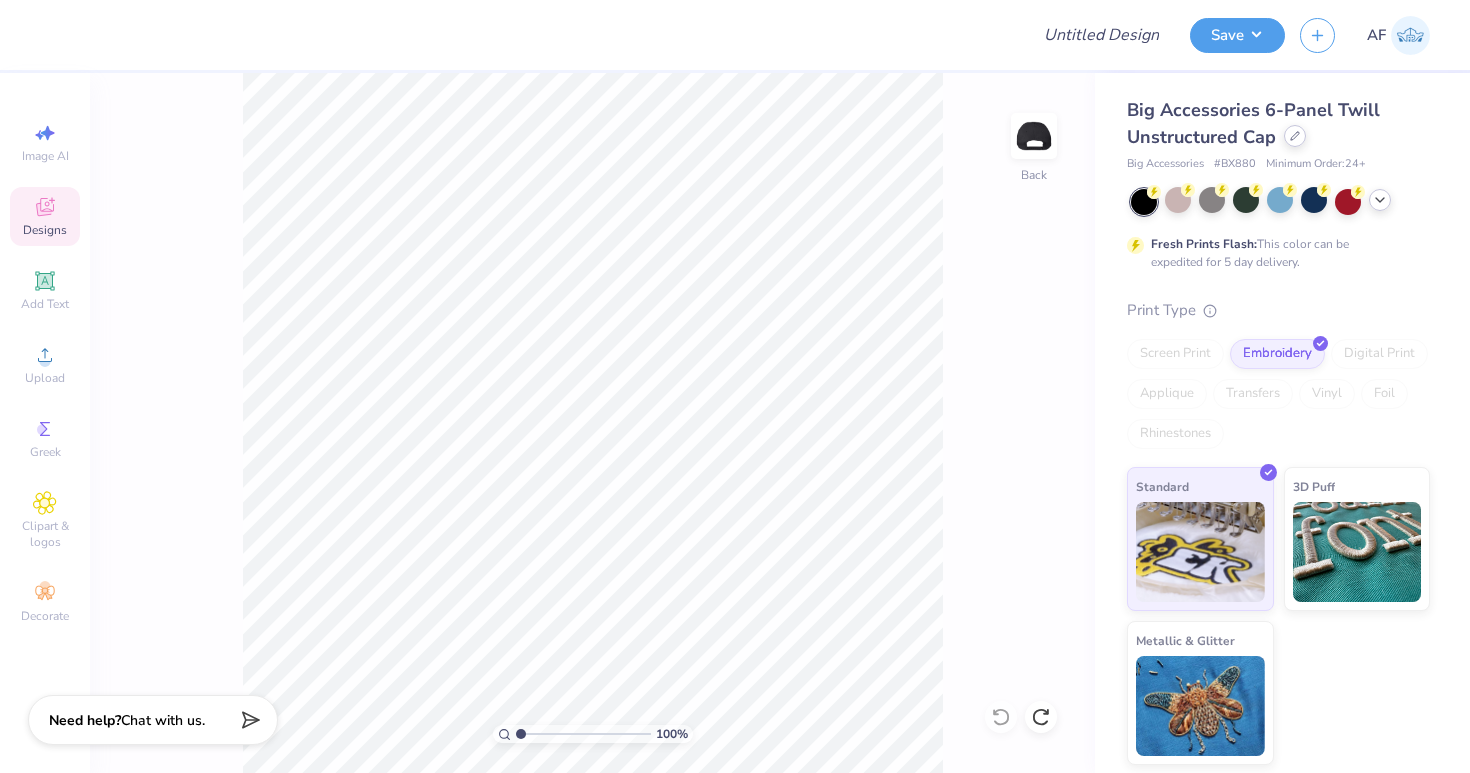 click at bounding box center (1295, 136) 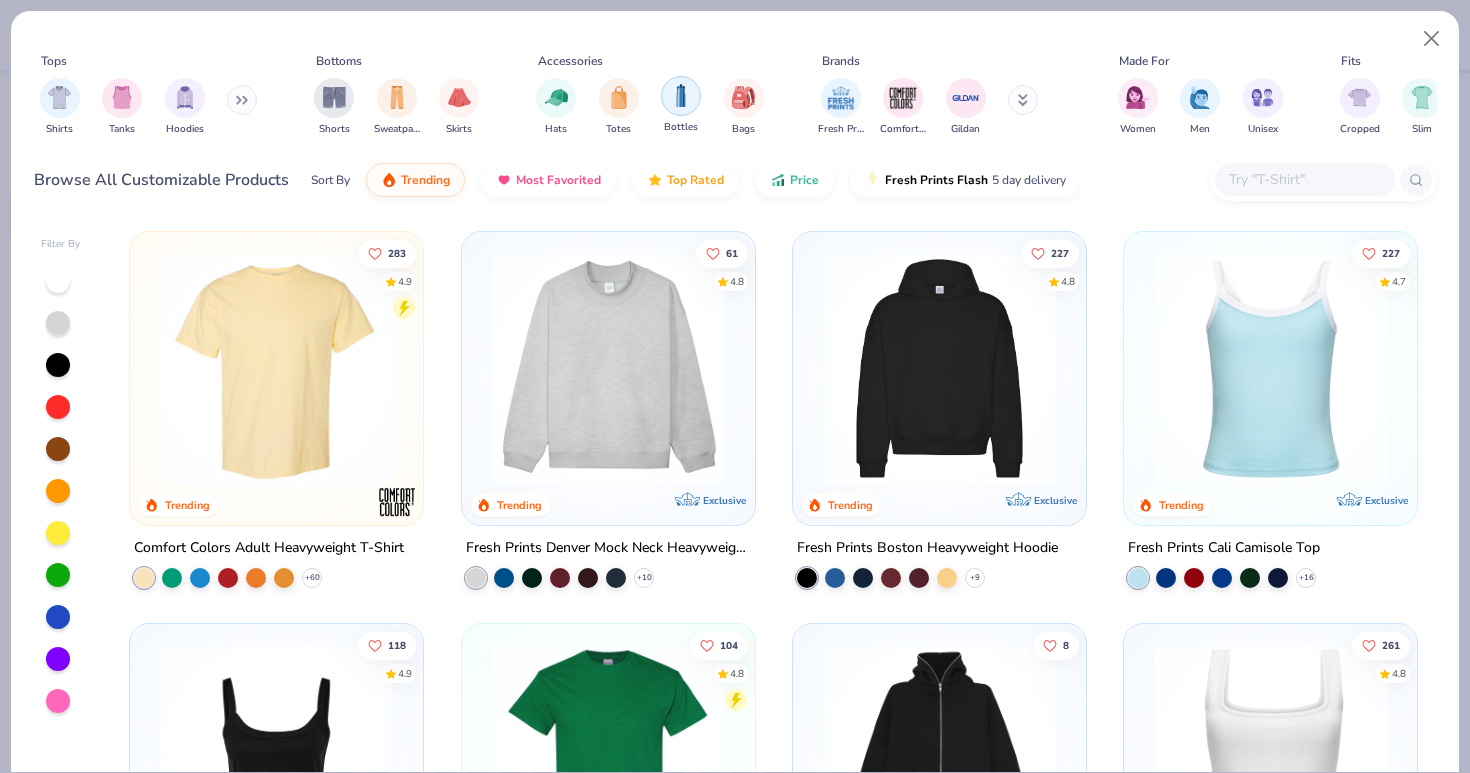 click at bounding box center (681, 95) 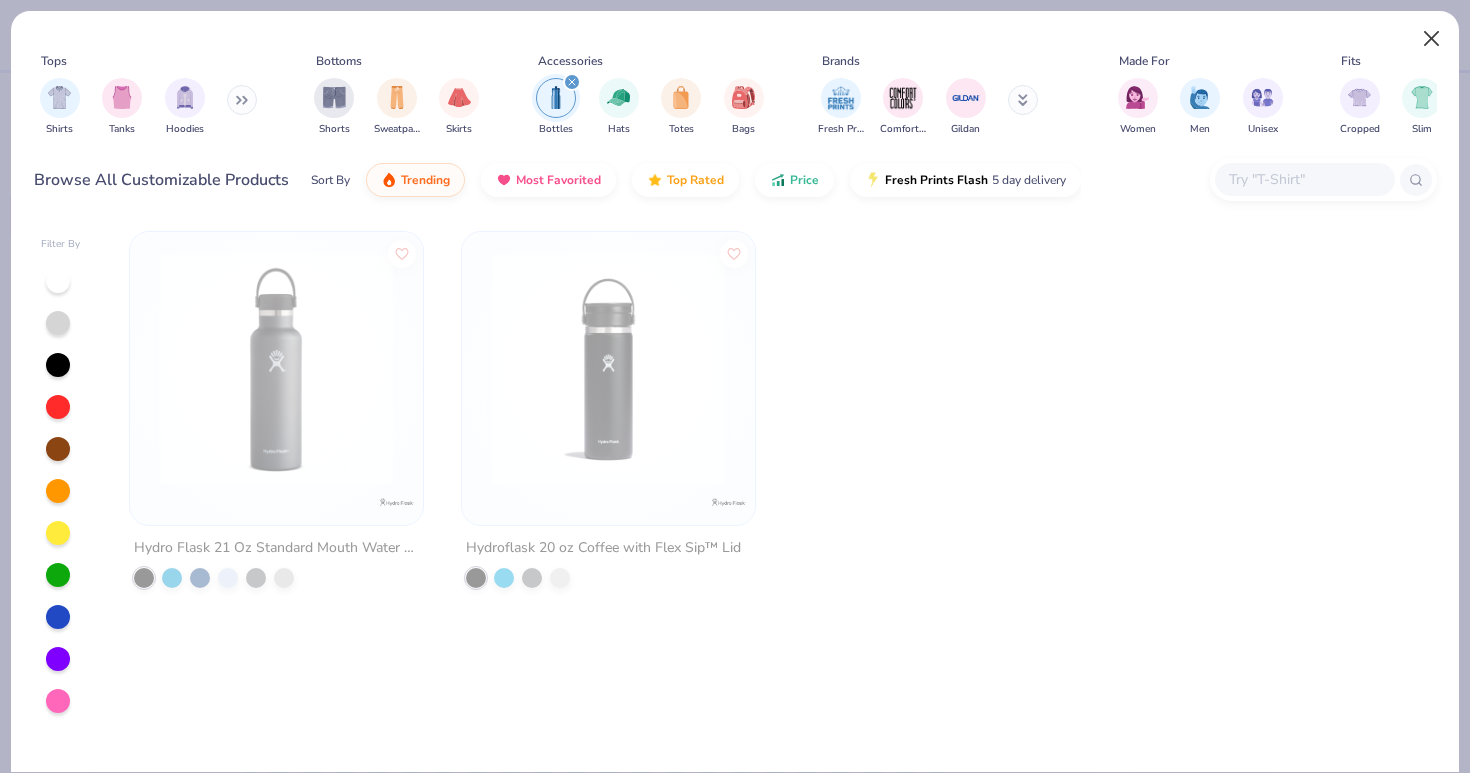 click at bounding box center [1432, 39] 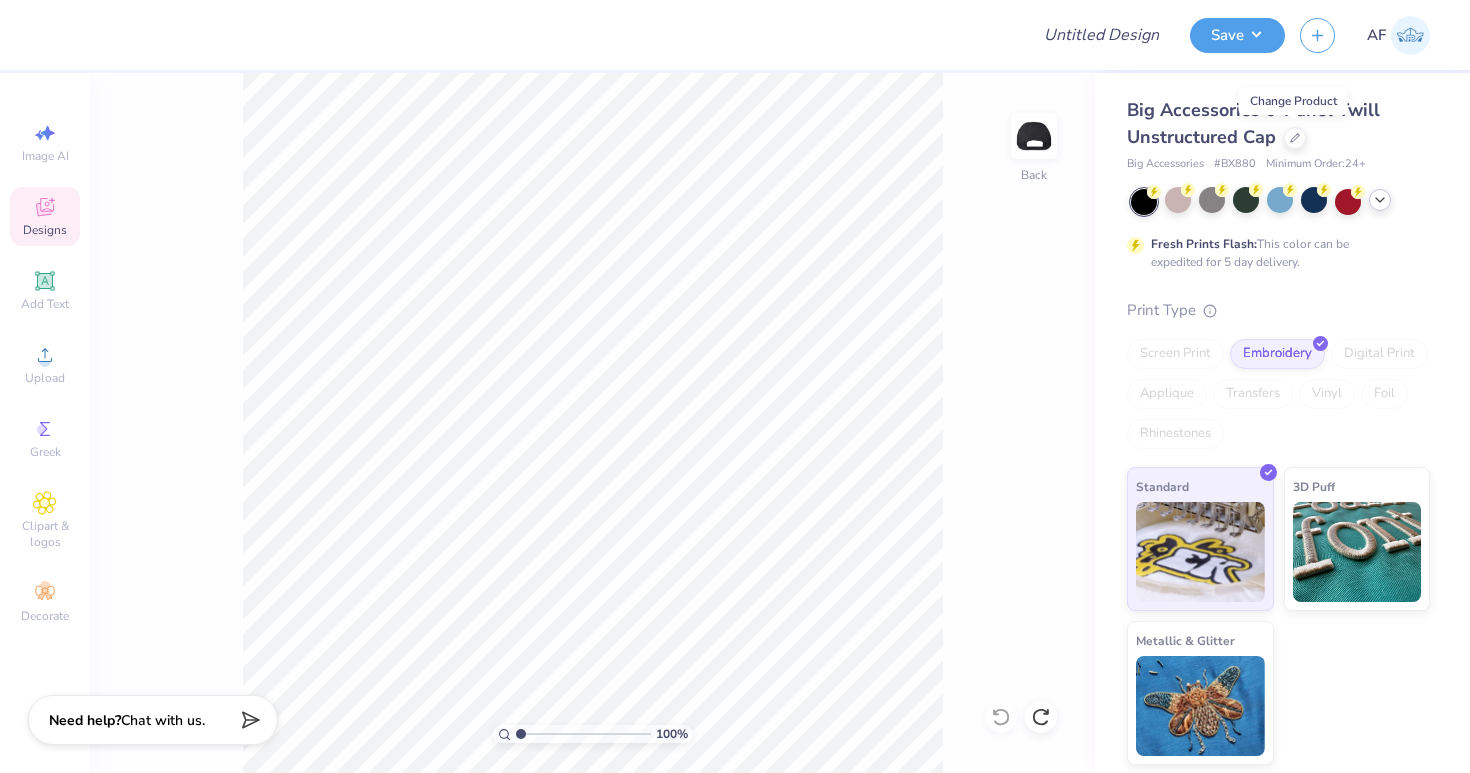 click on "Screen Print" at bounding box center [1175, 354] 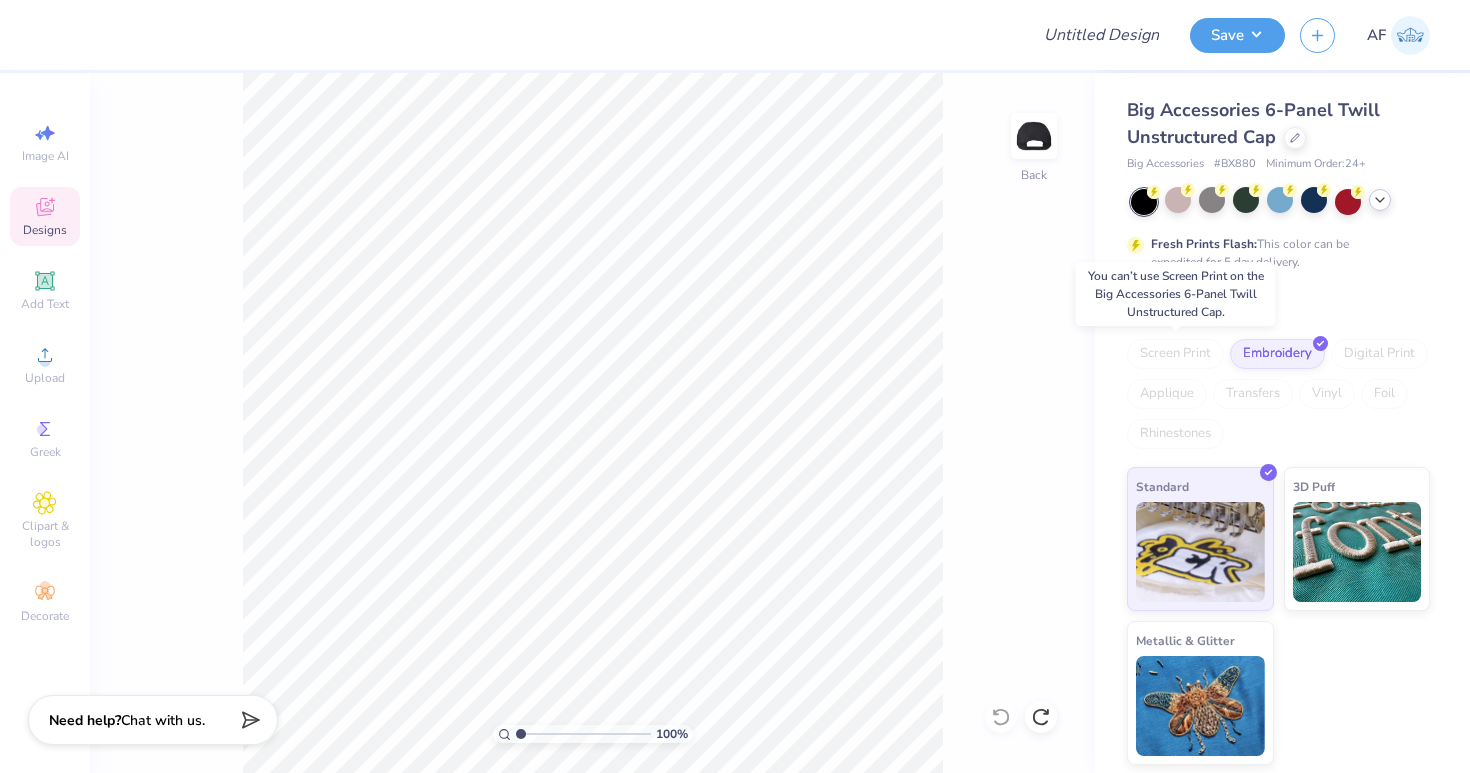 click on "Screen Print" at bounding box center (1175, 354) 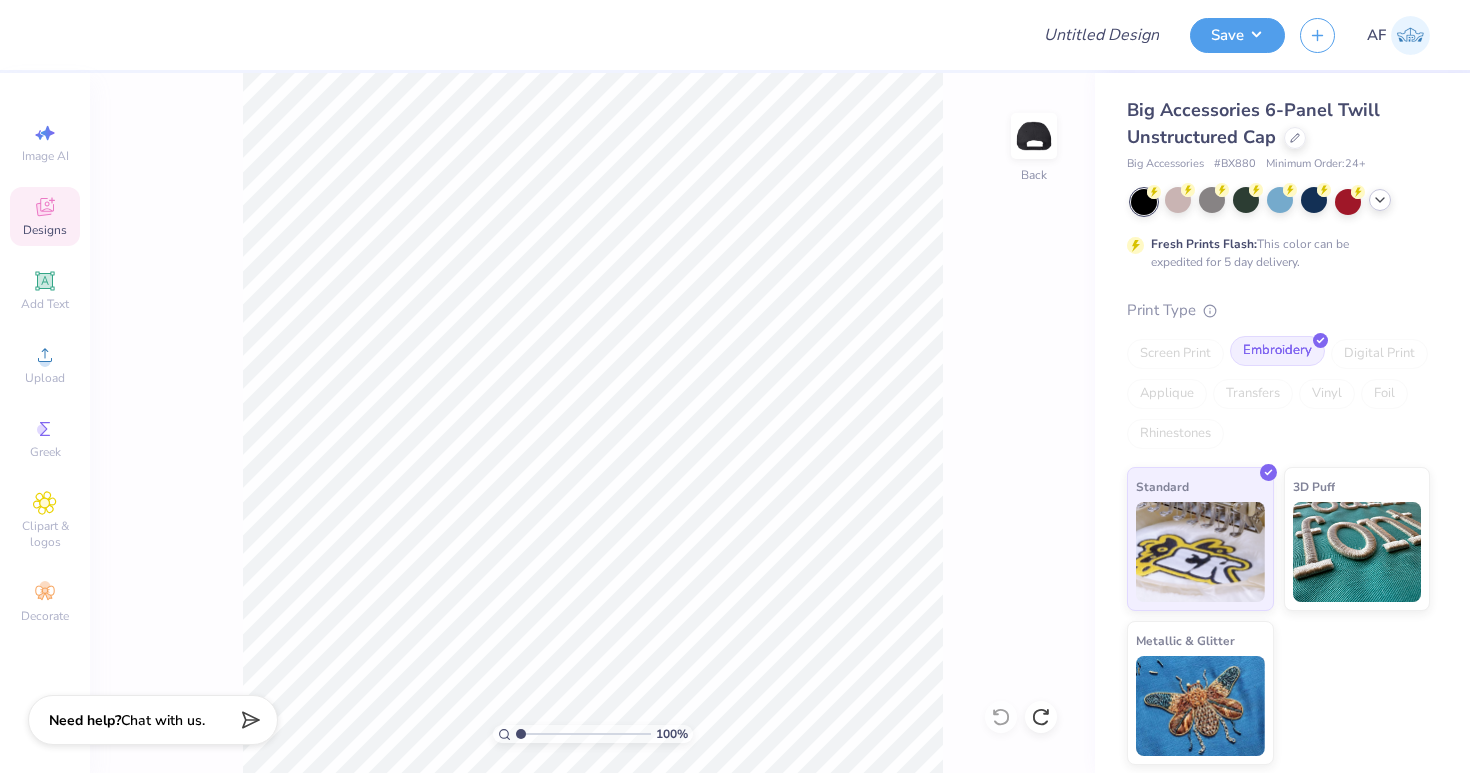 click on "Embroidery" at bounding box center [1277, 351] 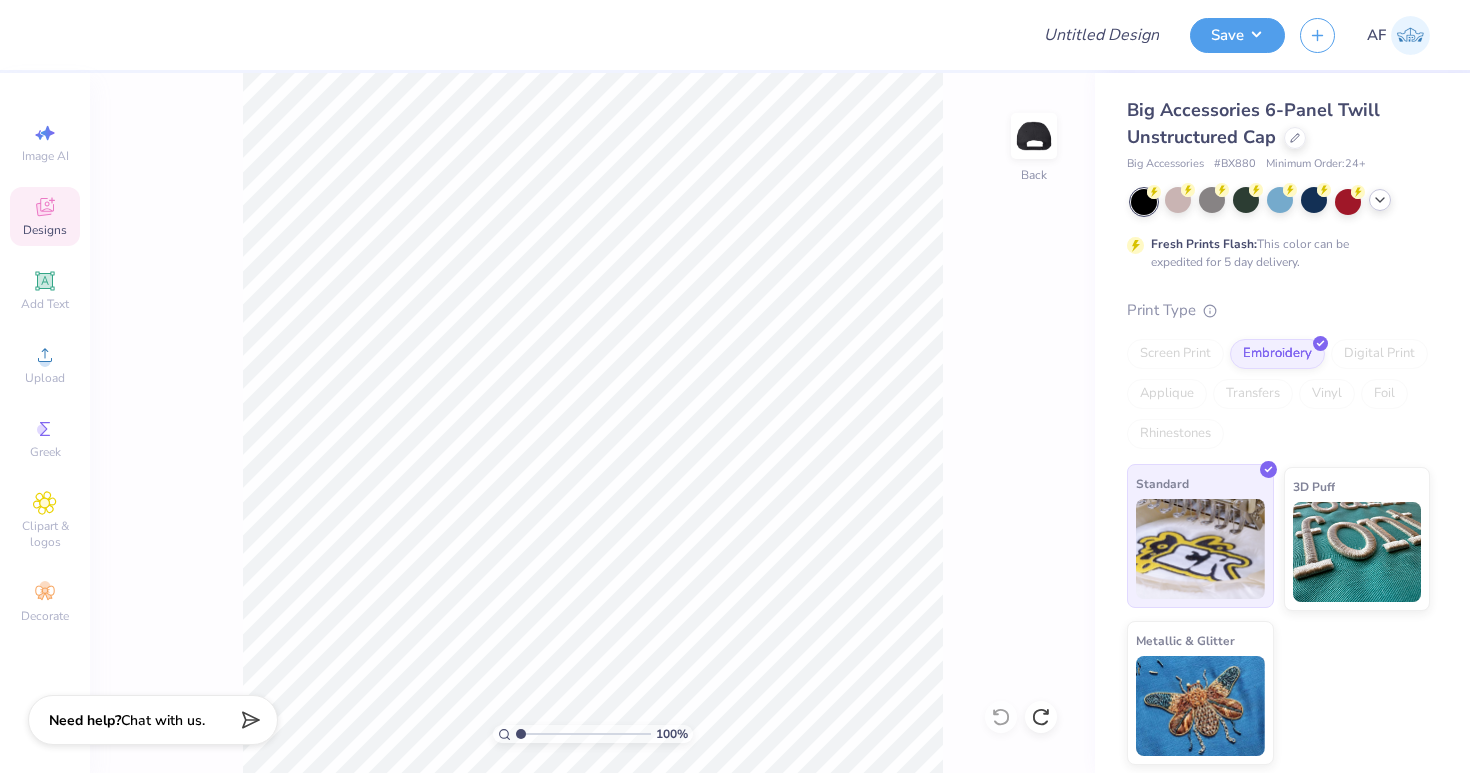 click at bounding box center (1200, 549) 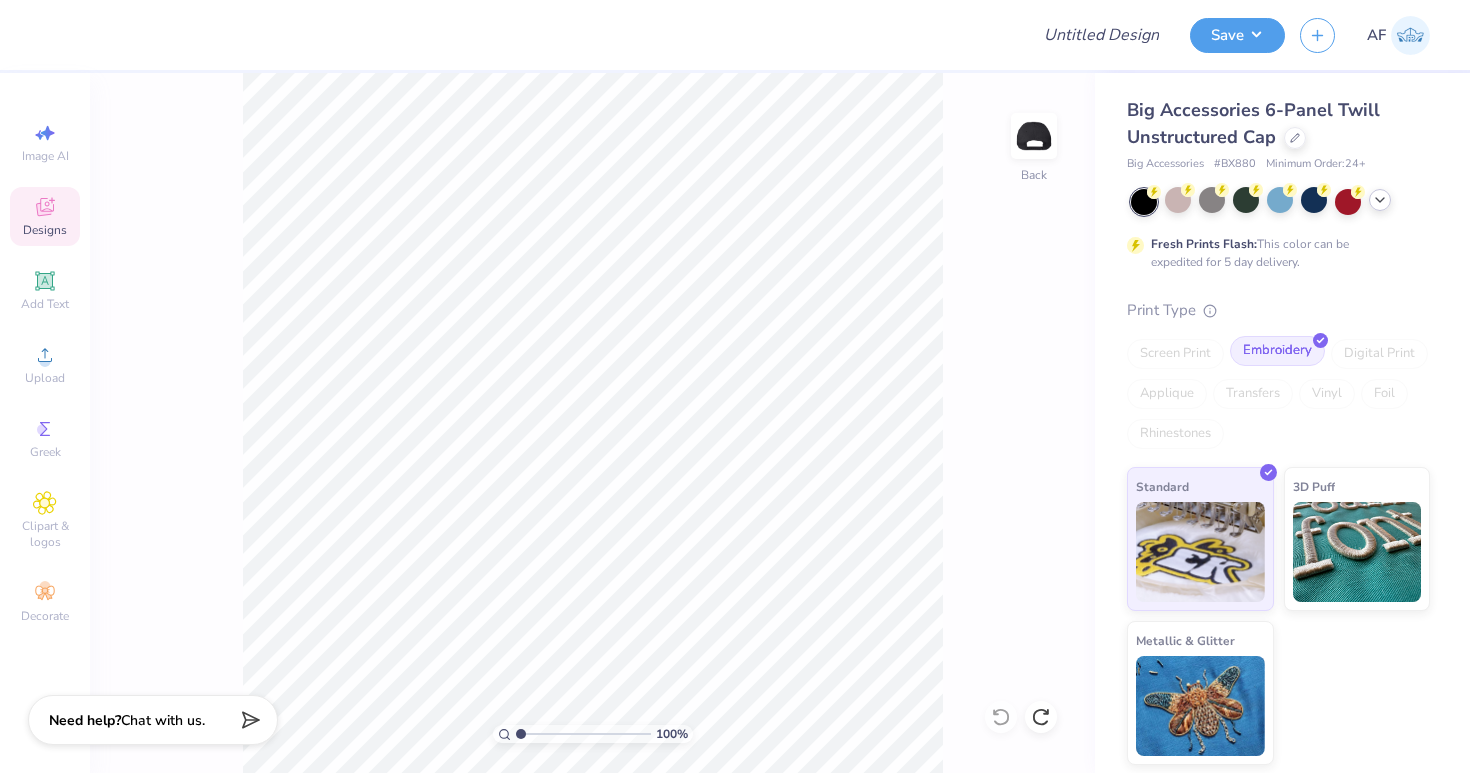 click on "Embroidery" at bounding box center [1277, 351] 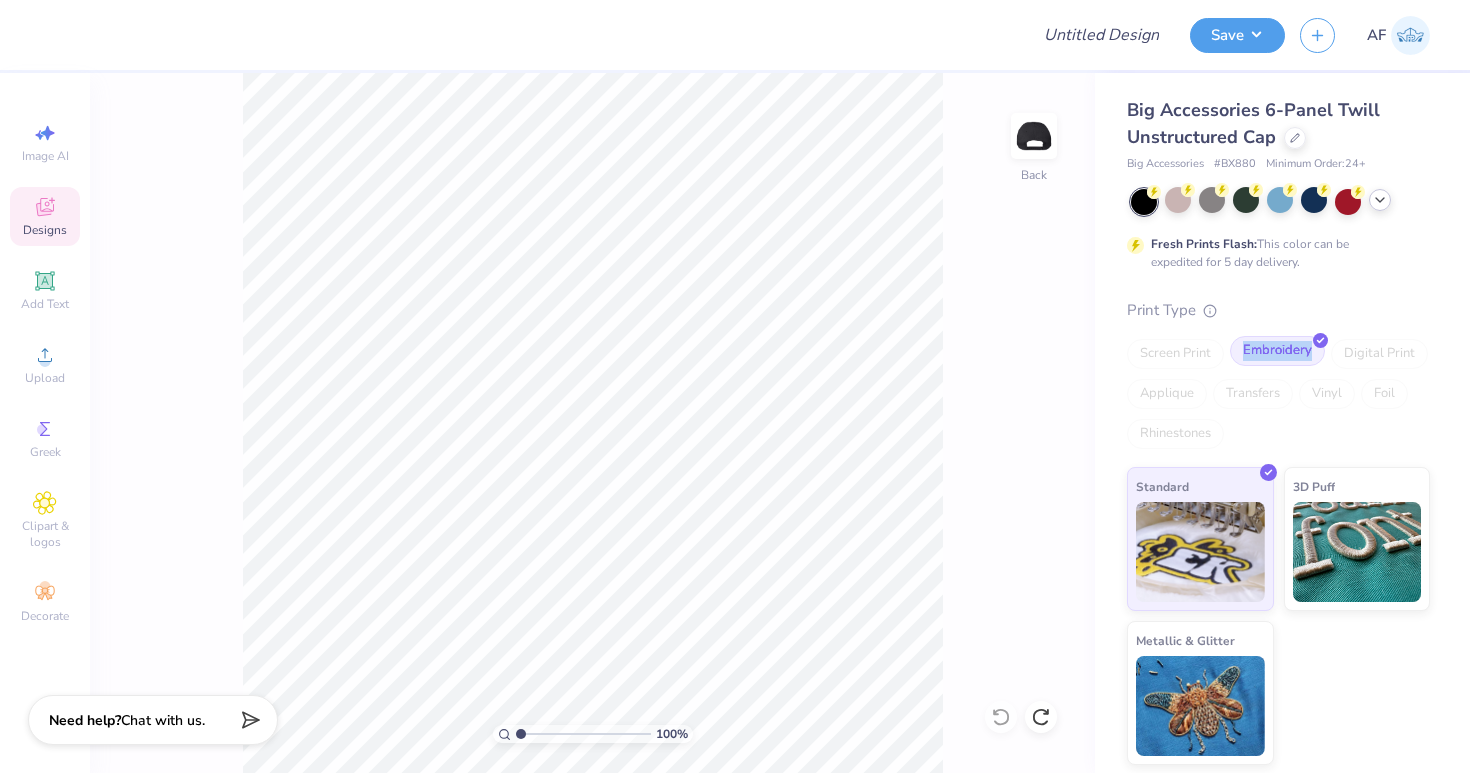 click on "Embroidery" at bounding box center (1277, 351) 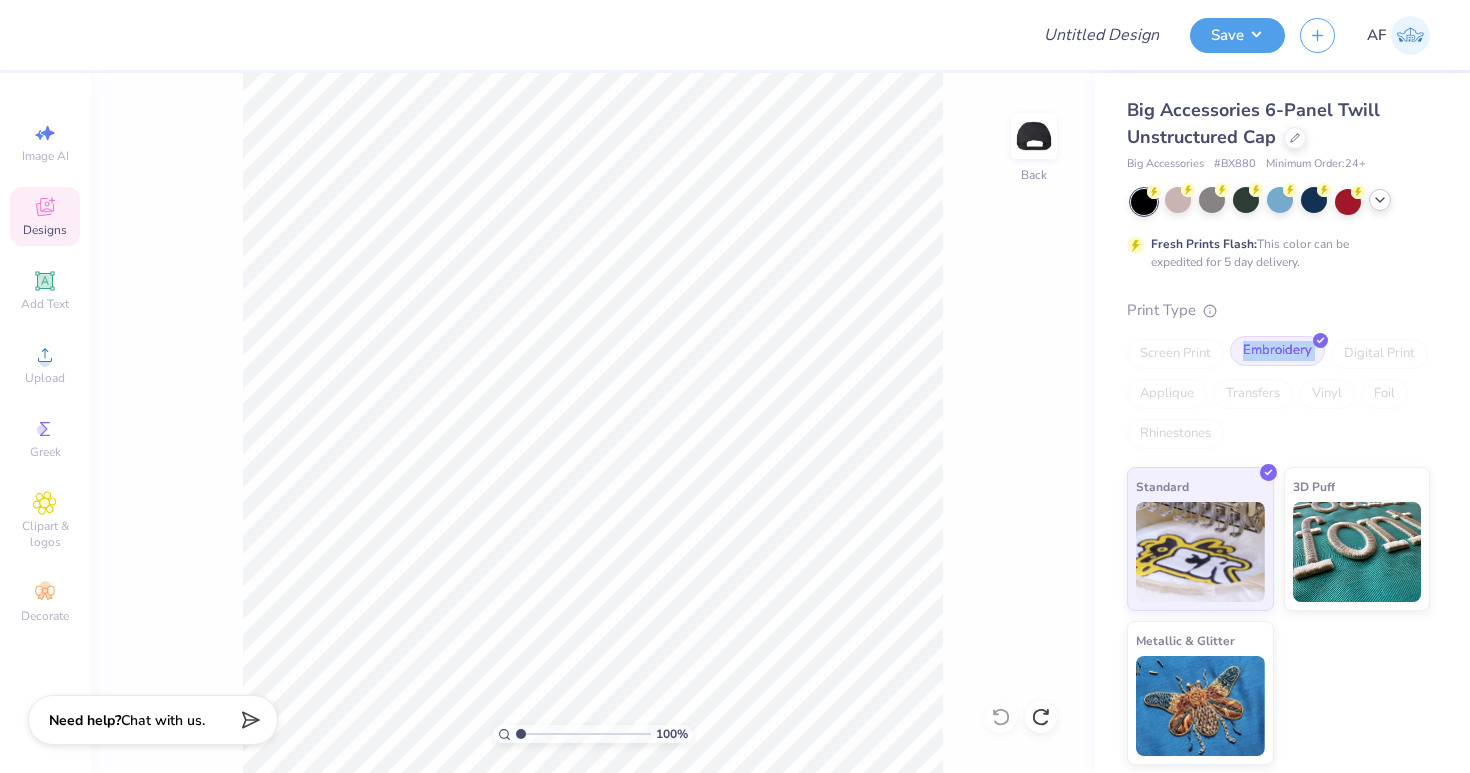 click on "Embroidery" at bounding box center (1277, 351) 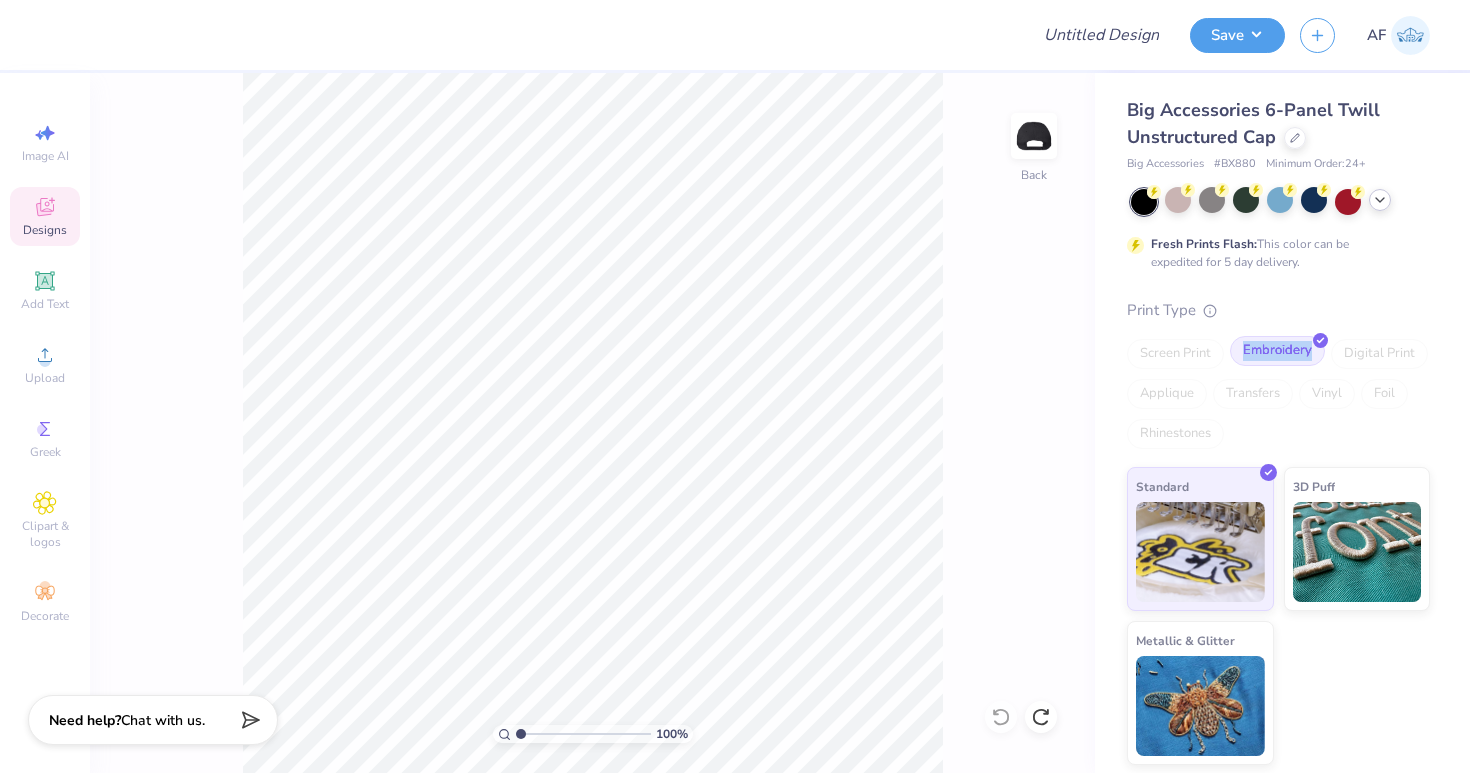 click at bounding box center [1320, 340] 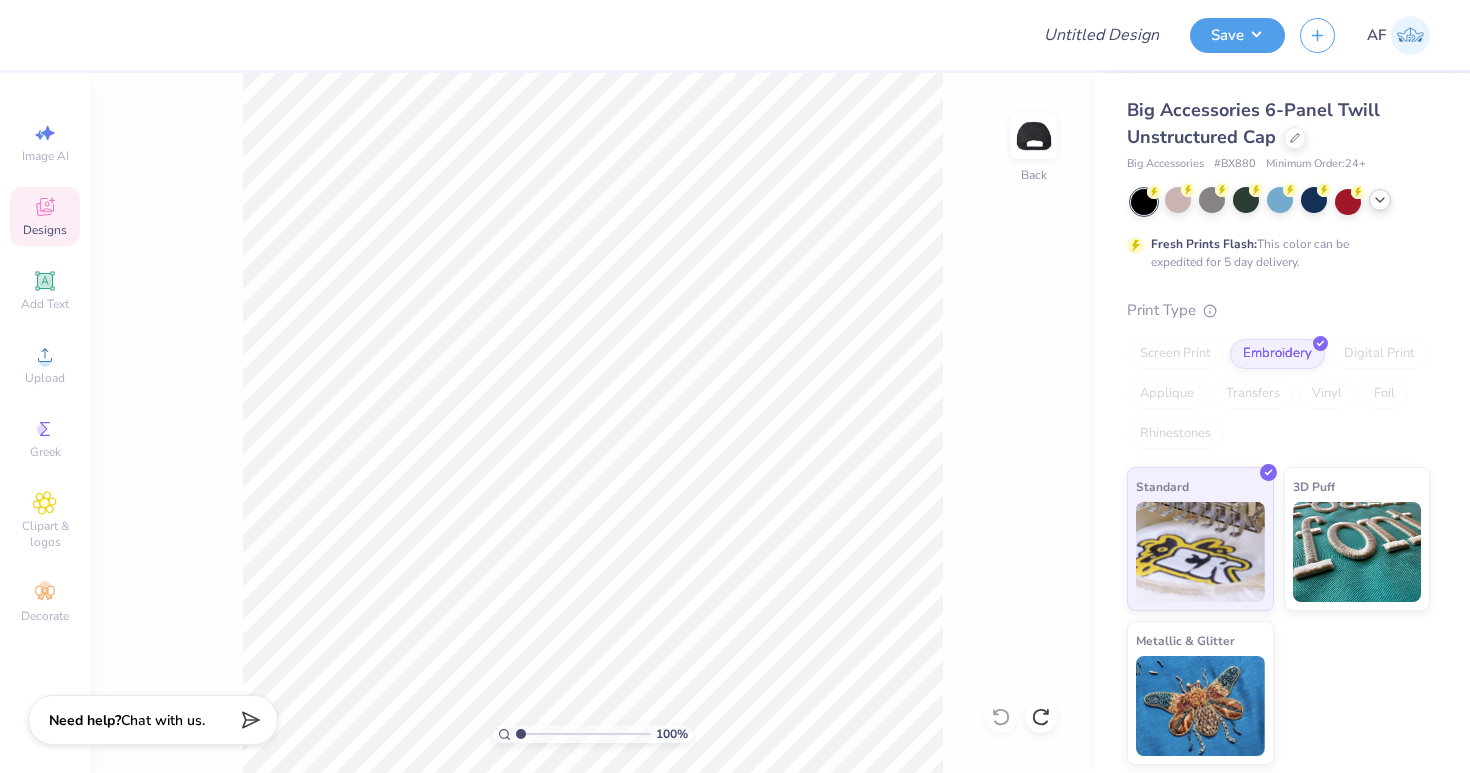 click on "Digital Print" at bounding box center (1379, 354) 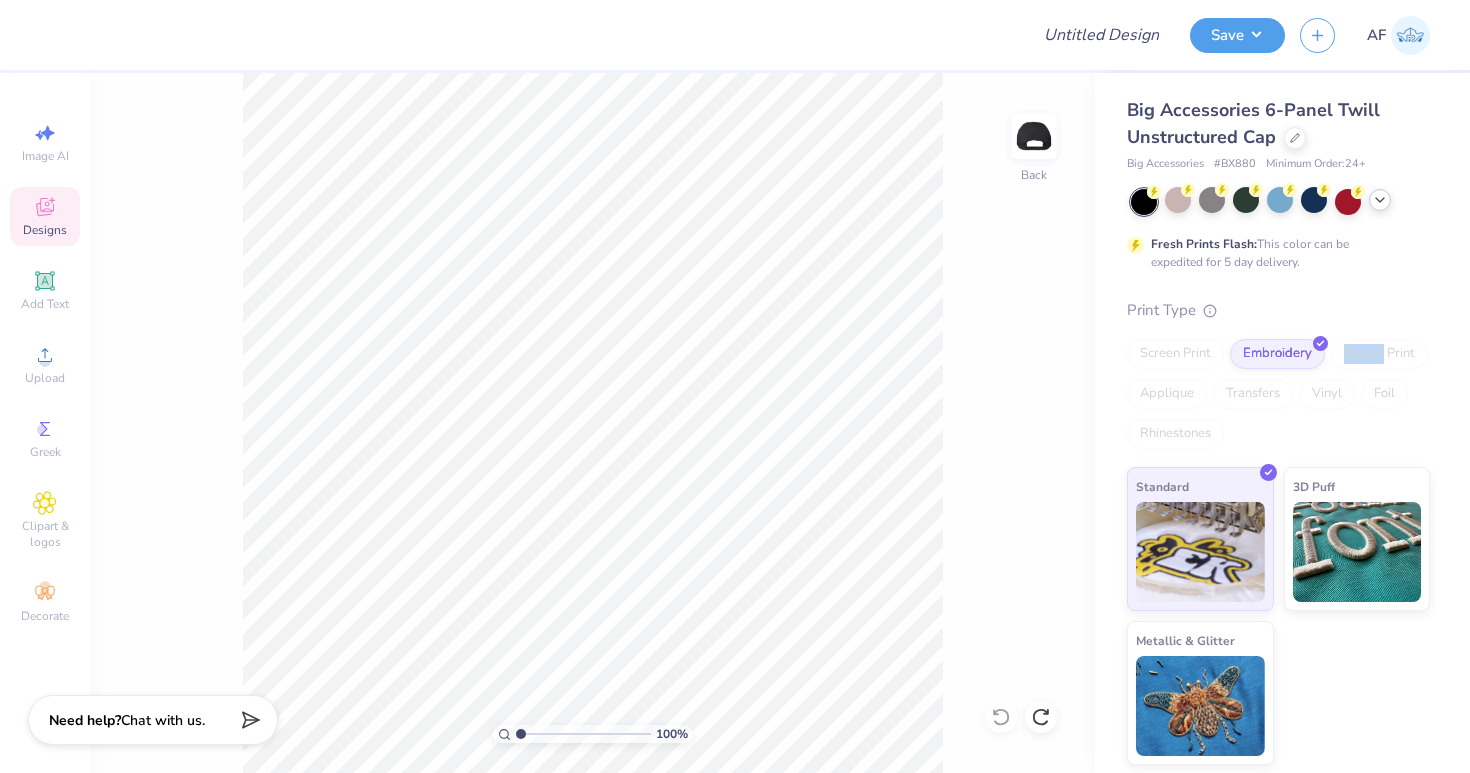 click on "Digital Print" at bounding box center [1379, 354] 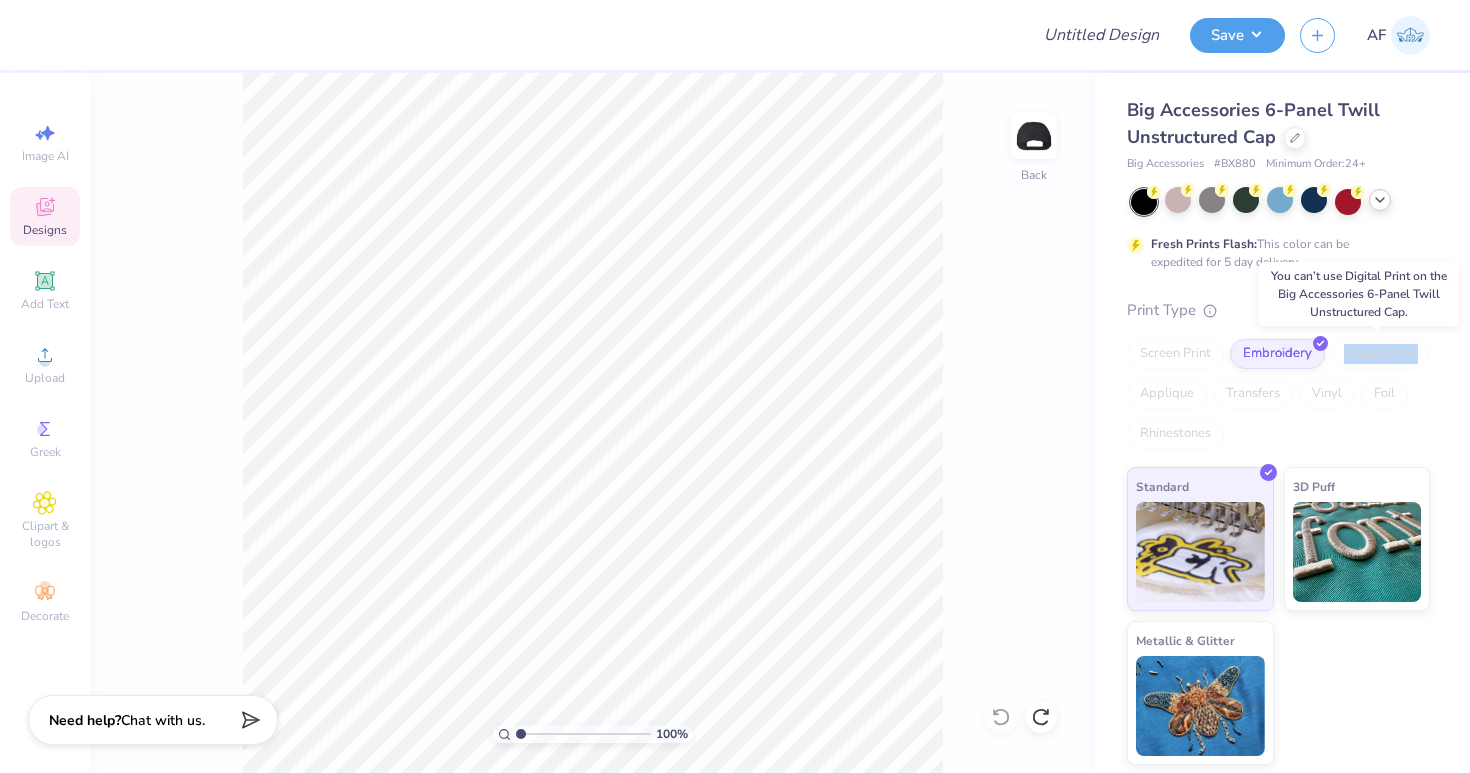 click on "Digital Print" at bounding box center (1379, 354) 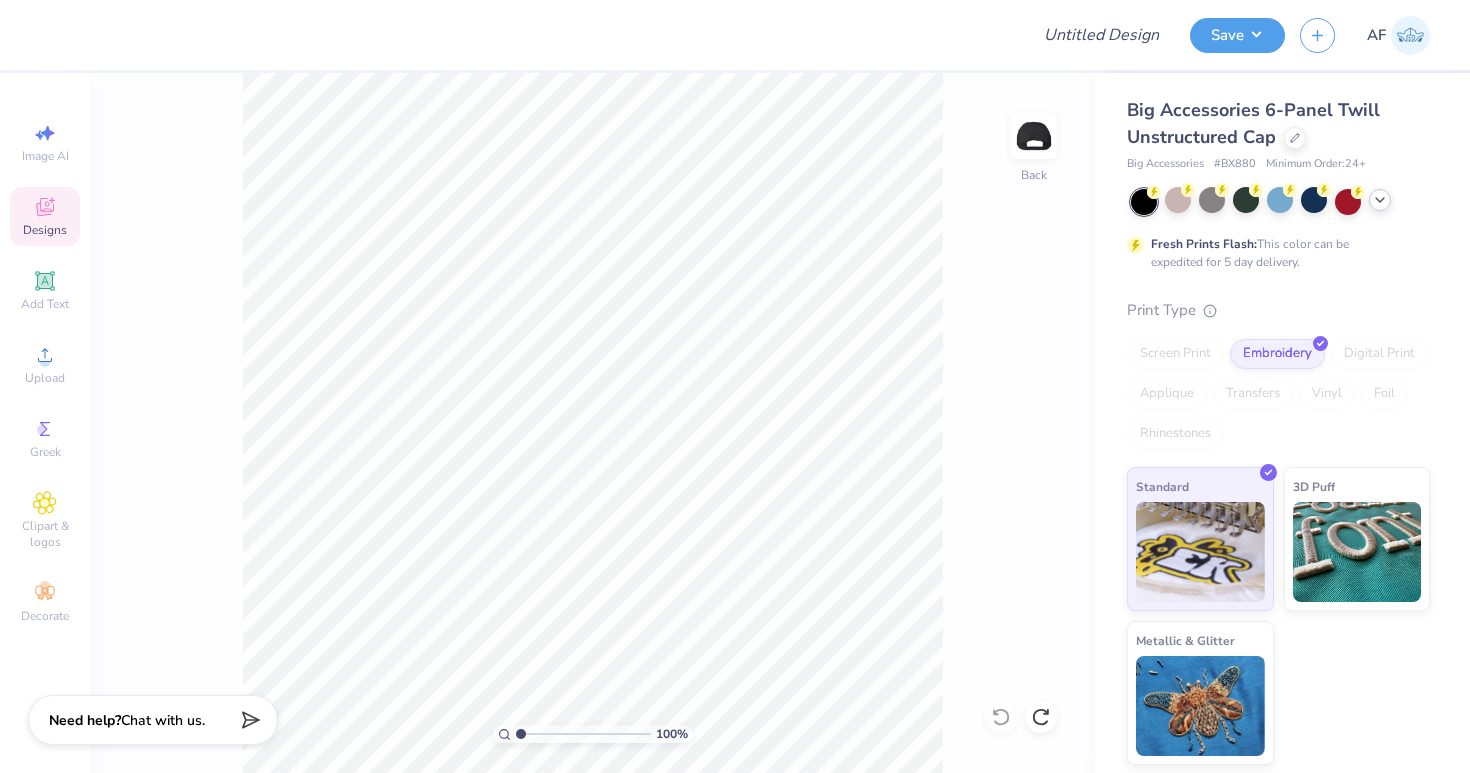 click on "Screen Print Embroidery Digital Print Applique Transfers Vinyl Foil Rhinestones" at bounding box center (1278, 394) 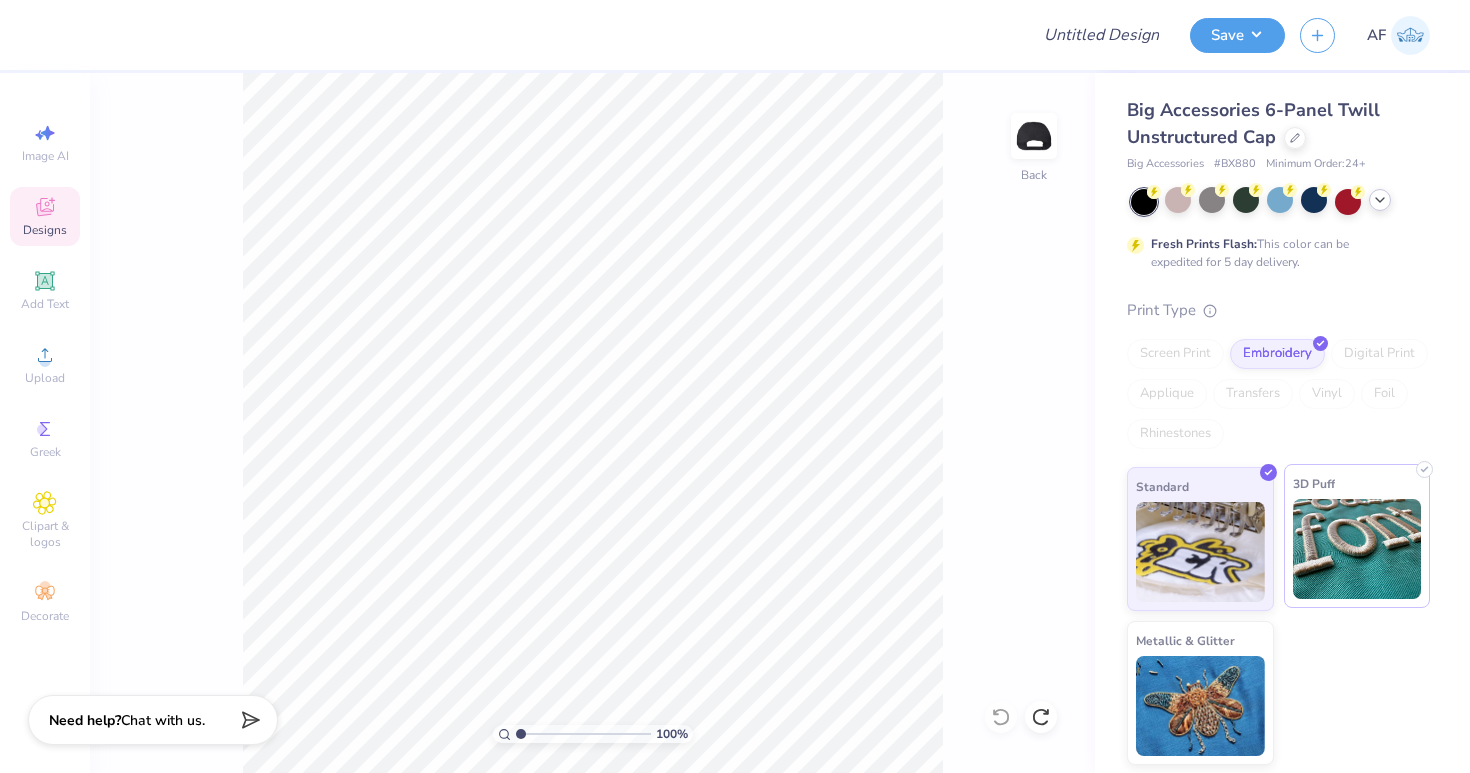 click at bounding box center [1357, 549] 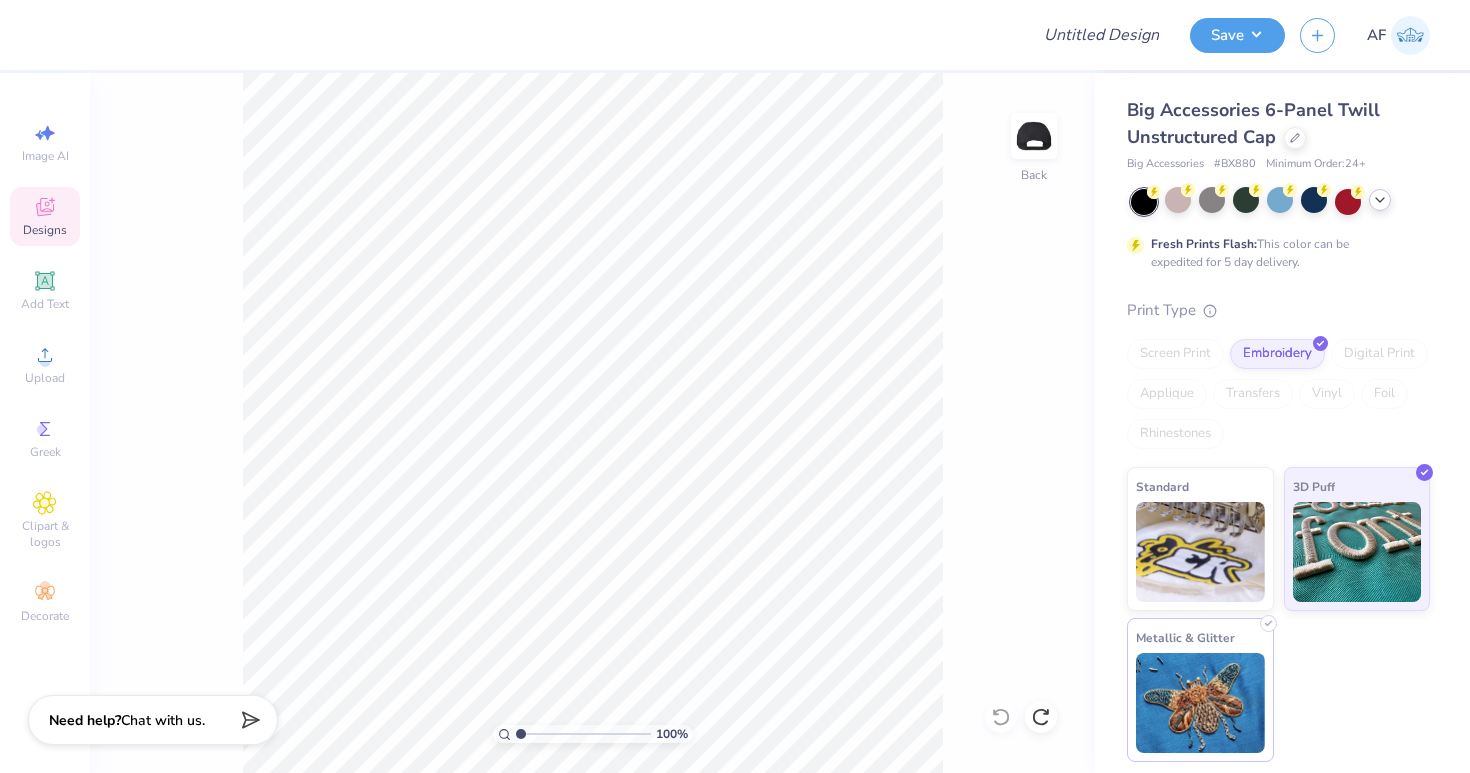 click at bounding box center [1200, 703] 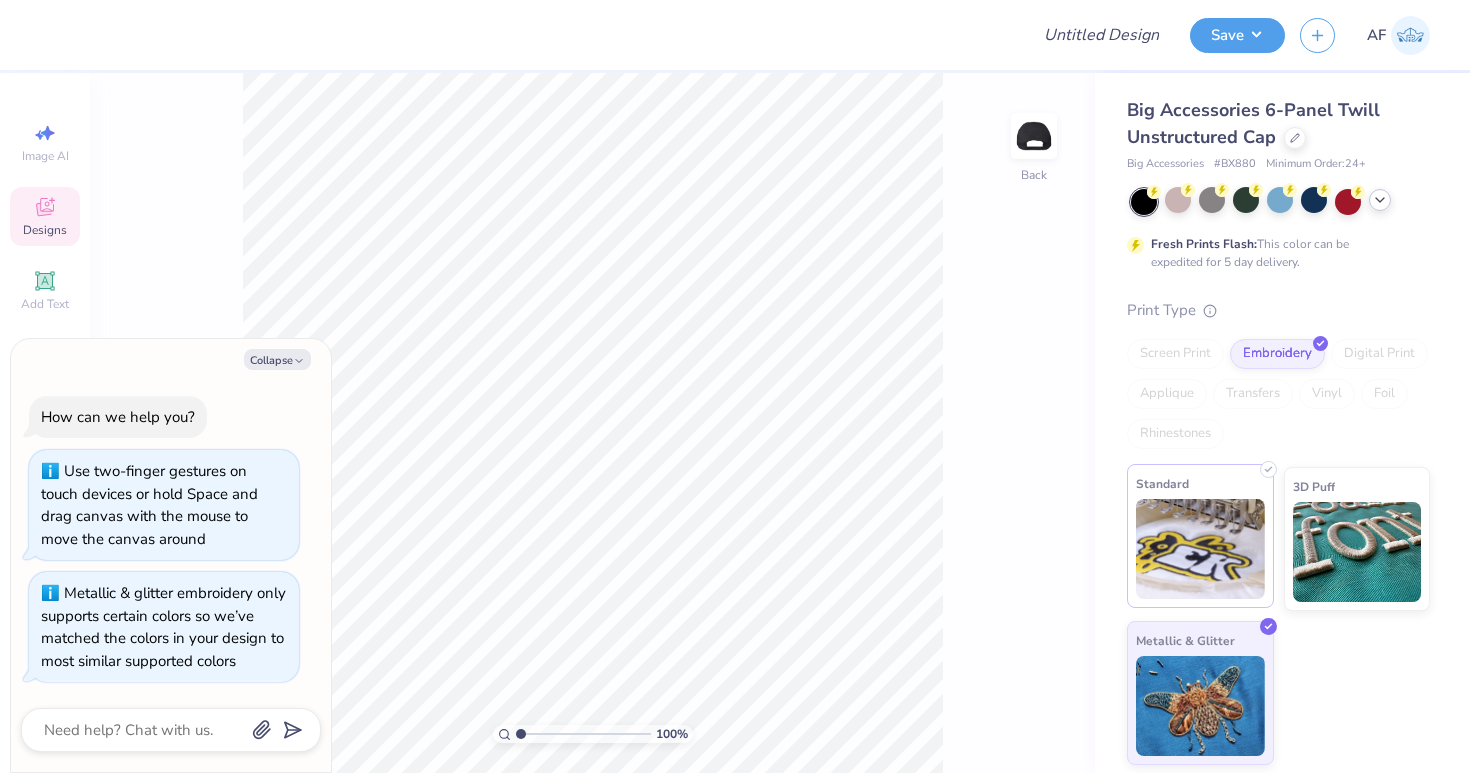 click on "Standard" at bounding box center [1200, 536] 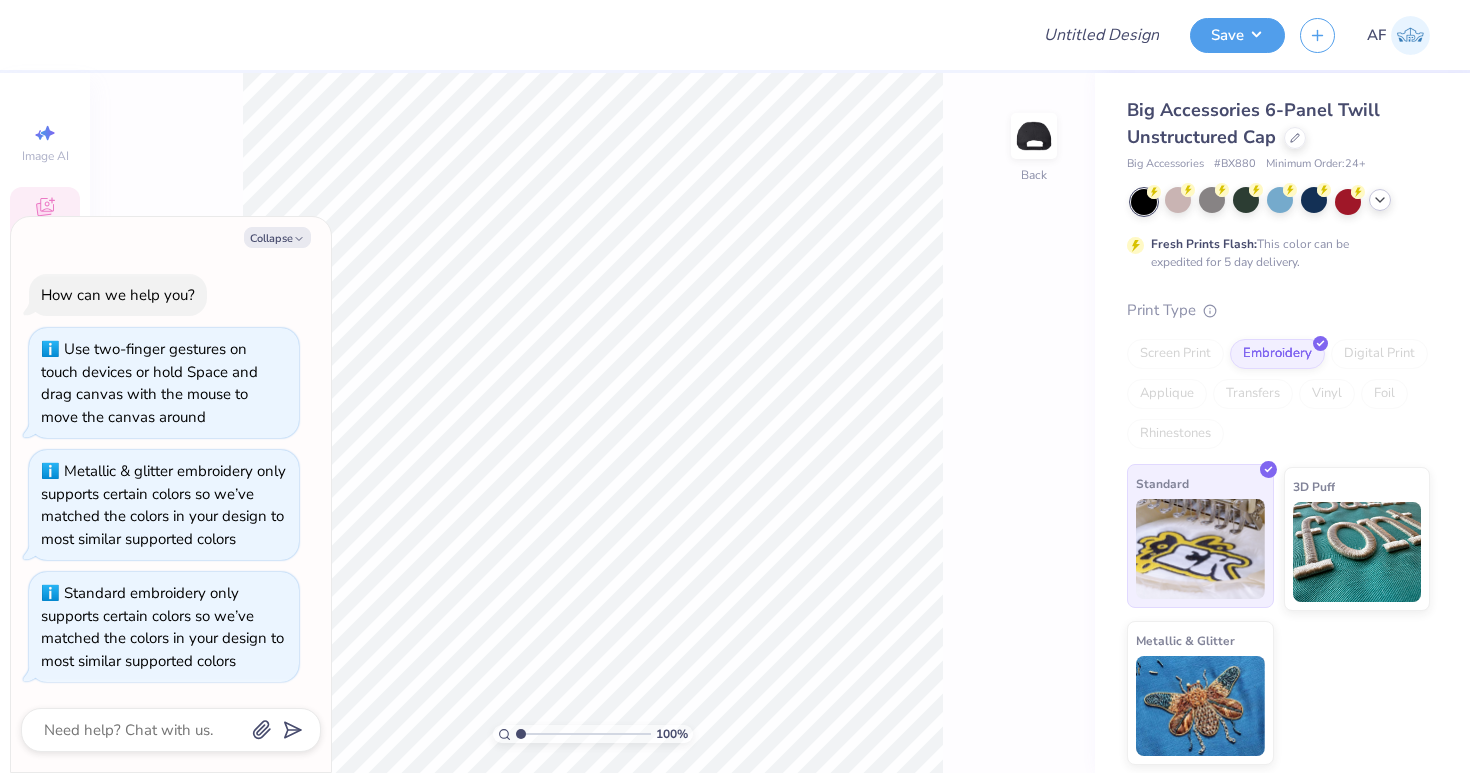 click at bounding box center (1200, 549) 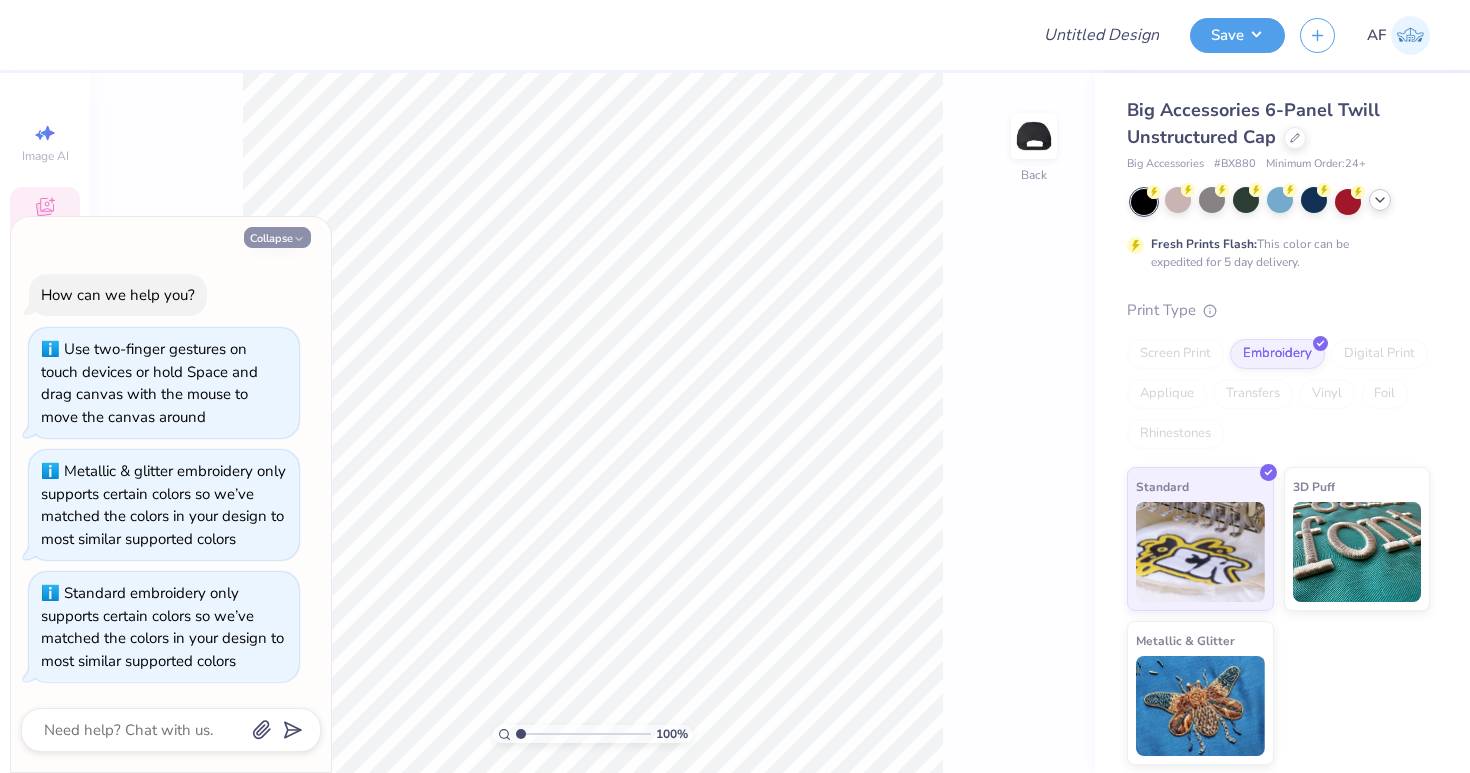 click on "Collapse" at bounding box center (277, 237) 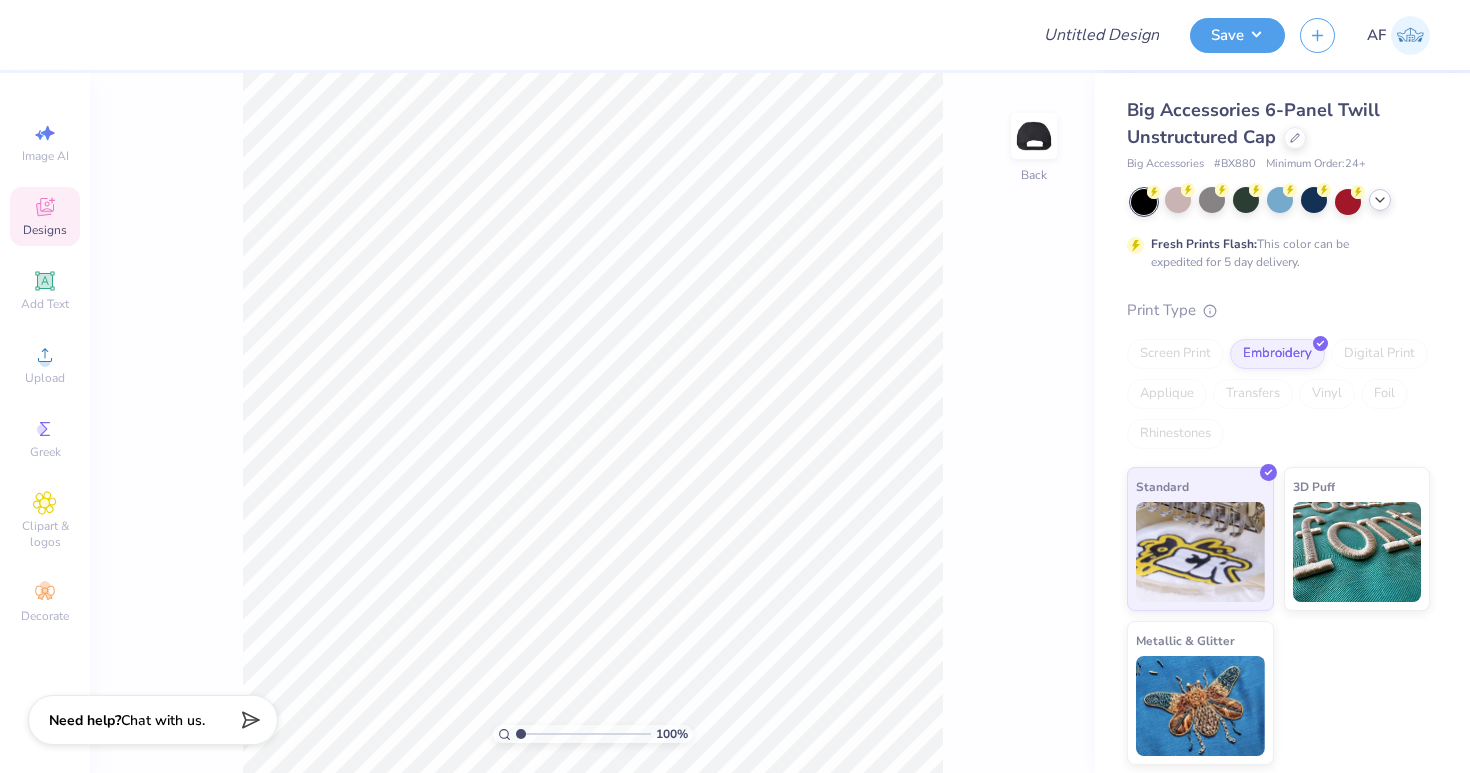 click on "100  % Back" at bounding box center (592, 423) 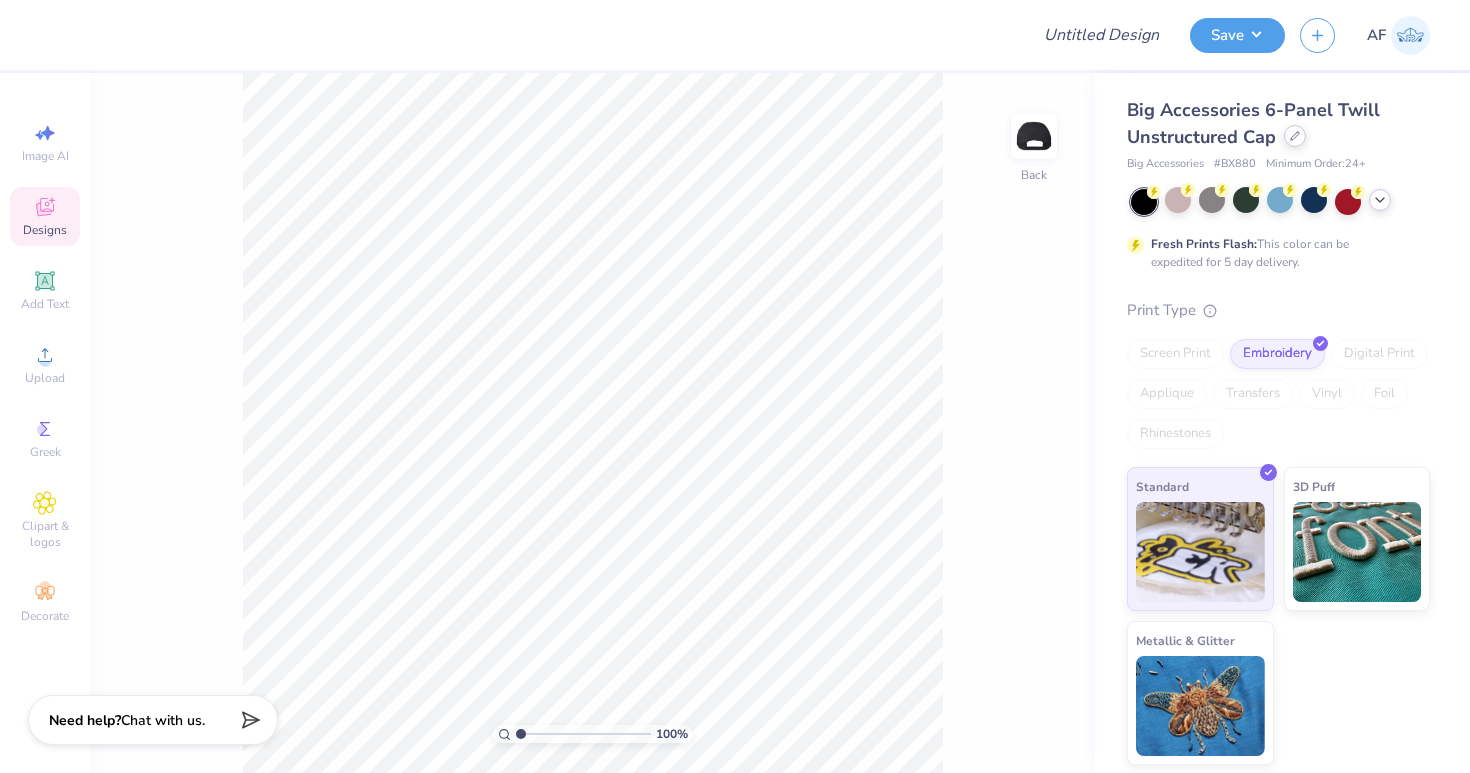 click at bounding box center [1295, 136] 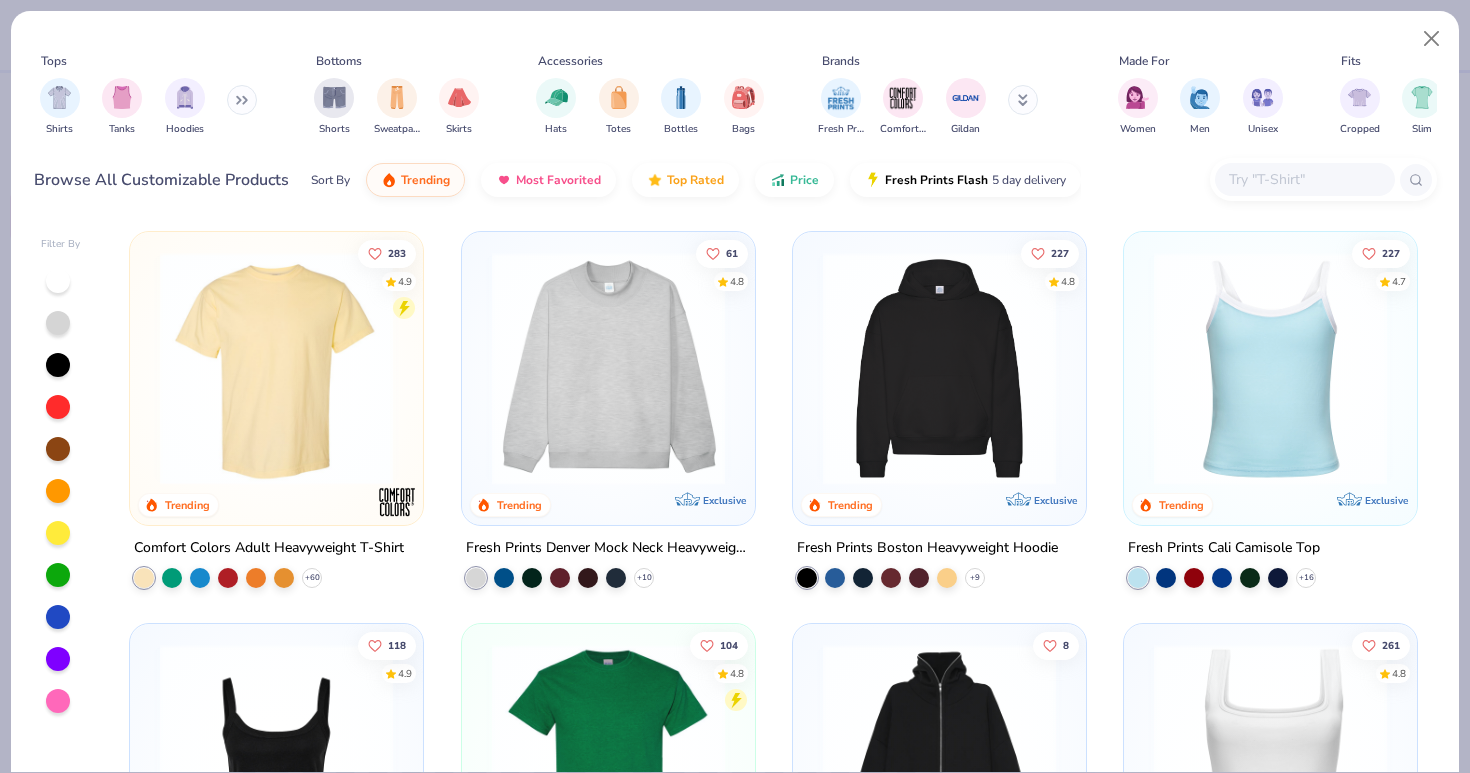 click at bounding box center [608, 368] 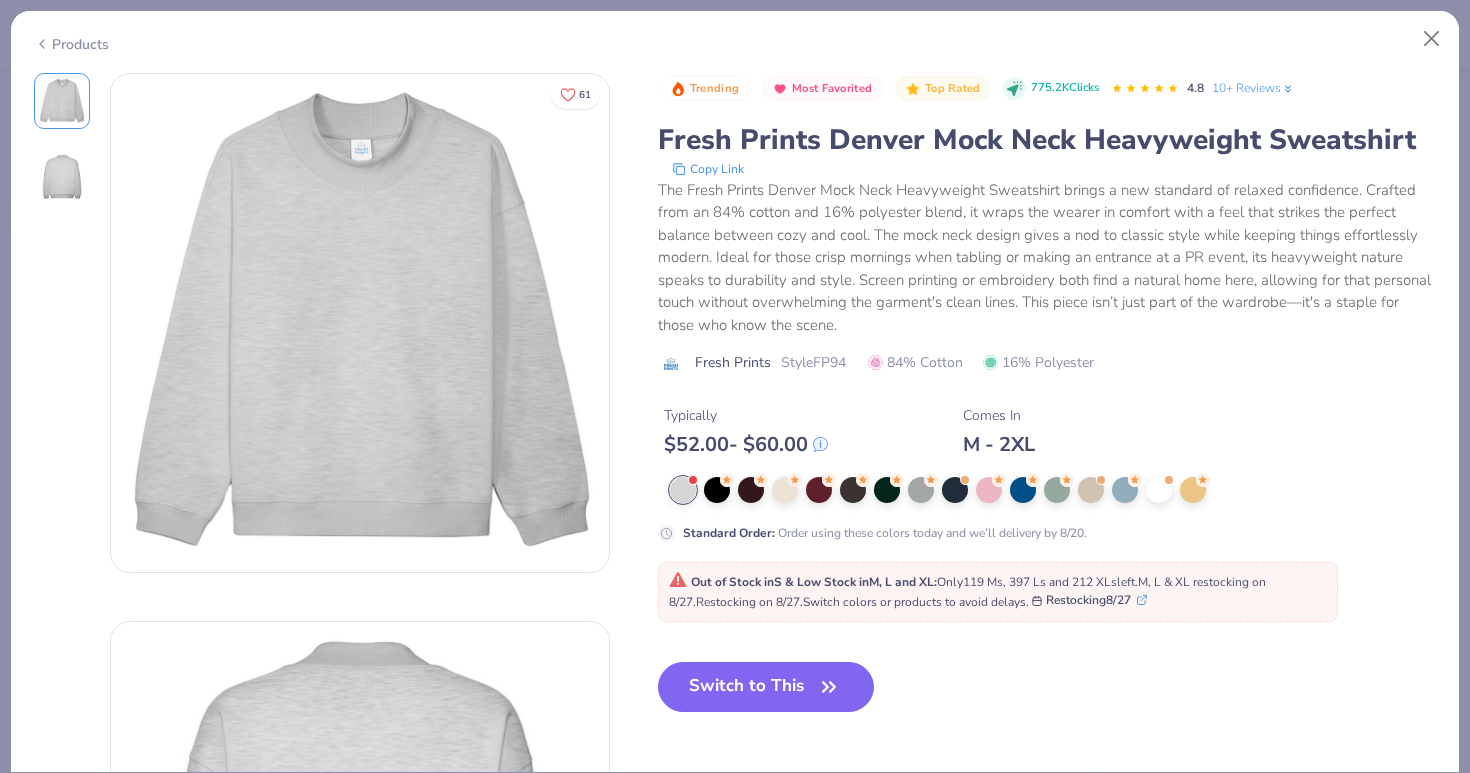 click on "Out of Stock in  S   & Low Stock in  M, L and XL :  Only  119 Ms, 397 Ls and 212 XLs  left.  M, L & XL restocking on 8/27. Restocking on 8/27.  Switch colors or products to avoid delays." at bounding box center (967, 592) 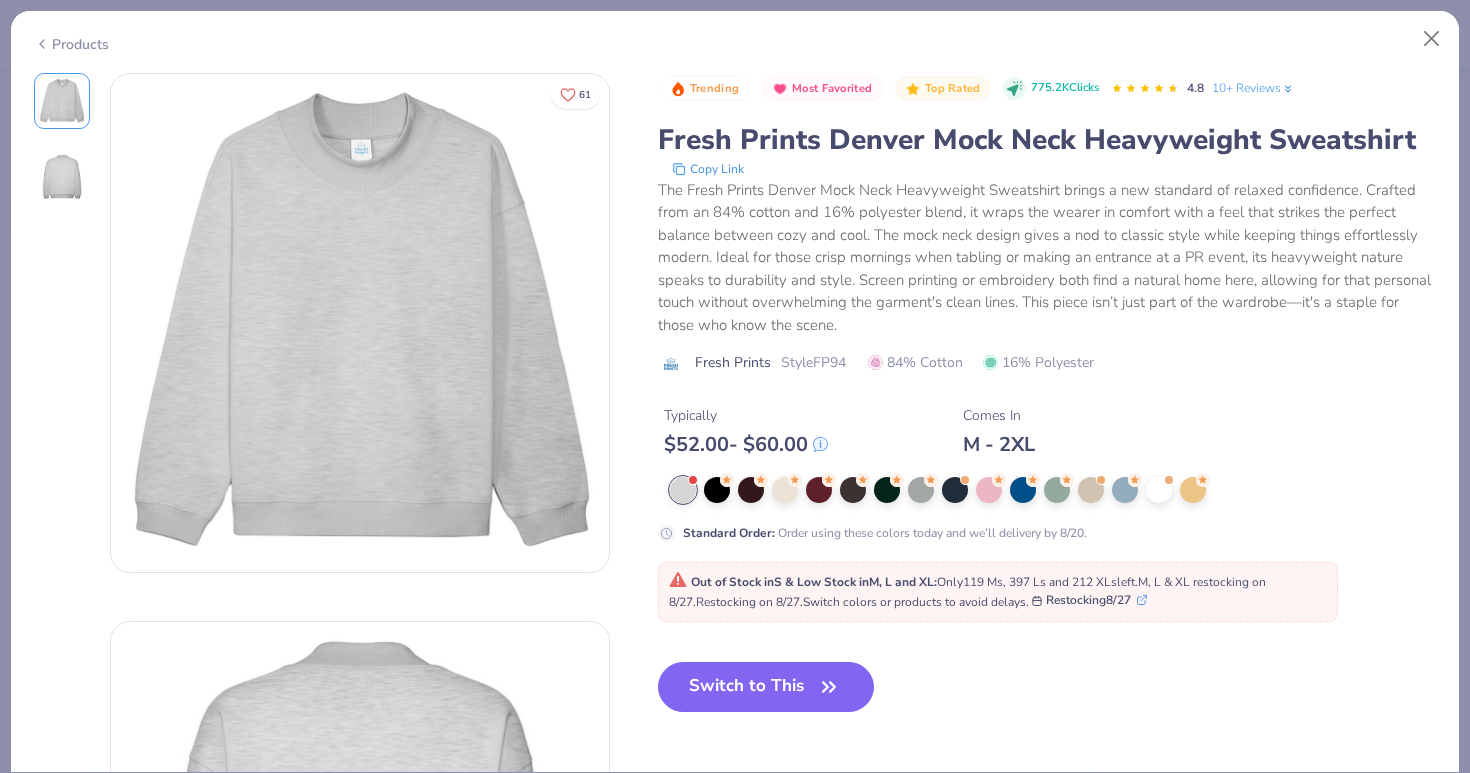 click on "Trending Most Favorited Top Rated 775.2K  Clicks 4.8 10+ Reviews Fresh Prints Denver Mock Neck Heavyweight Sweatshirt Copy Link The Fresh Prints Denver Mock Neck Heavyweight Sweatshirt brings a new standard of relaxed confidence. Crafted from an 84% cotton and 16% polyester blend, it wraps the wearer in comfort with a feel that strikes the perfect balance between cozy and cool. The mock neck design gives a nod to classic style while keeping things effortlessly modern. Ideal for those crisp mornings when tabling or making an entrance at a PR event, its heavyweight nature speaks to durability and style. Screen printing or embroidery both find a natural home here, allowing for that personal touch without overwhelming the garment's clean lines. This piece isn’t just part of the wardrobe—it's a staple for those who know the scene. Fresh Prints Style  FP94   84% Cotton   16% Polyester Typically   $ 52.00  - $ 60.00   Comes In M - 2XL     Standard Order :   Out of Stock in  S   & Low Stock in  M, L and XL :" at bounding box center [1047, 408] 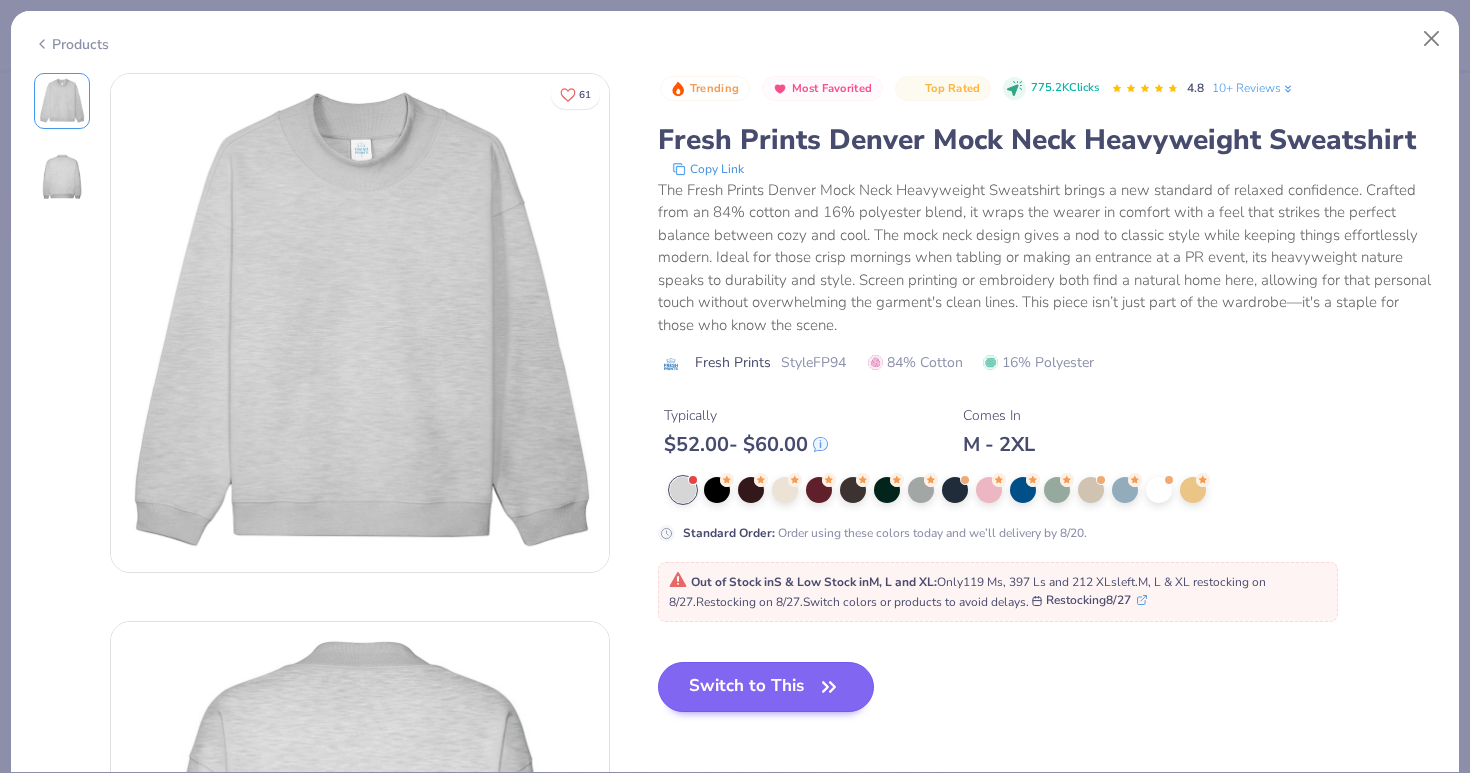 click on "Switch to This" at bounding box center (766, 687) 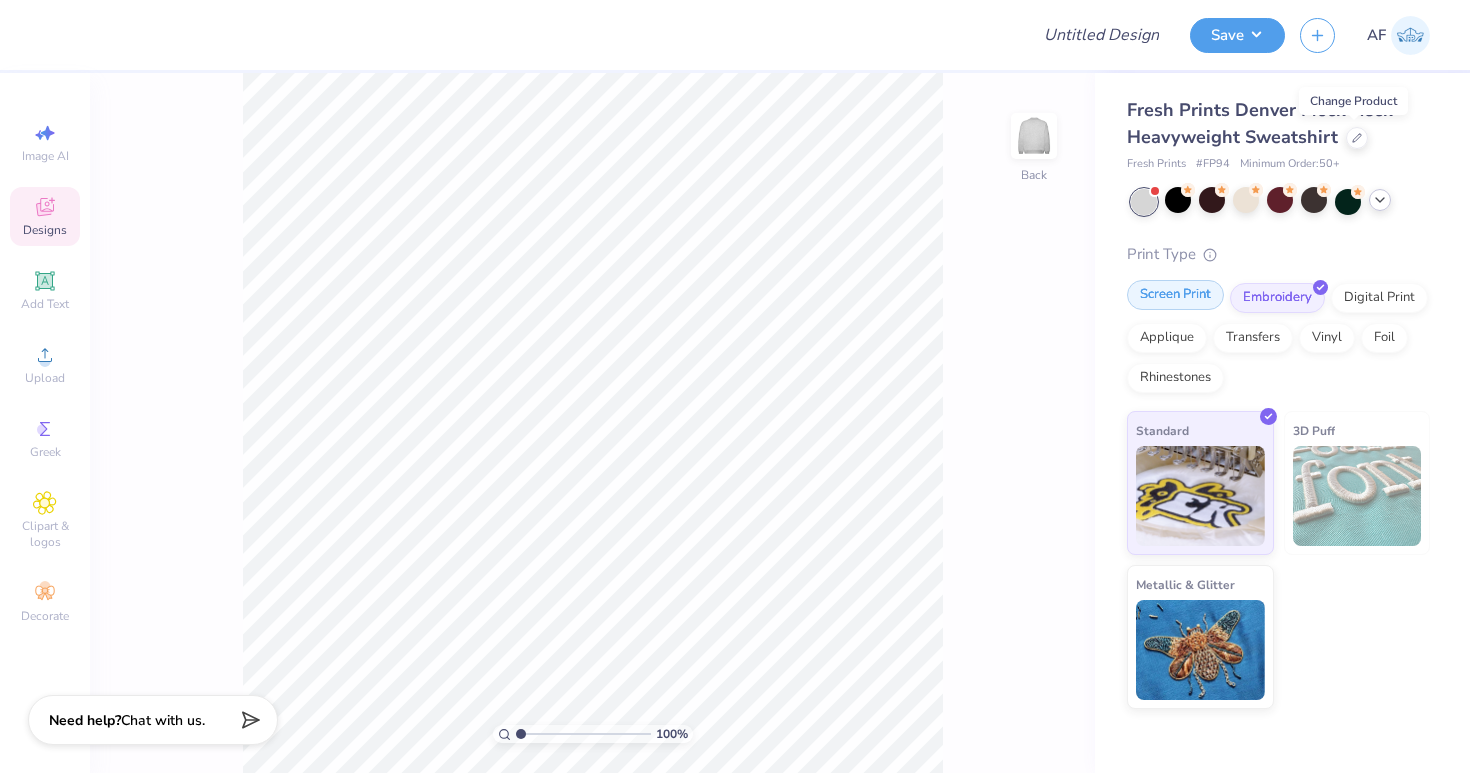 click on "Screen Print" at bounding box center [1175, 295] 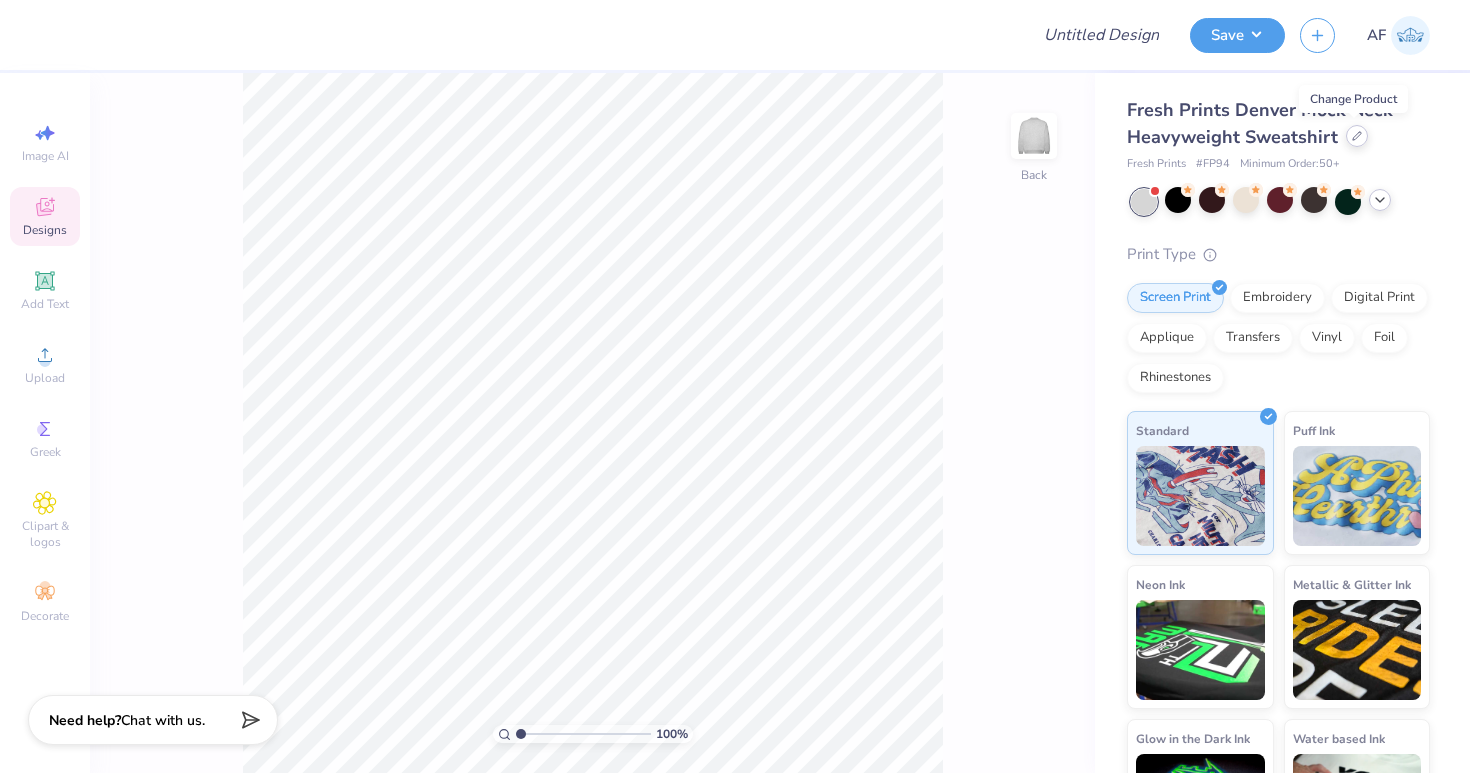 click at bounding box center (1357, 136) 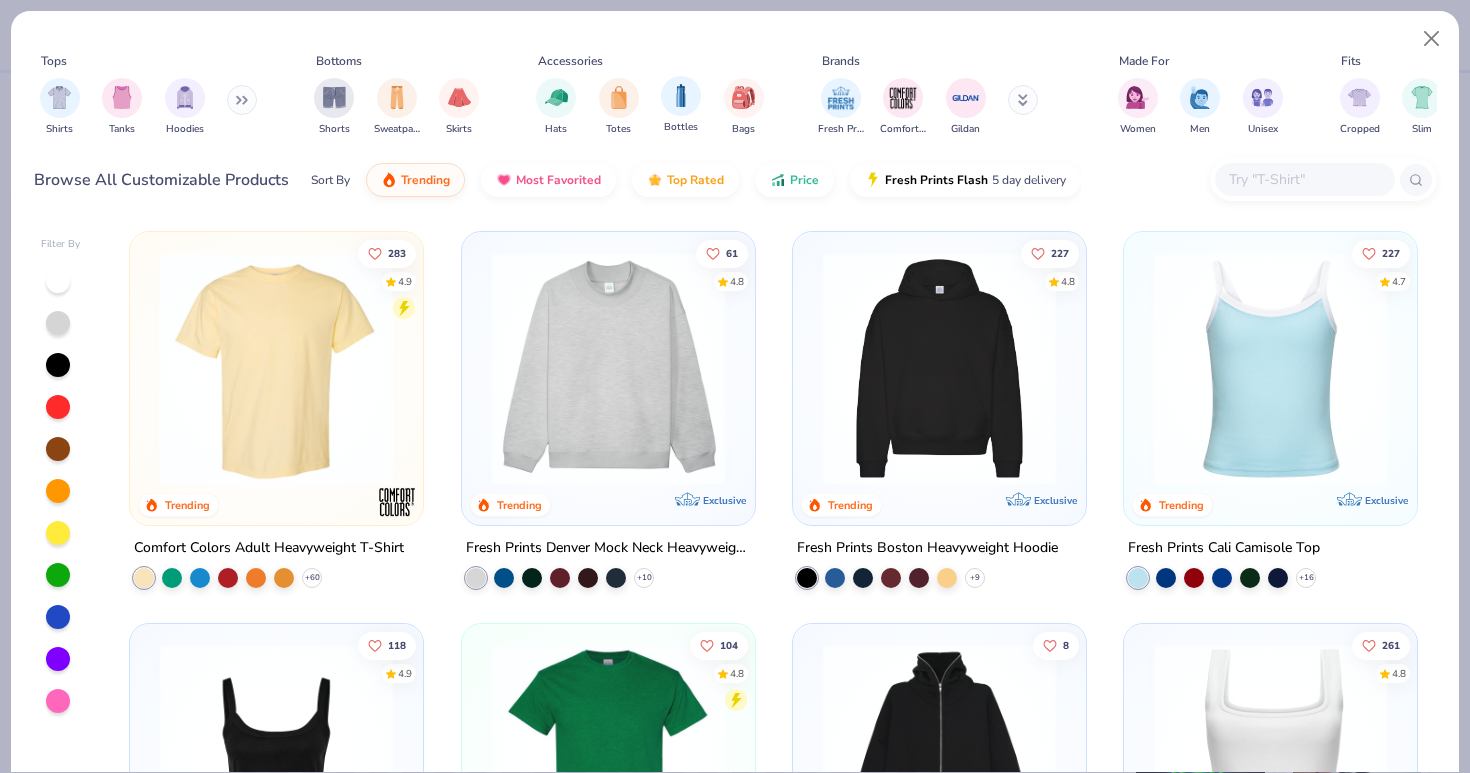 click on "Bottles" at bounding box center (681, 127) 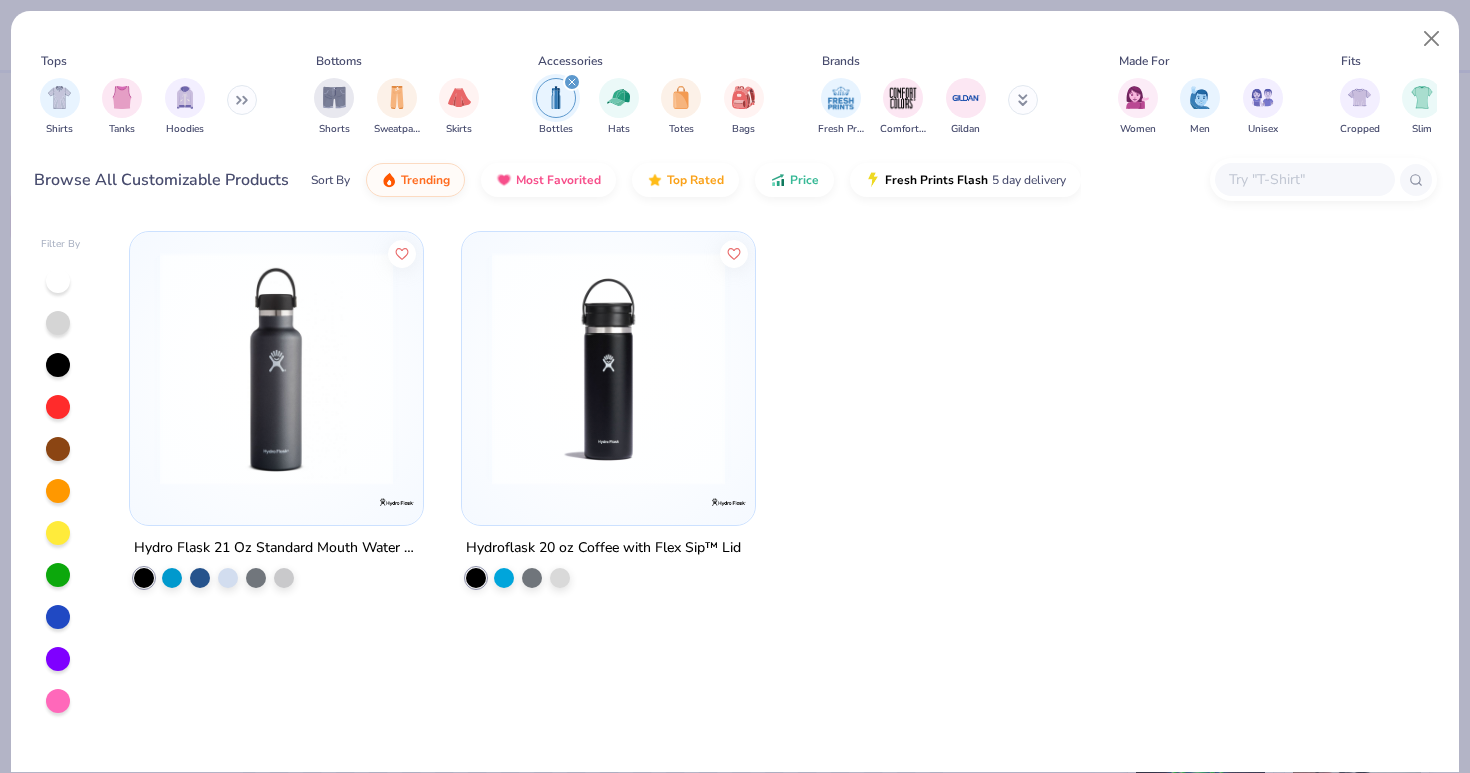 click at bounding box center (276, 368) 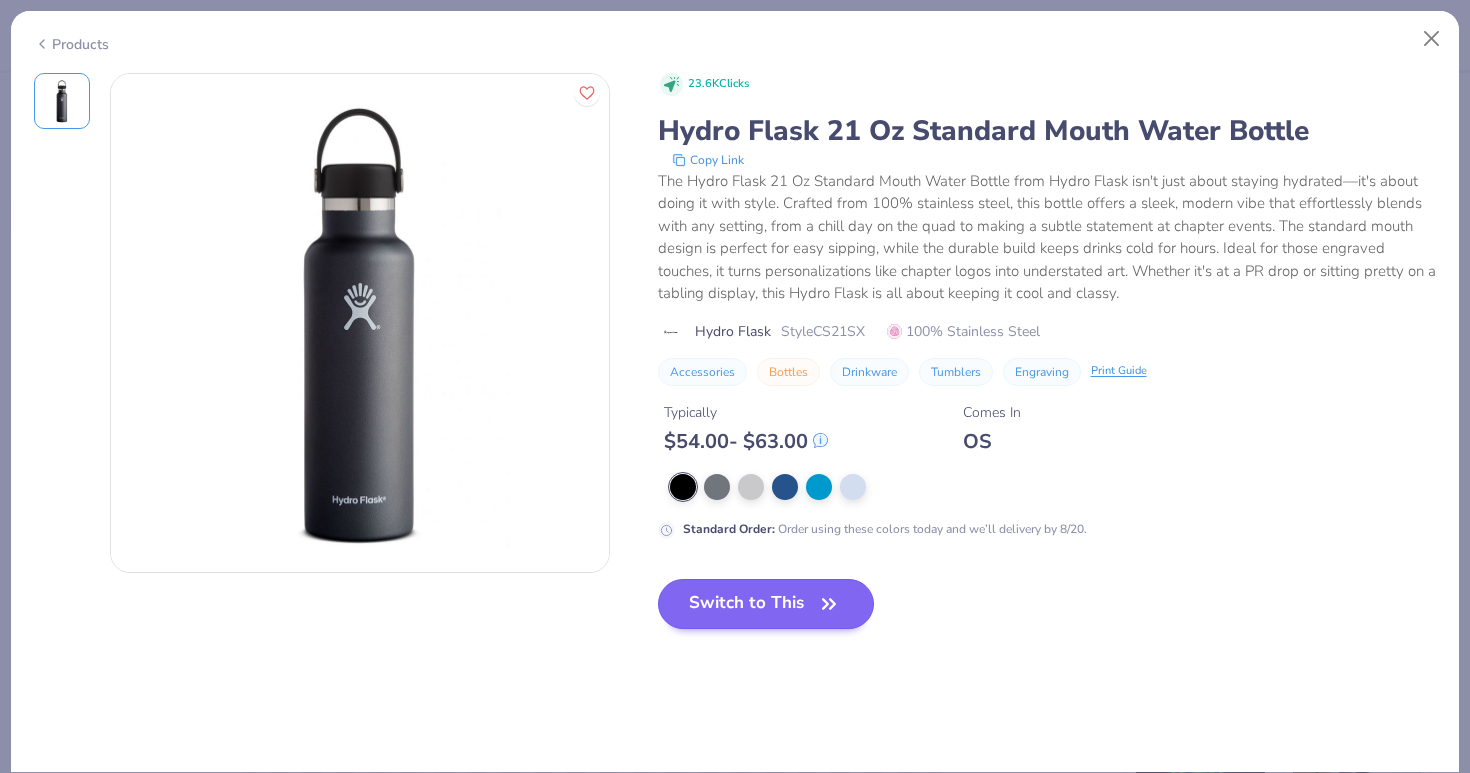 click 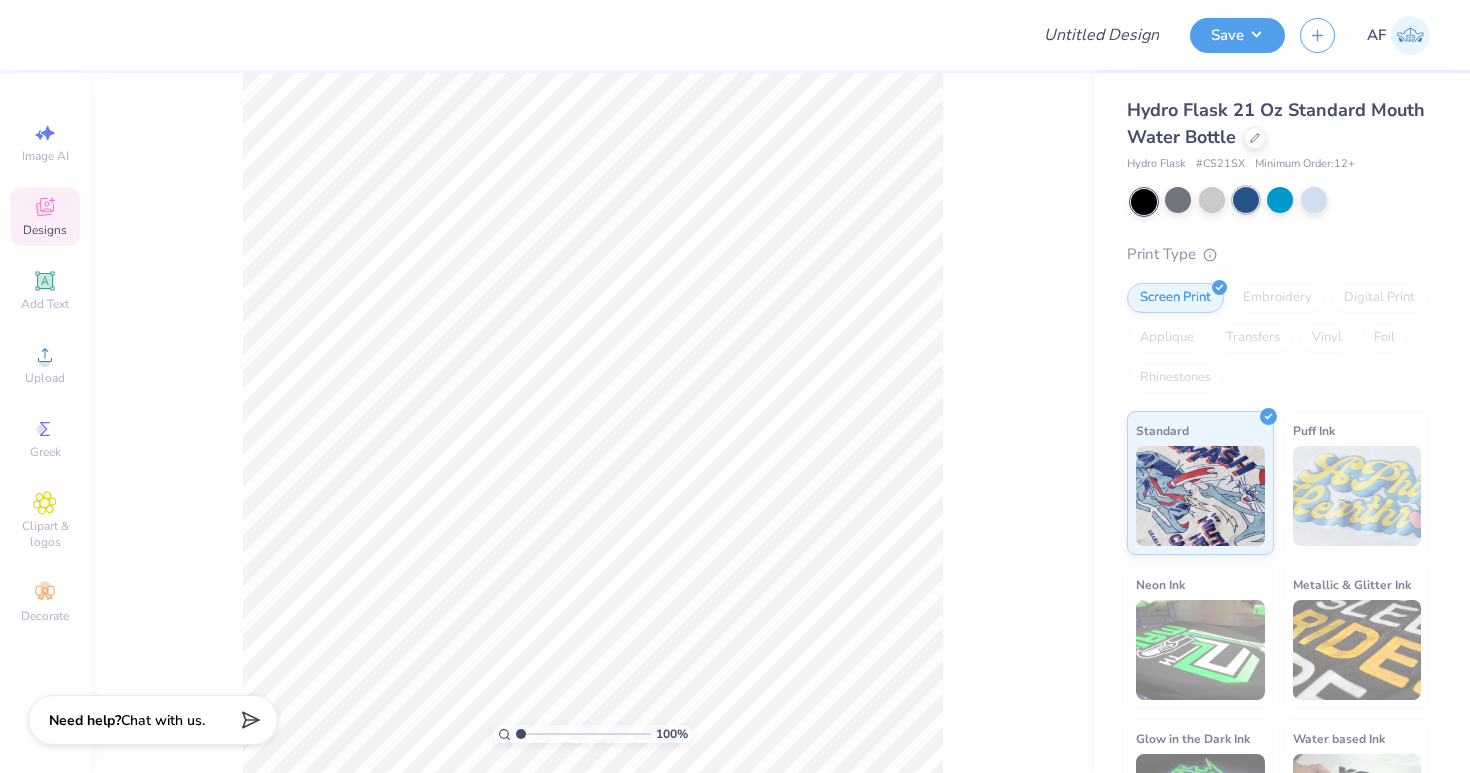 click at bounding box center (1246, 200) 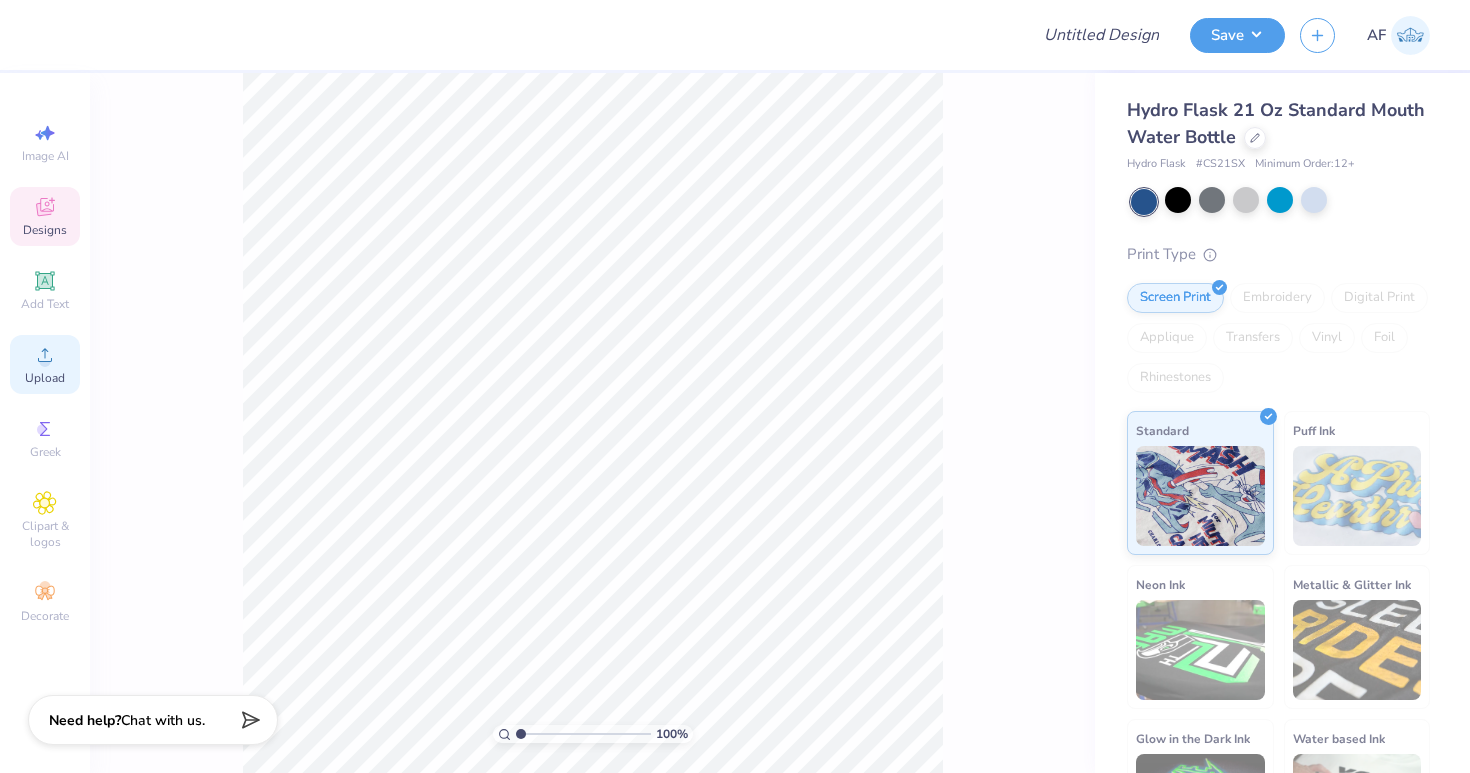 click 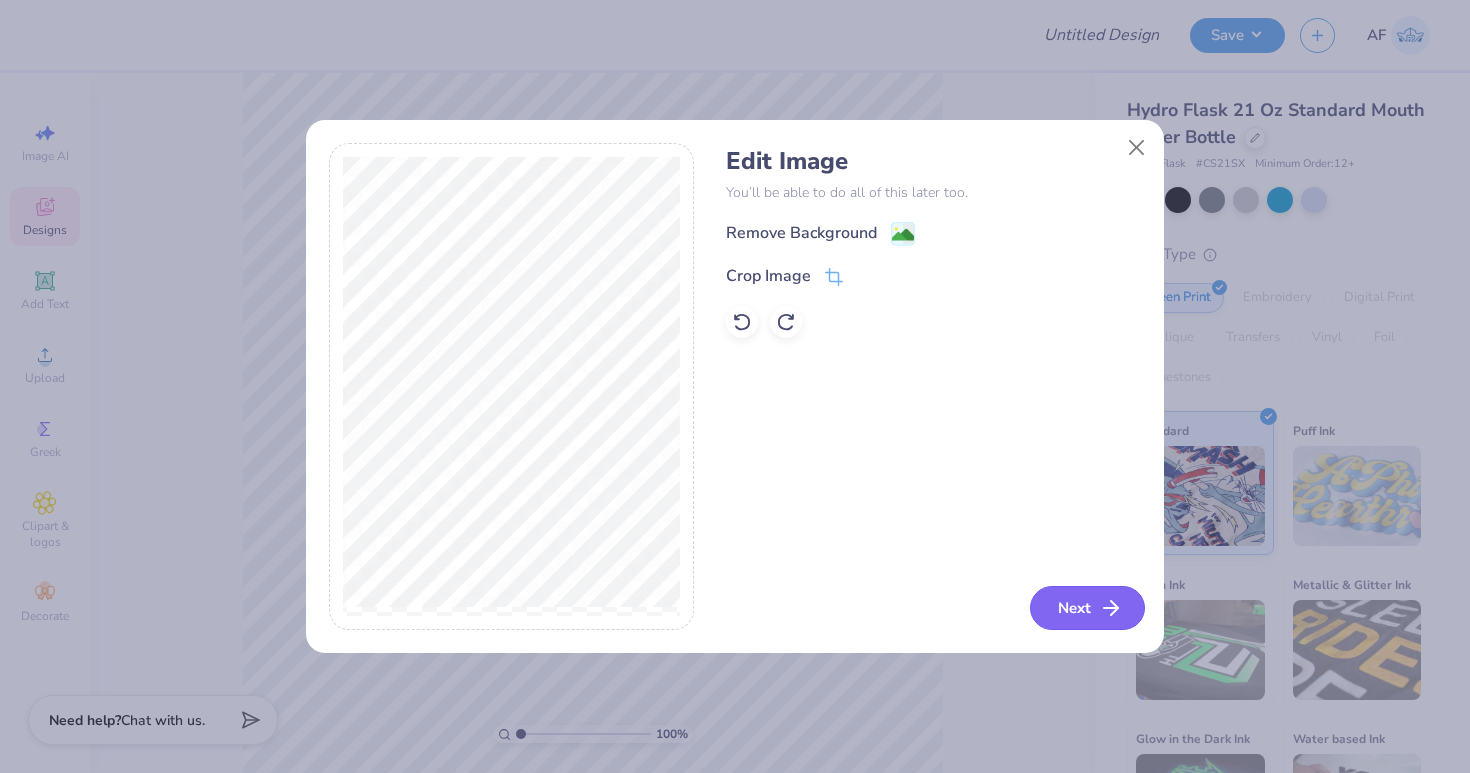 click on "Next" at bounding box center [1087, 608] 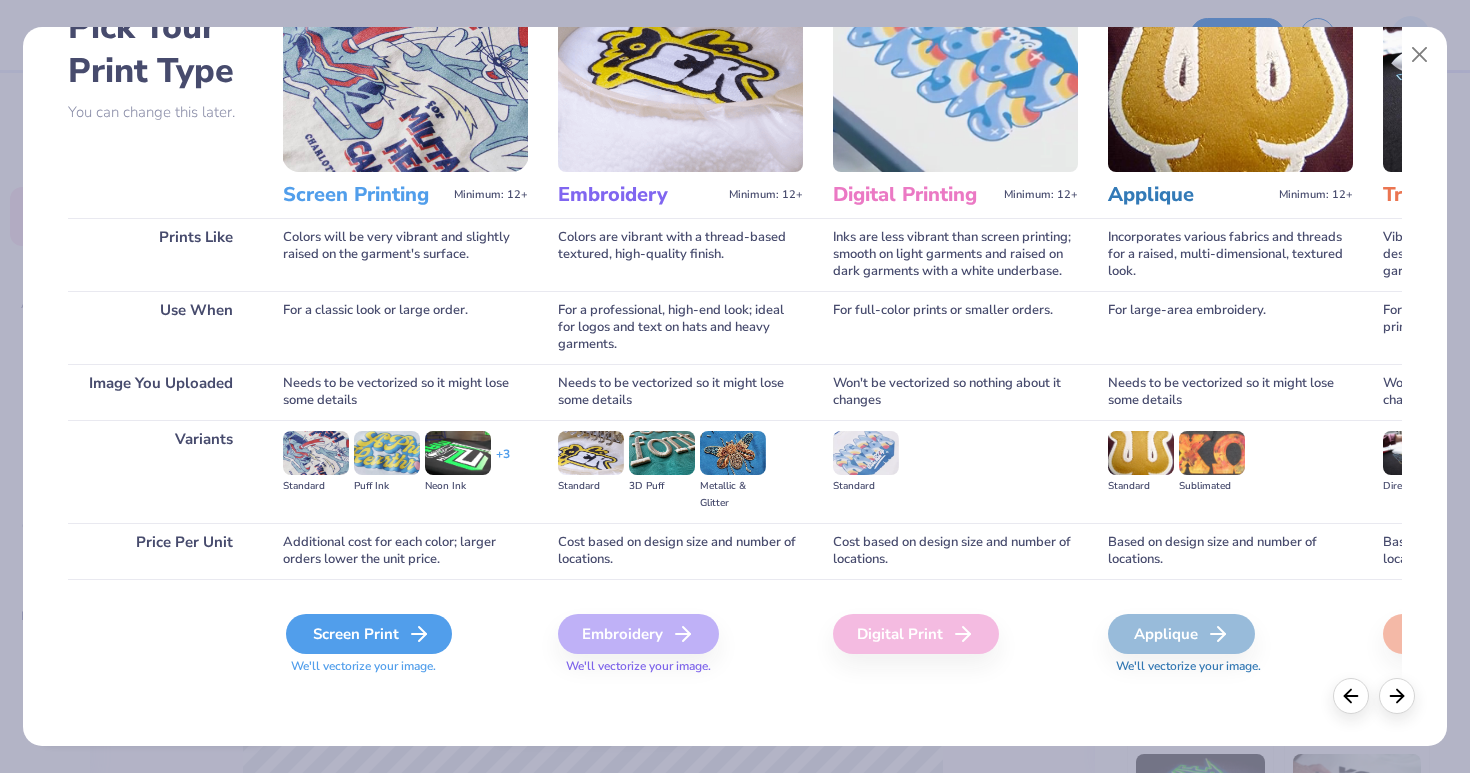 scroll, scrollTop: 124, scrollLeft: 0, axis: vertical 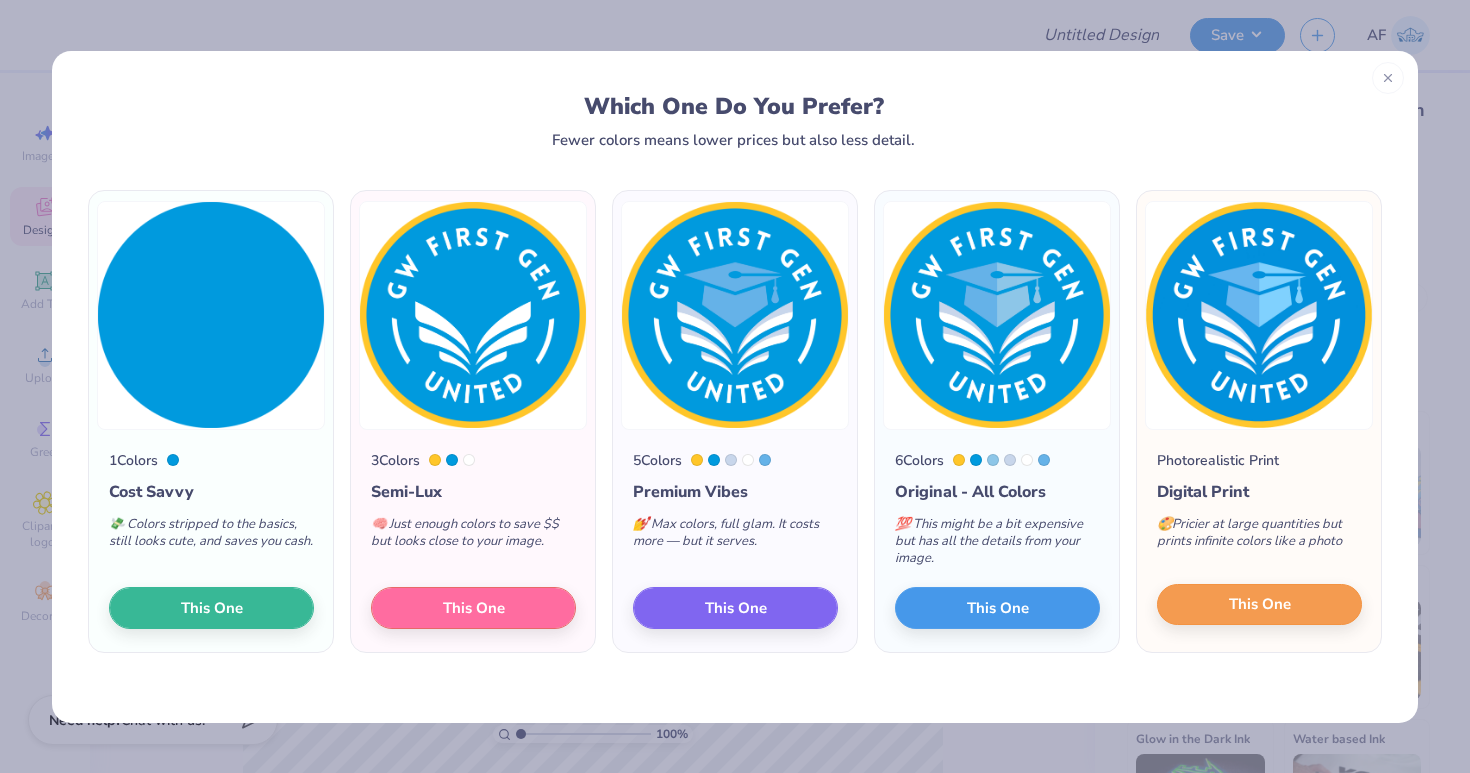 click on "This One" at bounding box center (1260, 604) 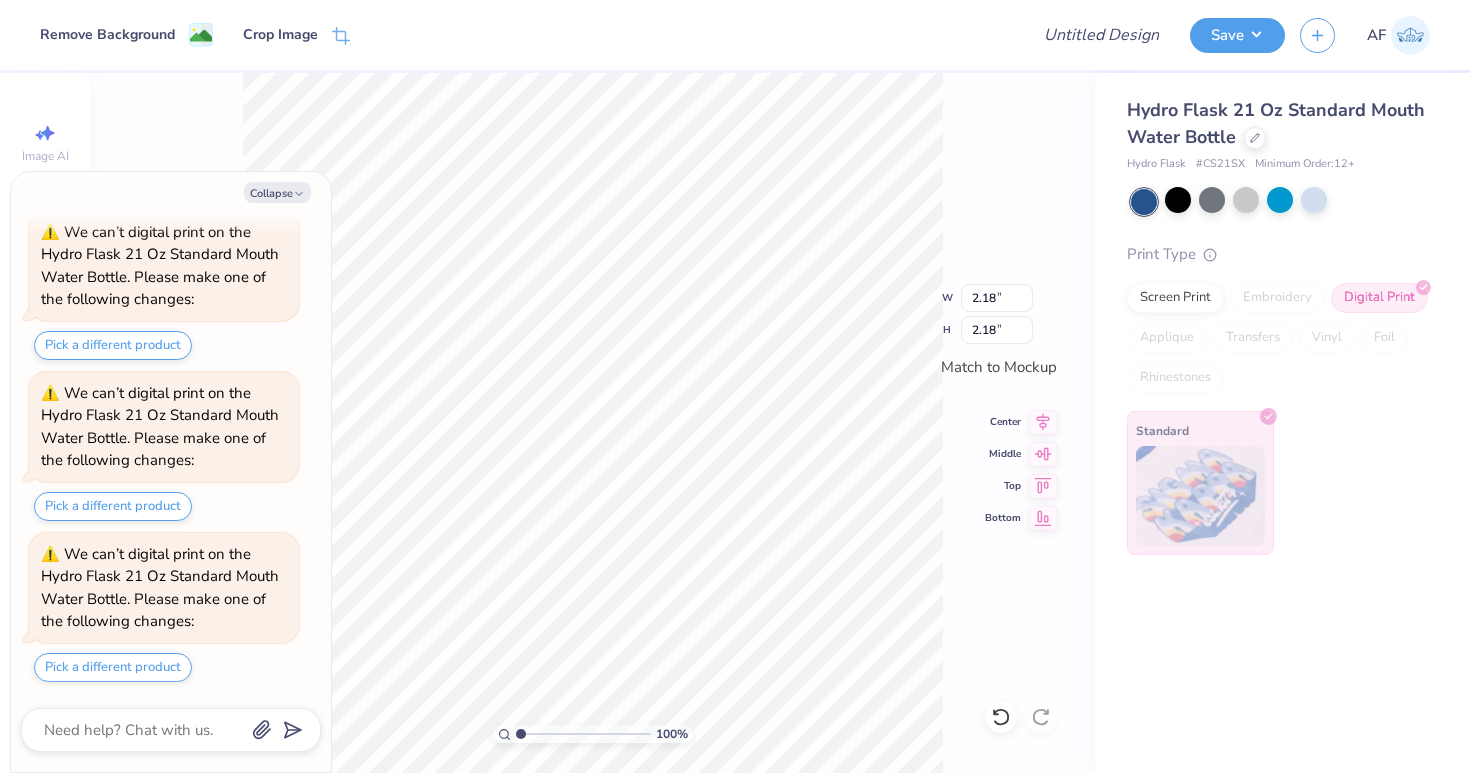 scroll, scrollTop: 607, scrollLeft: 0, axis: vertical 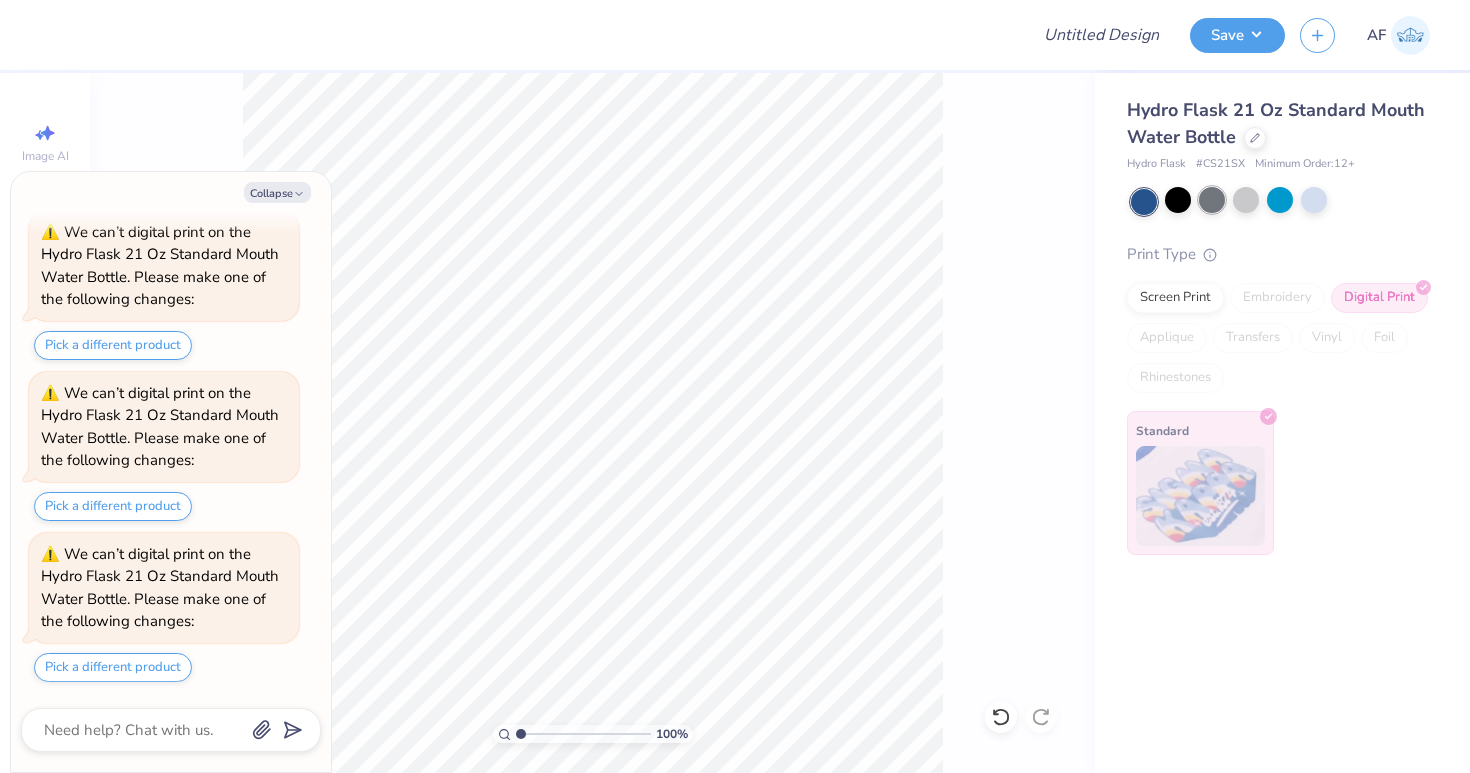 click at bounding box center [1212, 200] 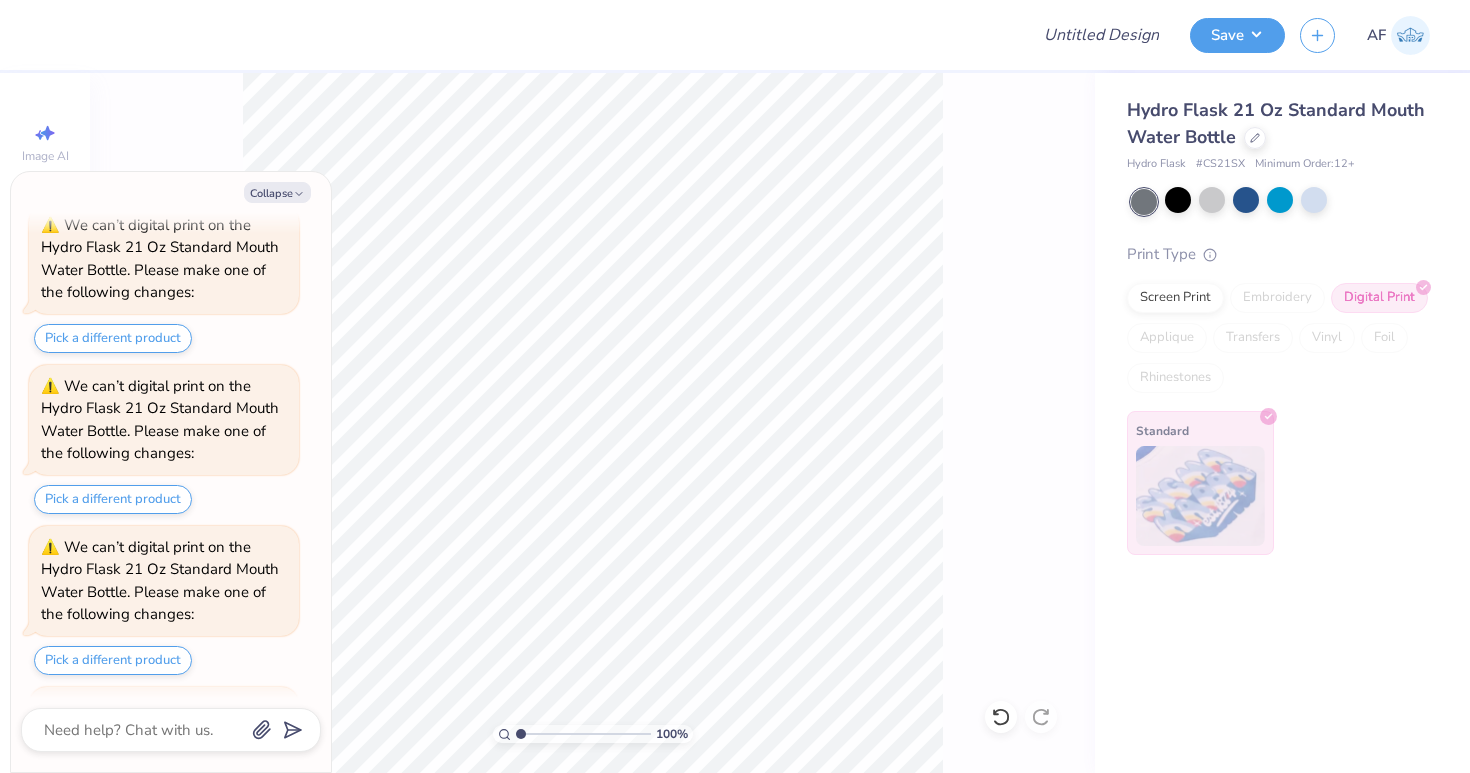 scroll, scrollTop: 766, scrollLeft: 0, axis: vertical 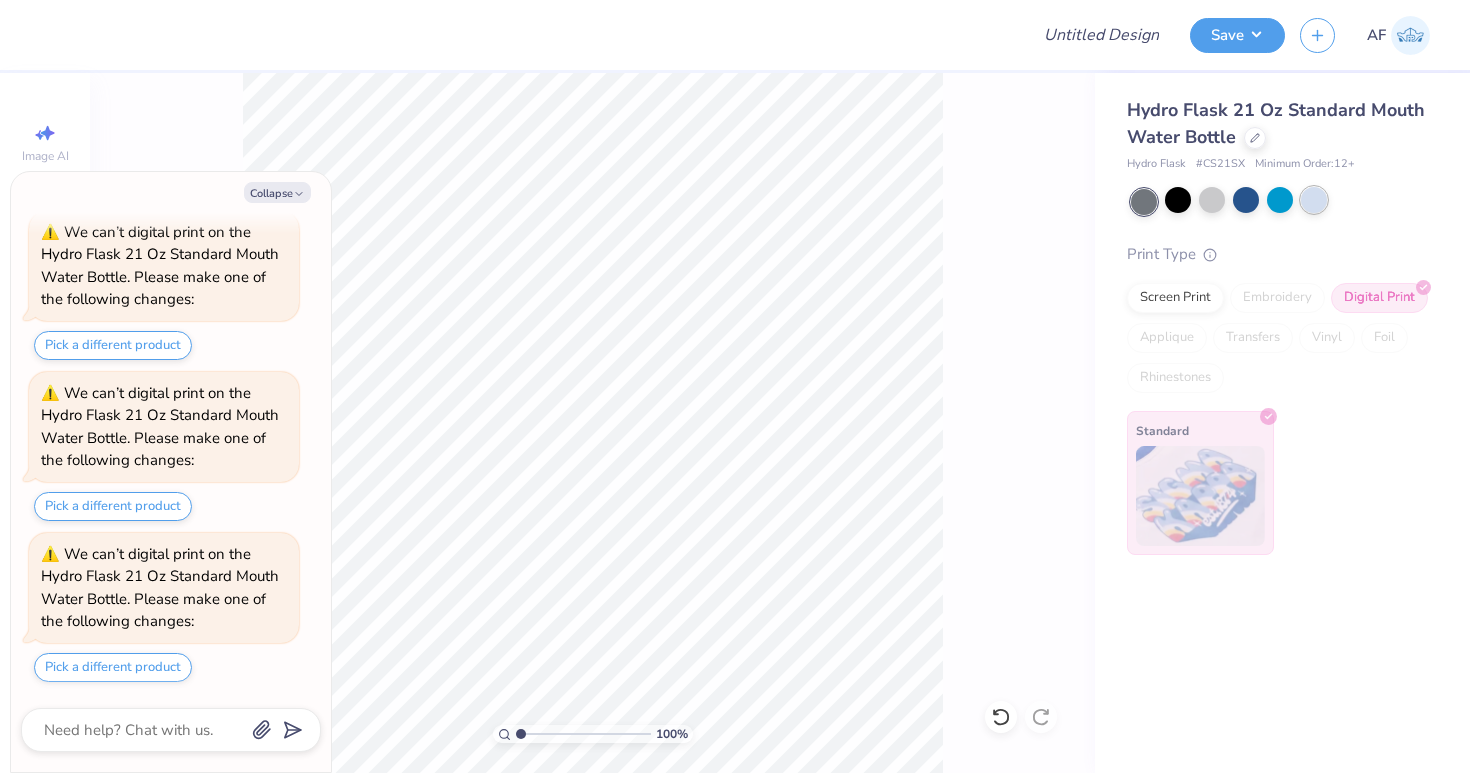click at bounding box center (1314, 200) 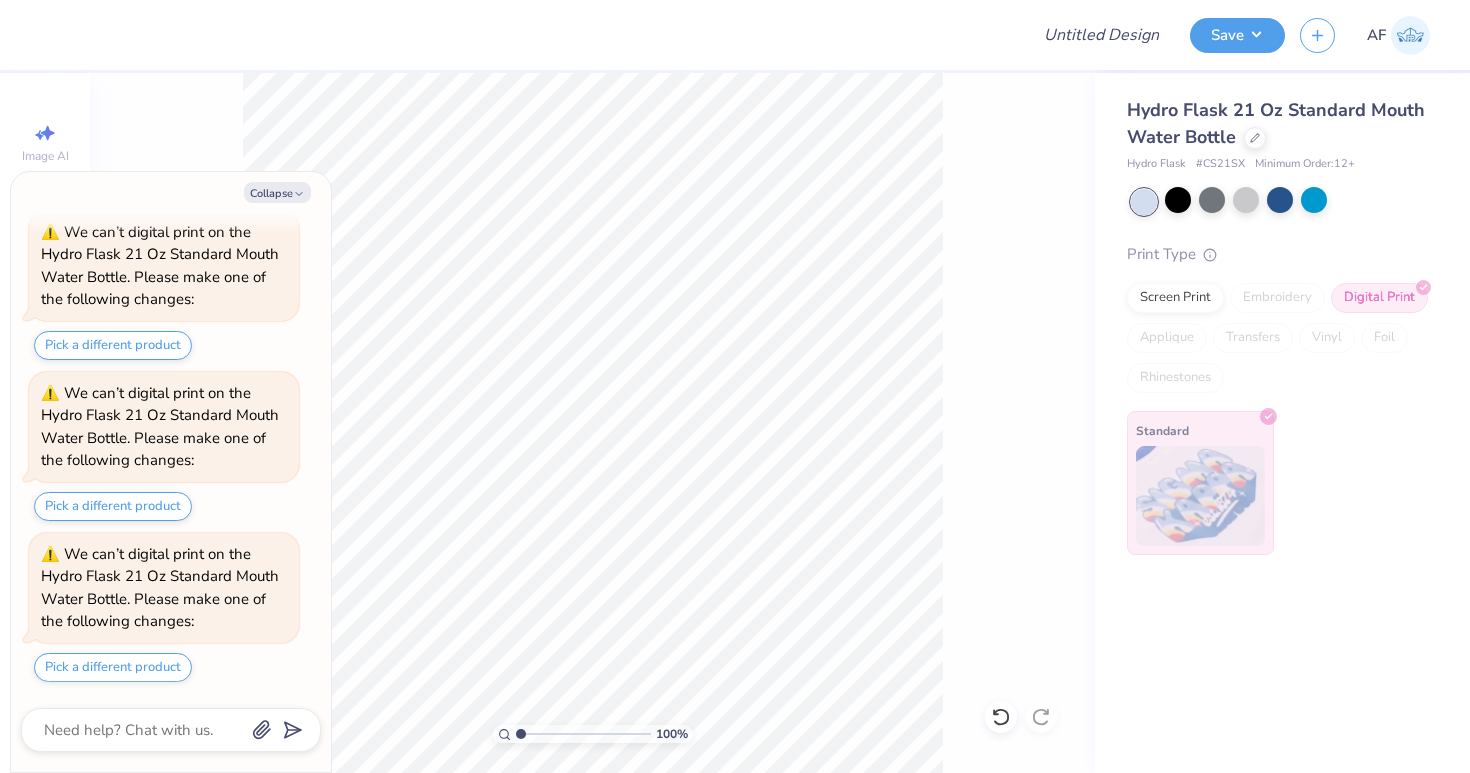 scroll, scrollTop: 925, scrollLeft: 0, axis: vertical 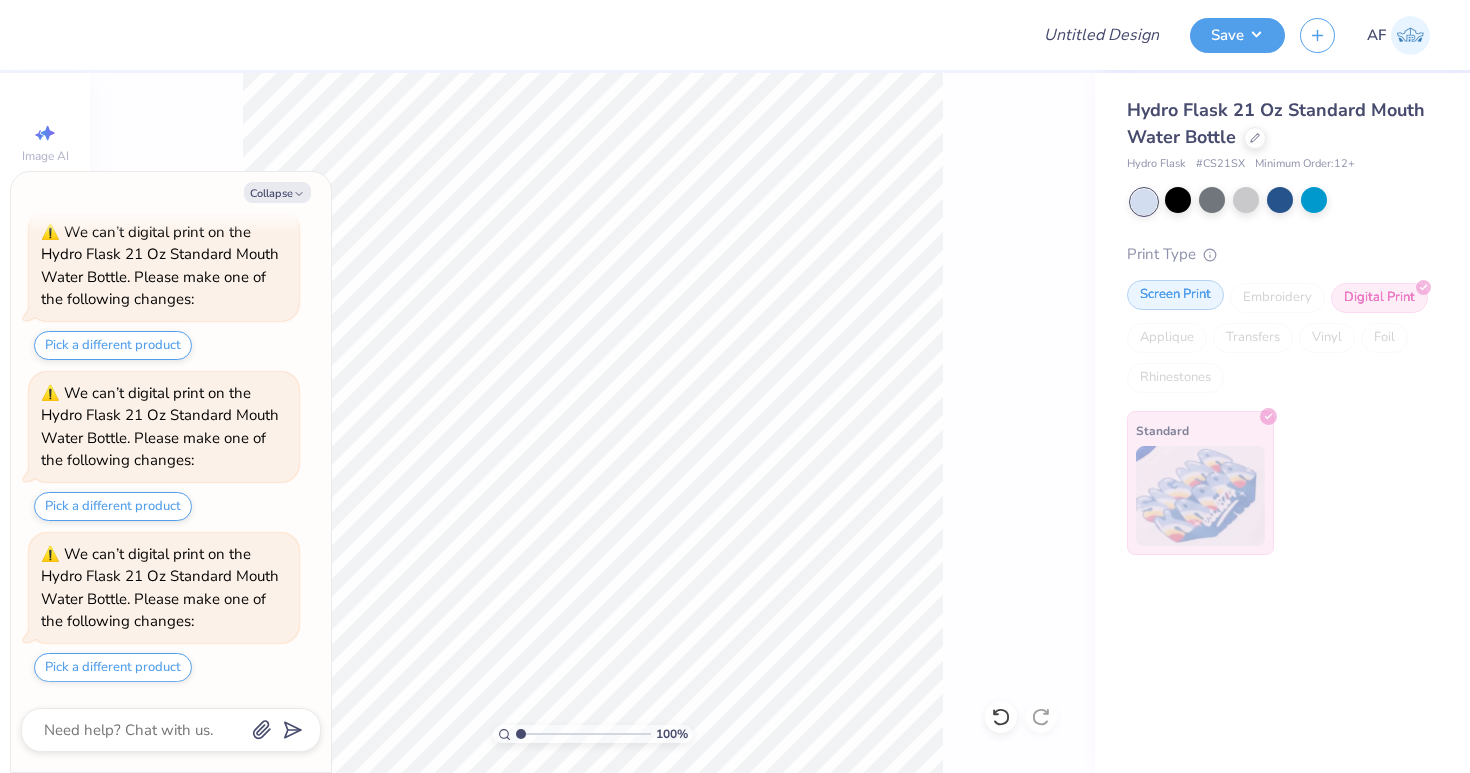 click on "Screen Print" at bounding box center [1175, 295] 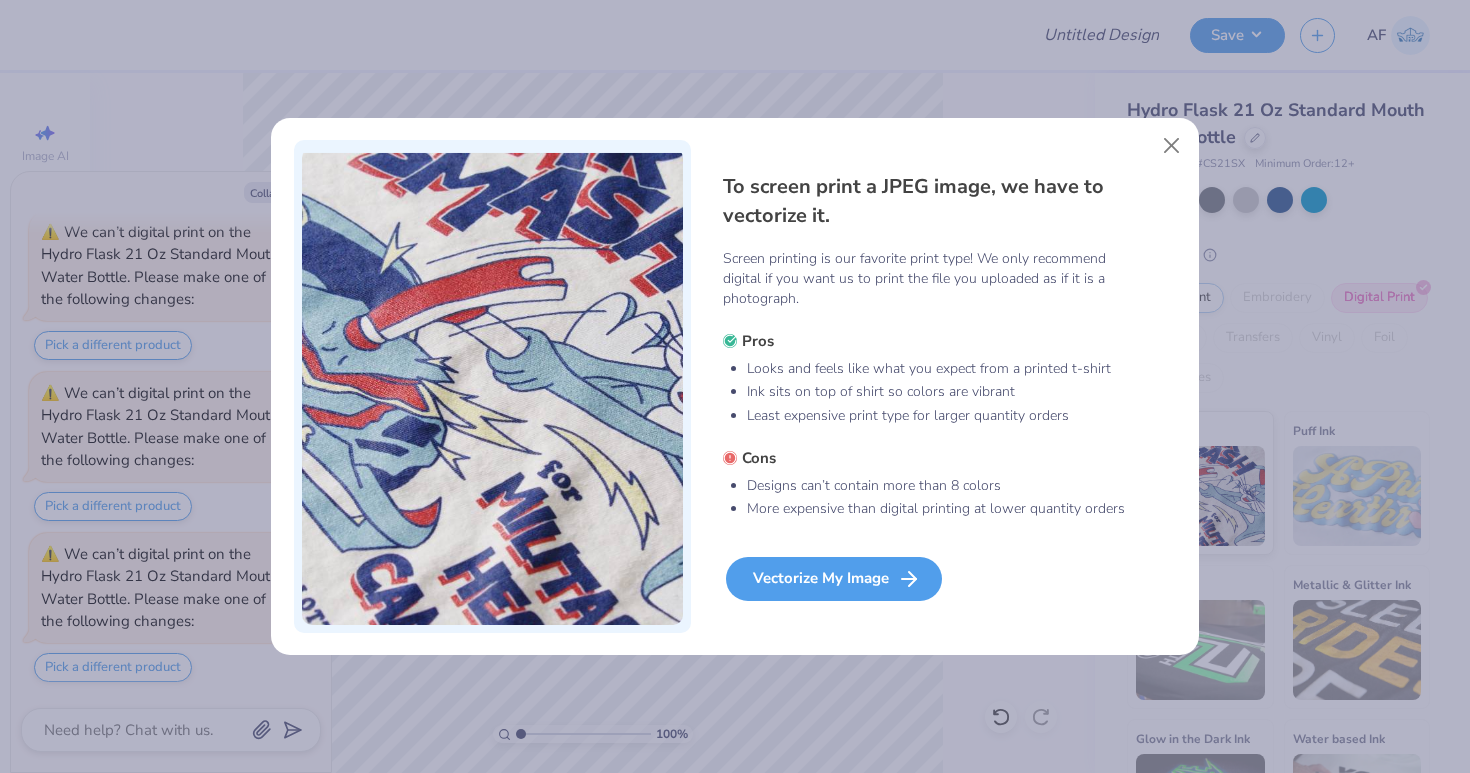 click on "Vectorize My Image" at bounding box center [834, 579] 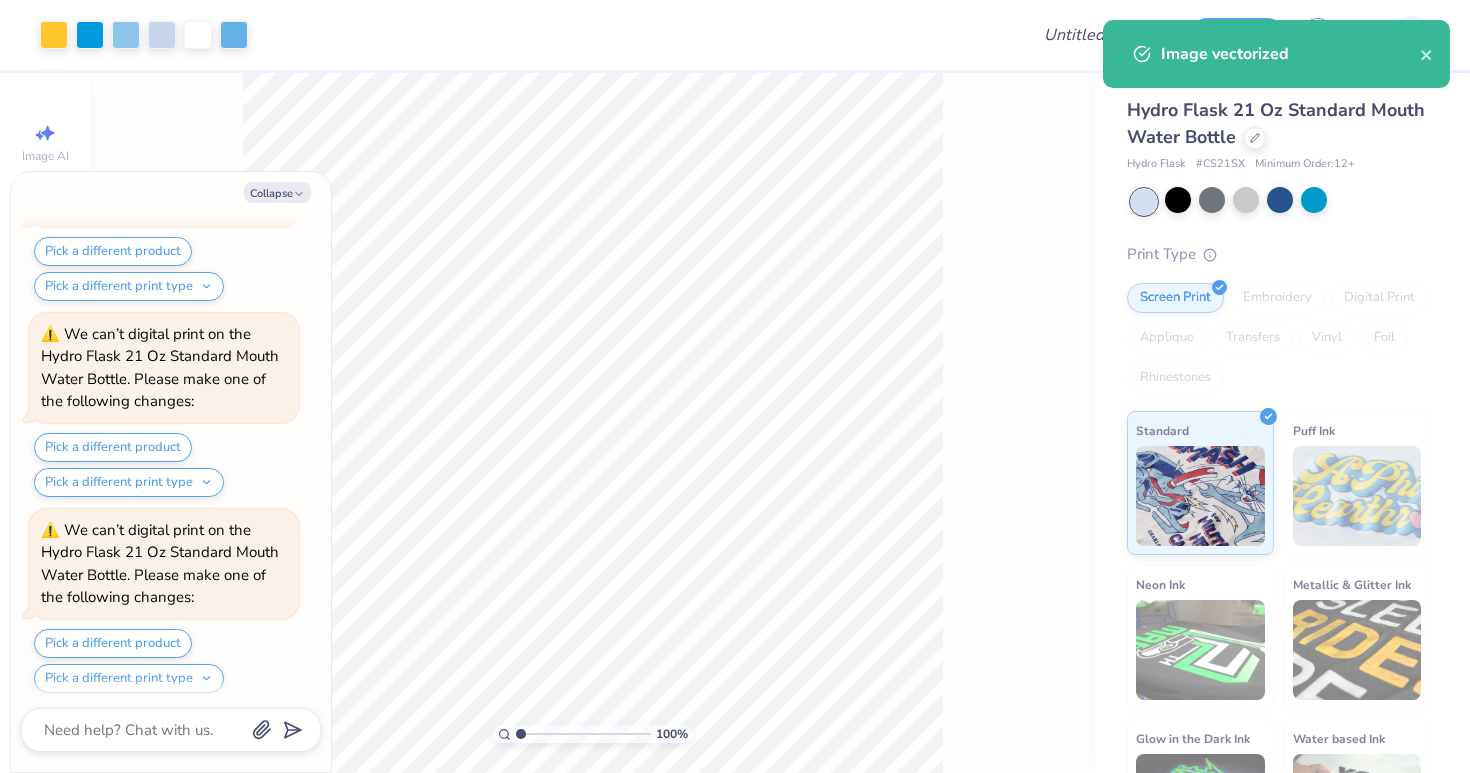 scroll, scrollTop: 1040, scrollLeft: 0, axis: vertical 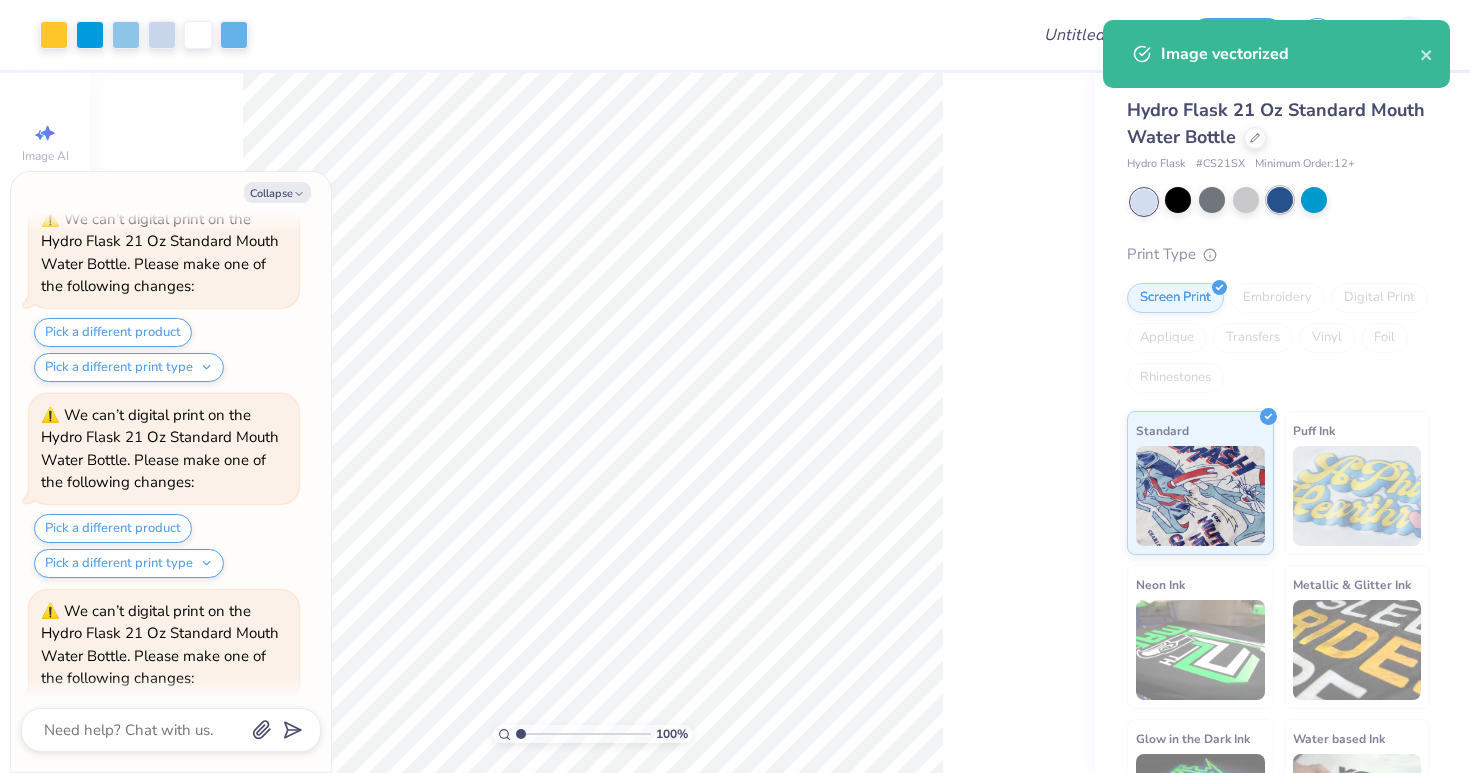click at bounding box center [1280, 200] 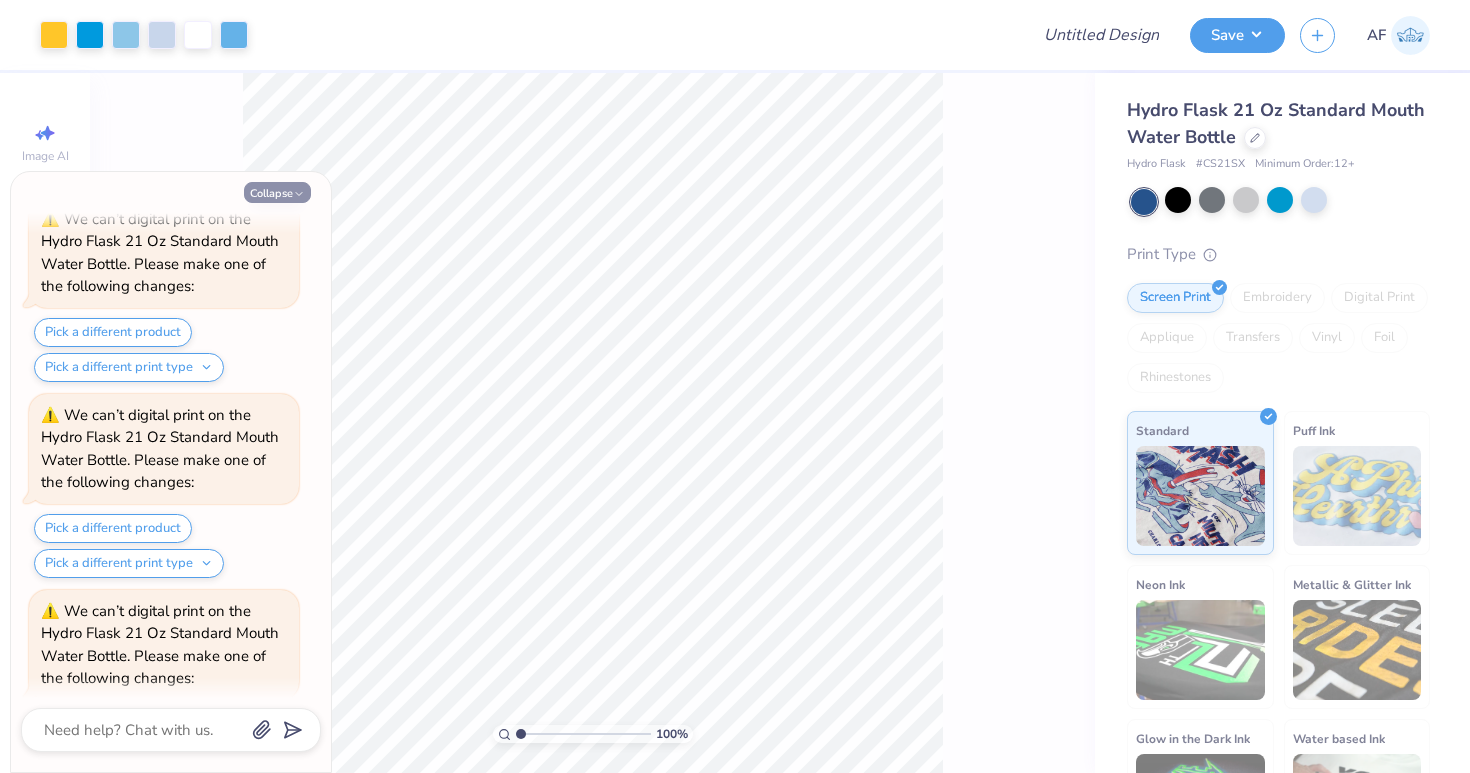 click on "Collapse" at bounding box center (277, 192) 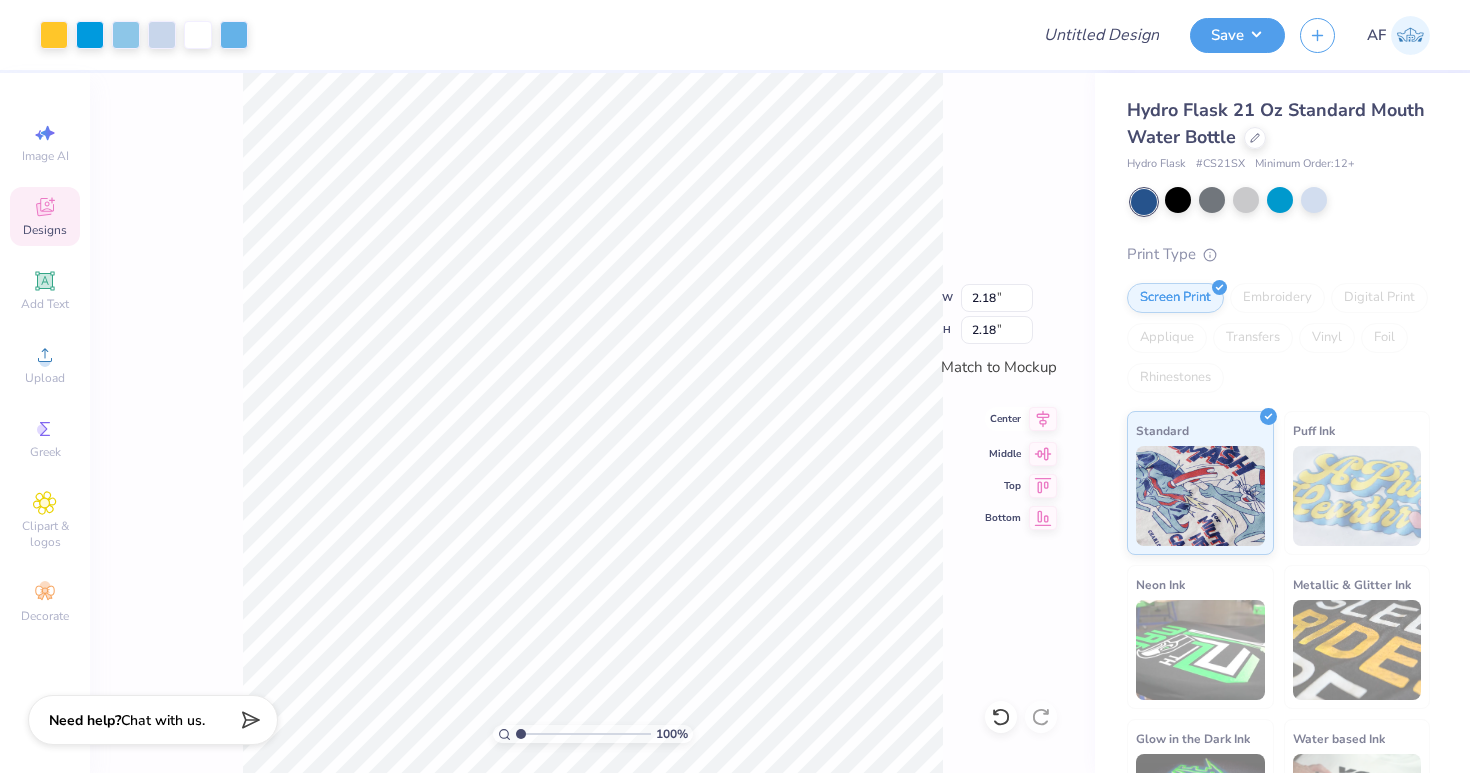 click 